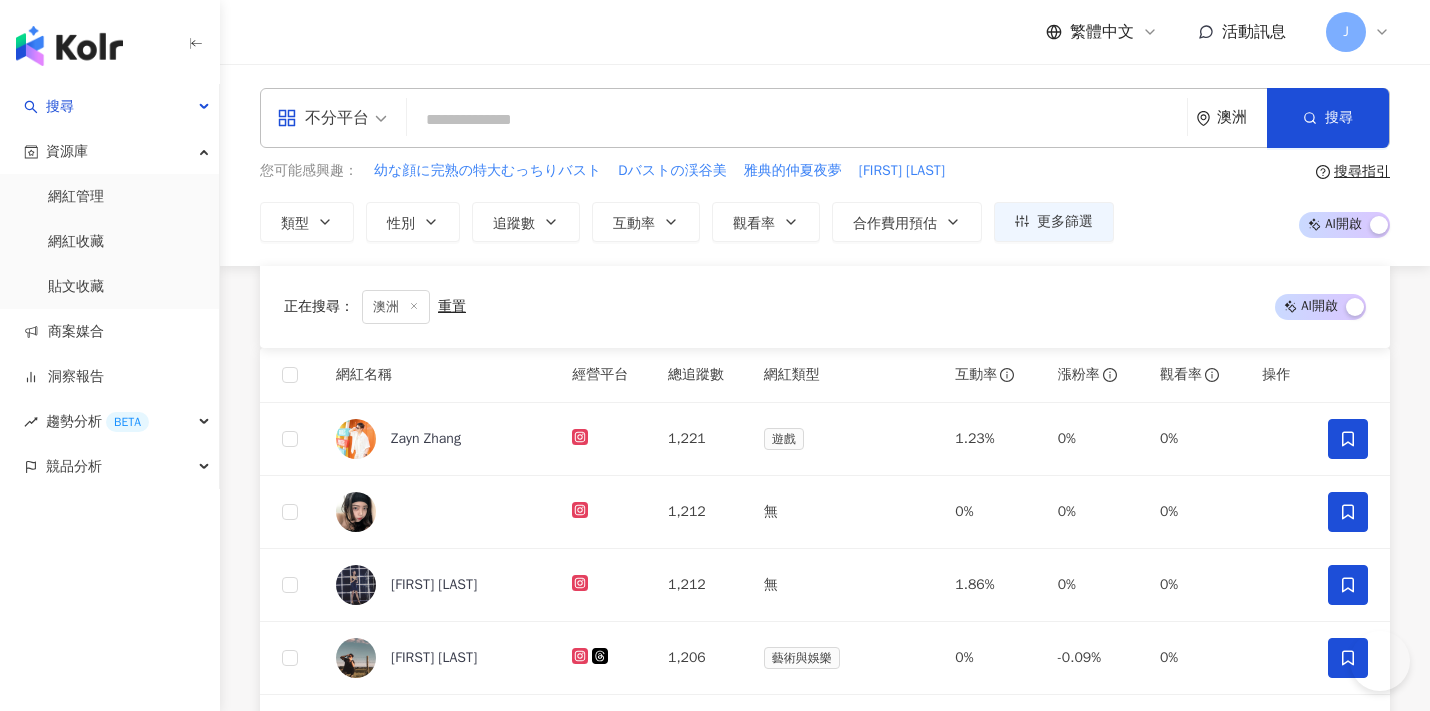 scroll, scrollTop: 527, scrollLeft: 0, axis: vertical 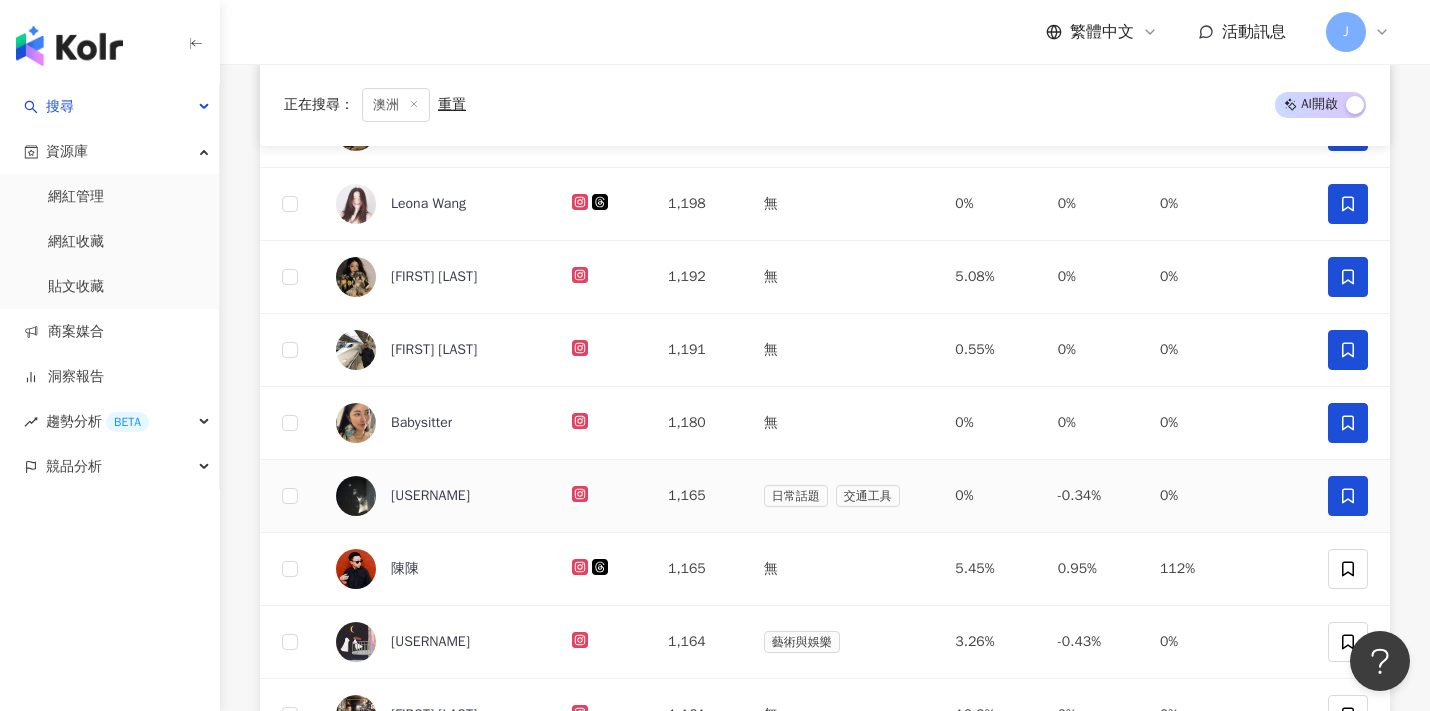click 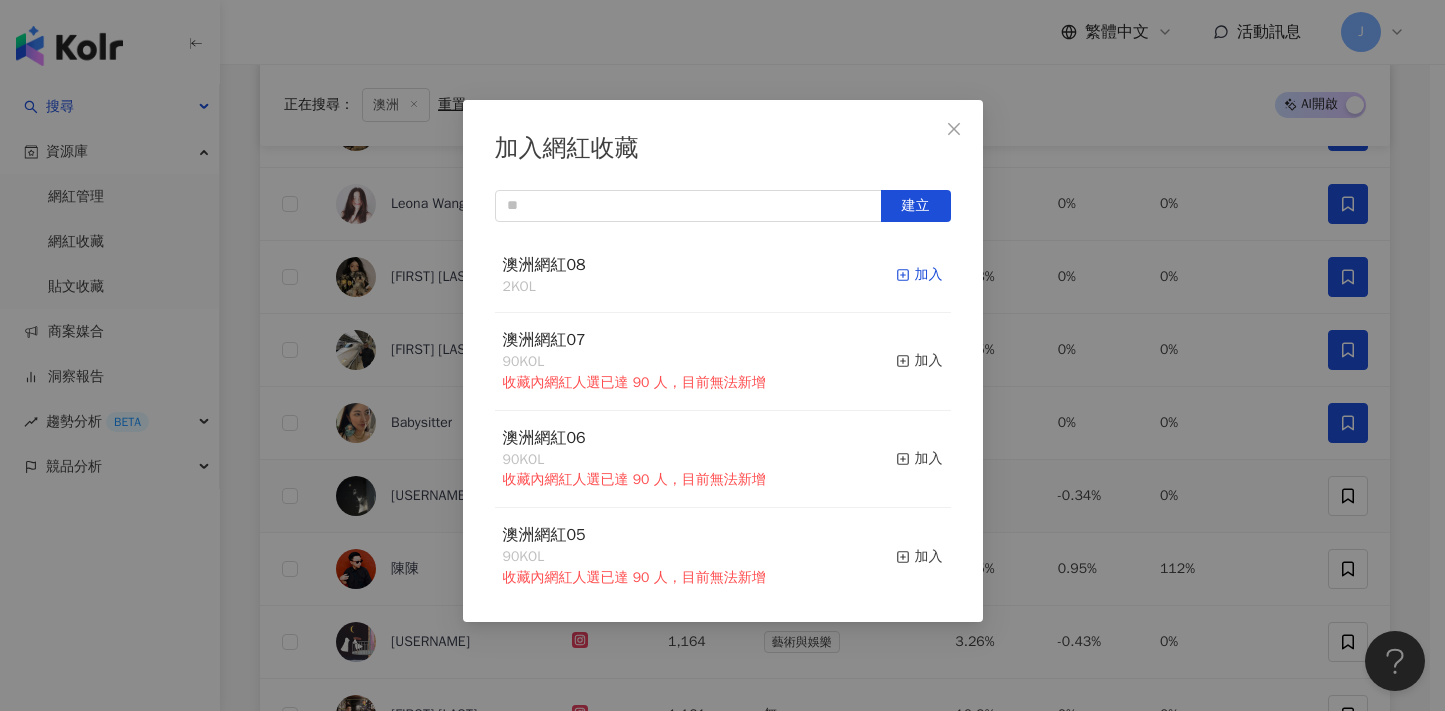 click 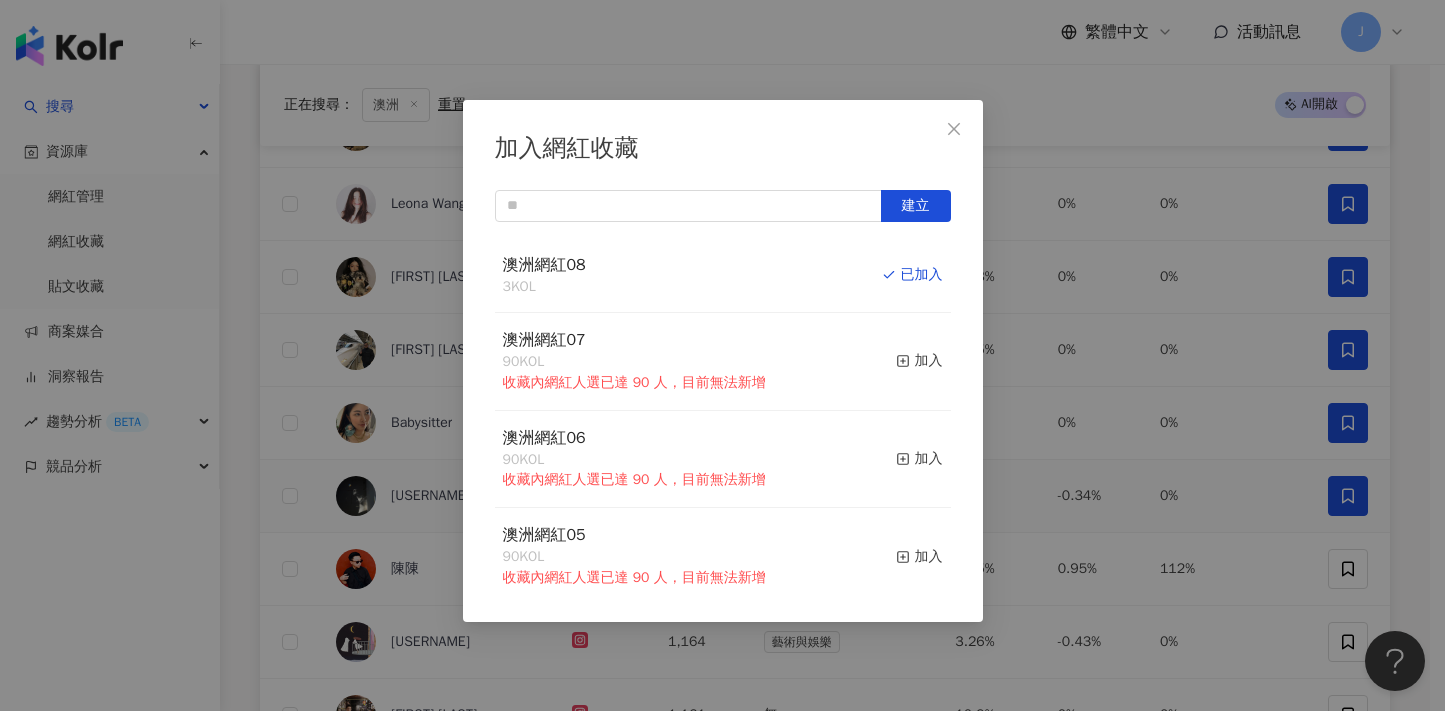 click on "加入網紅收藏 建立 澳洲網紅08 3  KOL 已加入 澳洲網紅07 90  KOL 收藏內網紅人選已達 90 人，目前無法新增 加入 澳洲網紅06 90  KOL 收藏內網紅人選已達 90 人，目前無法新增 加入 澳洲網紅05 90  KOL 收藏內網紅人選已達 90 人，目前無法新增 加入 澳洲網紅04 90  KOL 收藏內網紅人選已達 90 人，目前無法新增 加入 澳洲網紅03 90  KOL 收藏內網紅人選已達 90 人，目前無法新增 加入 澳洲網紅02 90  KOL 收藏內網紅人選已達 90 人，目前無法新增 加入 澳洲網紅01 90  KOL 收藏內網紅人選已達 90 人，目前無法新增 加入 澳洲網紅 90  KOL 收藏內網紅人選已達 90 人，目前無法新增 加入 夏日藝術季 12  KOL 加入" at bounding box center [722, 355] 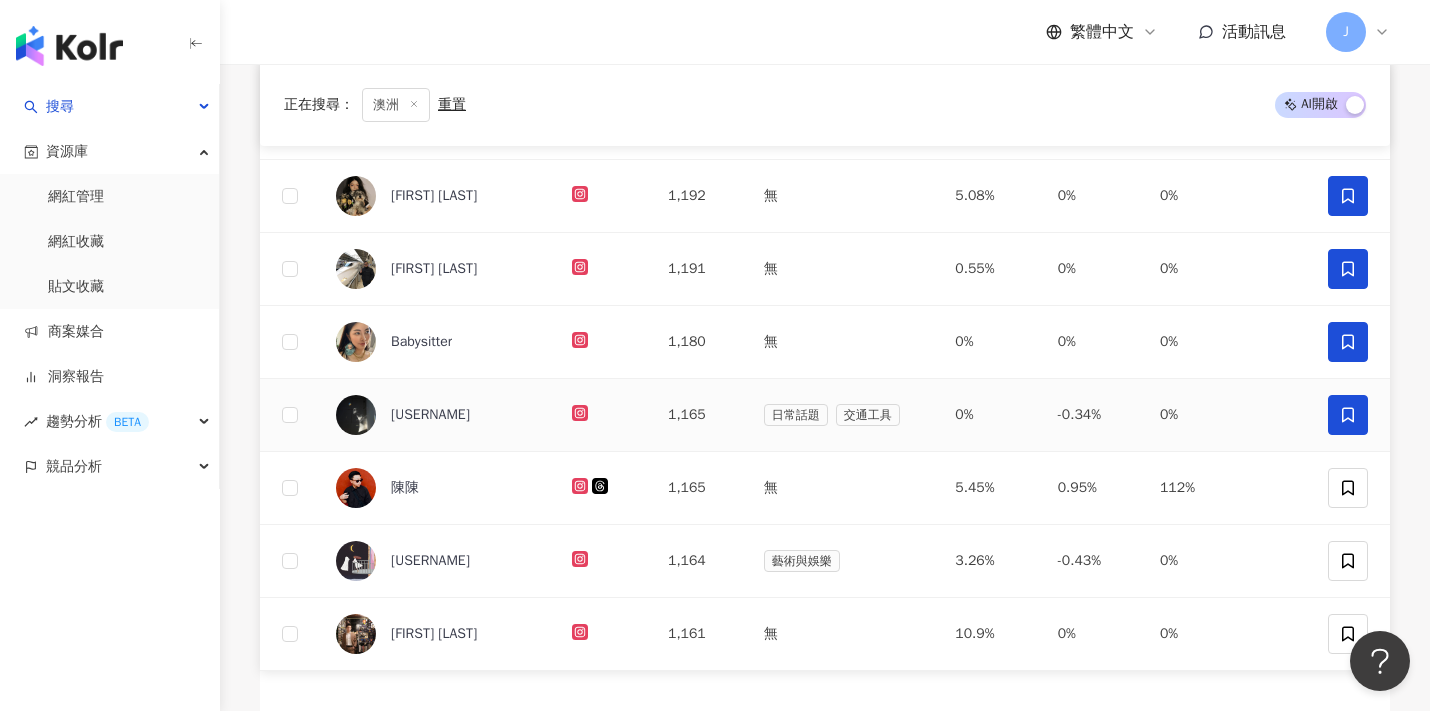 scroll, scrollTop: 674, scrollLeft: 0, axis: vertical 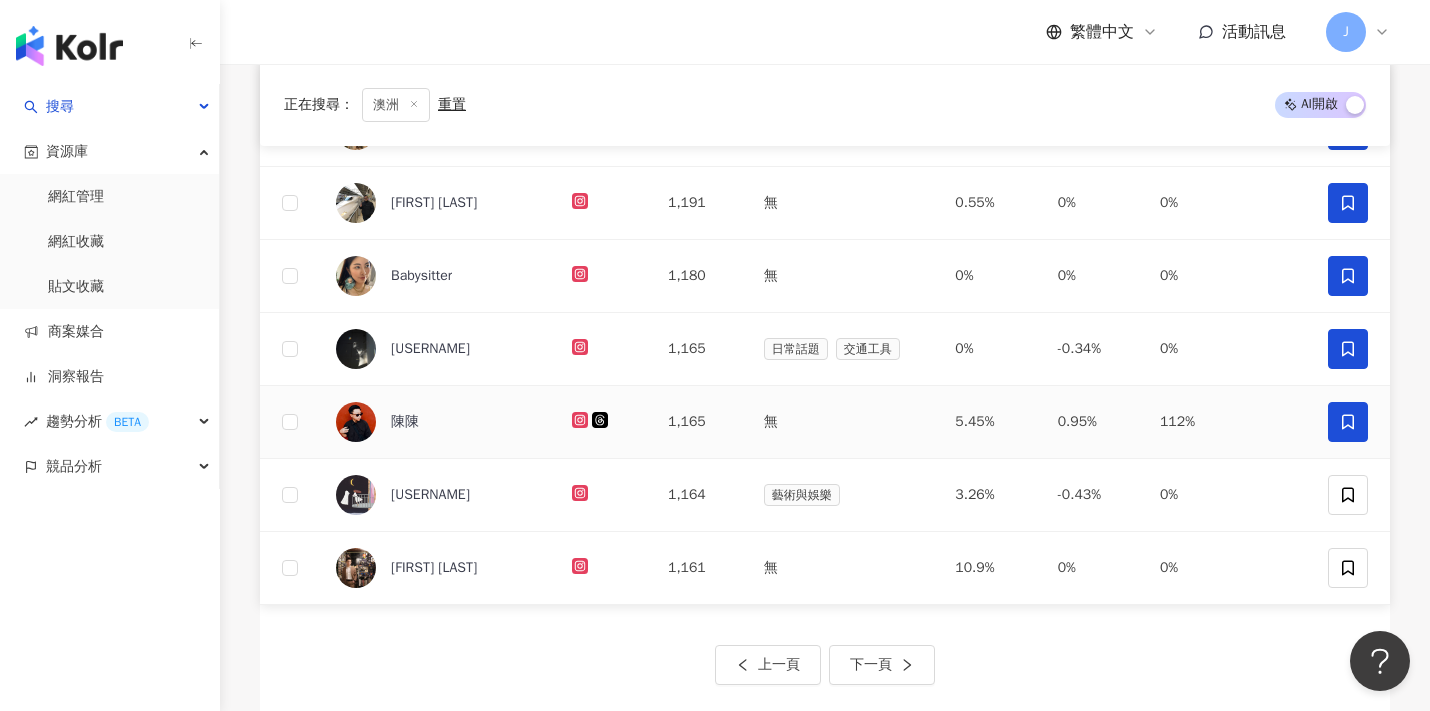 click 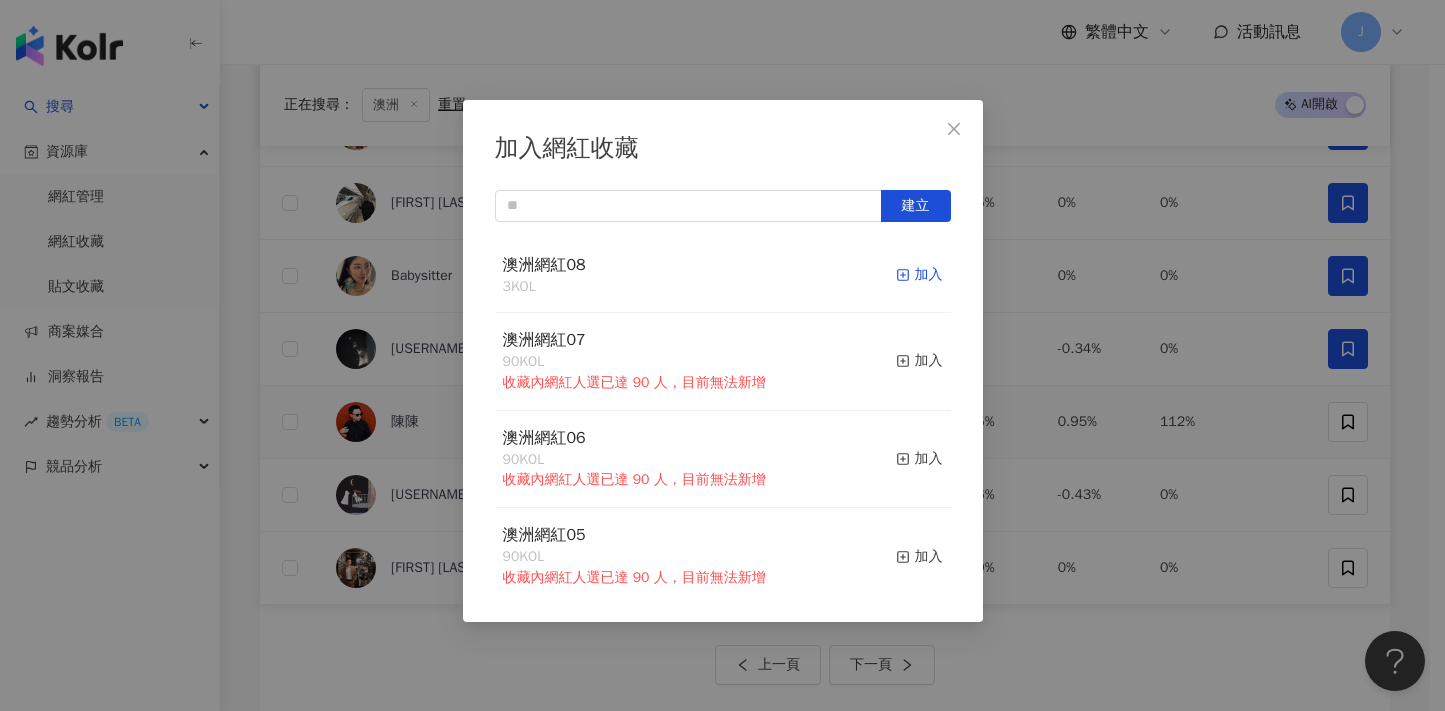 click on "加入" at bounding box center (919, 275) 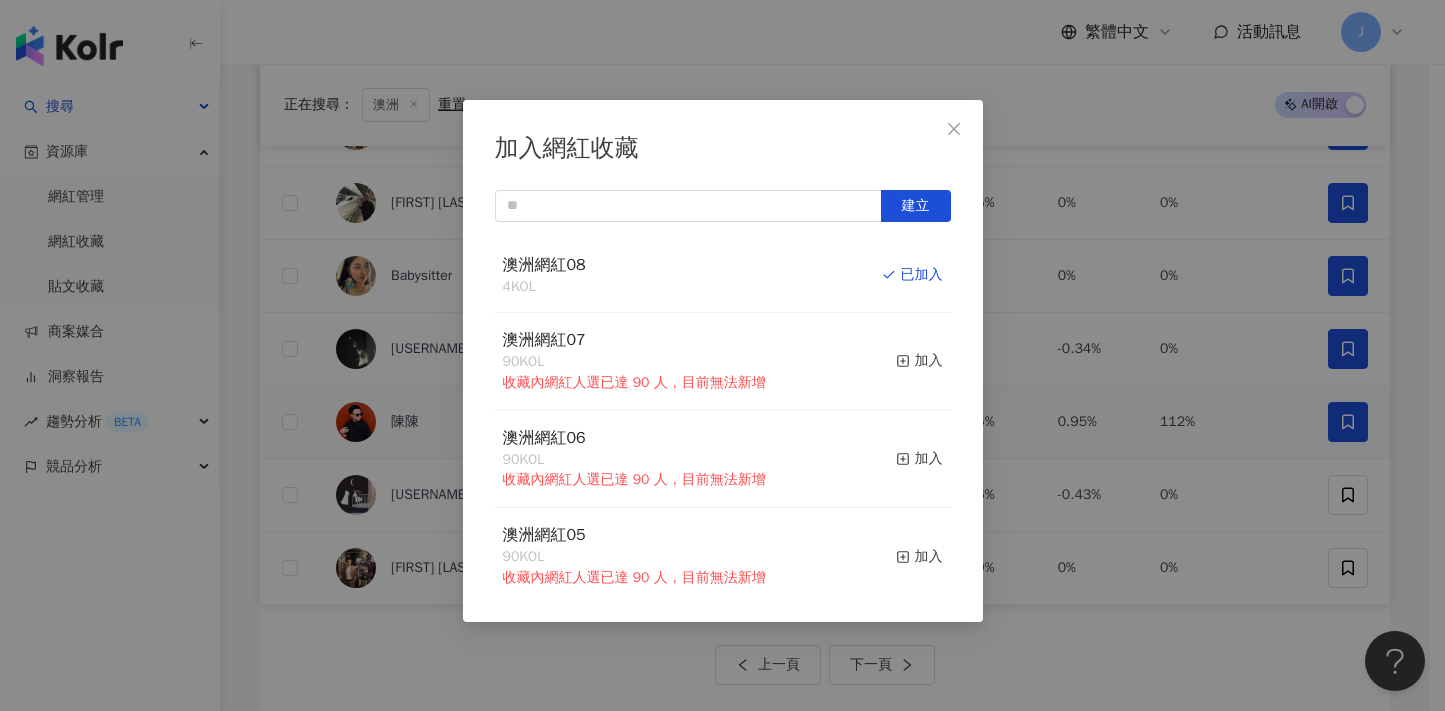 click on "加入網紅收藏 建立 澳洲網紅08 4  KOL 已加入 澳洲網紅07 90  KOL 收藏內網紅人選已達 90 人，目前無法新增 加入 澳洲網紅06 90  KOL 收藏內網紅人選已達 90 人，目前無法新增 加入 澳洲網紅05 90  KOL 收藏內網紅人選已達 90 人，目前無法新增 加入 澳洲網紅04 90  KOL 收藏內網紅人選已達 90 人，目前無法新增 加入 澳洲網紅03 90  KOL 收藏內網紅人選已達 90 人，目前無法新增 加入 澳洲網紅02 90  KOL 收藏內網紅人選已達 90 人，目前無法新增 加入 澳洲網紅01 90  KOL 收藏內網紅人選已達 90 人，目前無法新增 加入 澳洲網紅 90  KOL 收藏內網紅人選已達 90 人，目前無法新增 加入 夏日藝術季 12  KOL 加入" at bounding box center (722, 355) 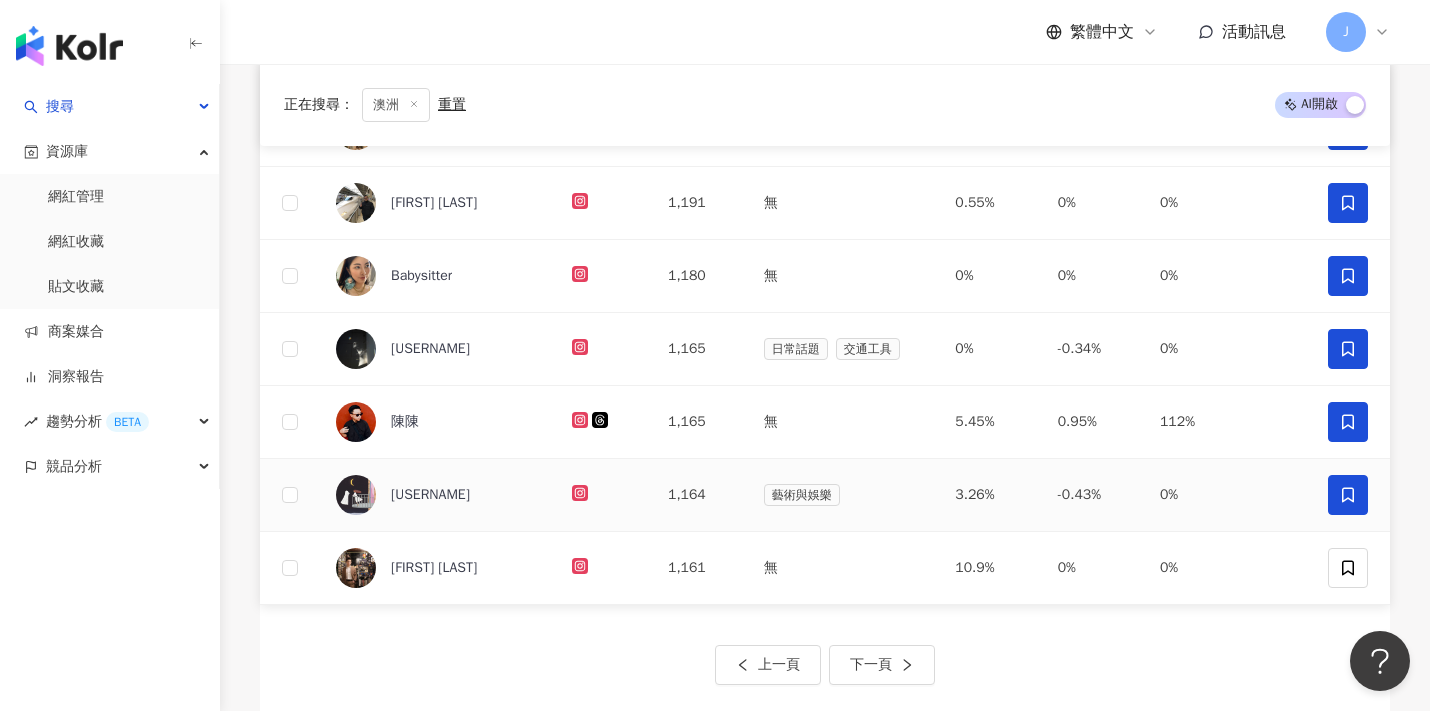 click 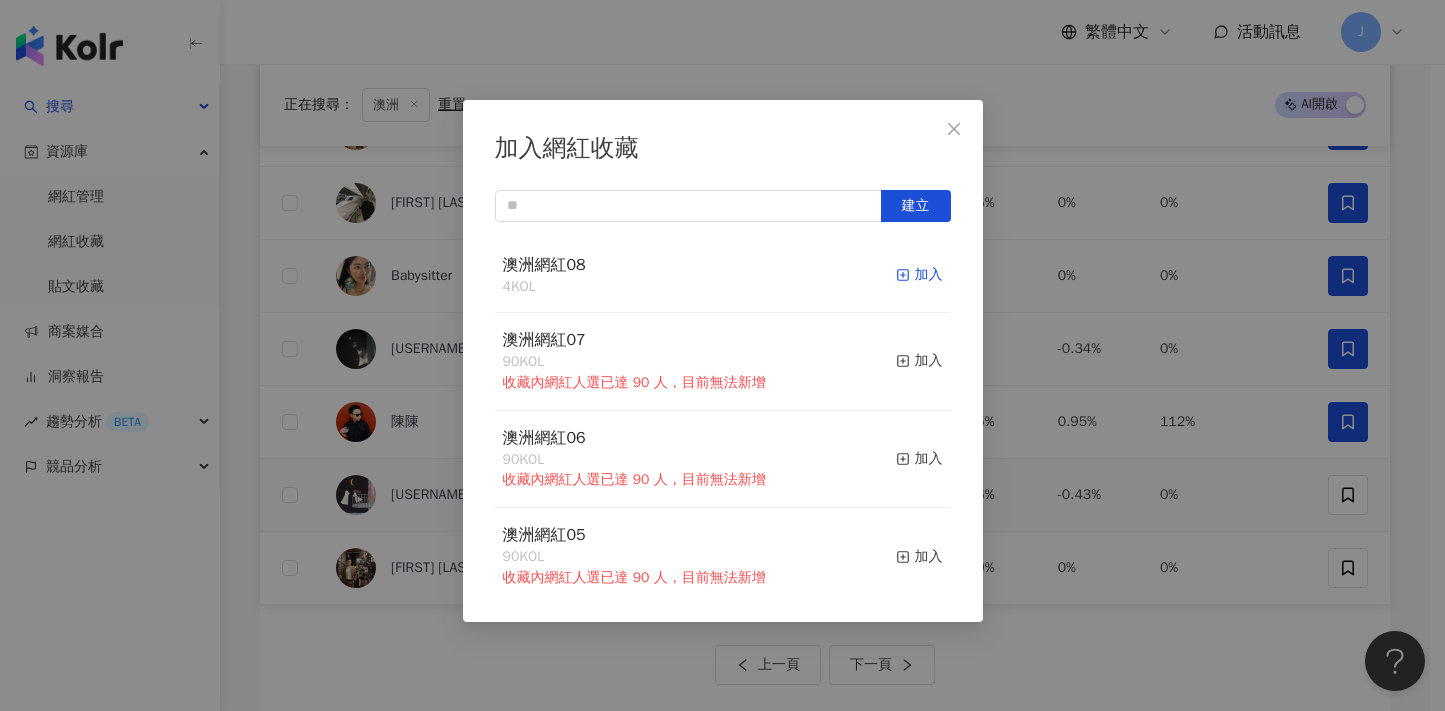 click 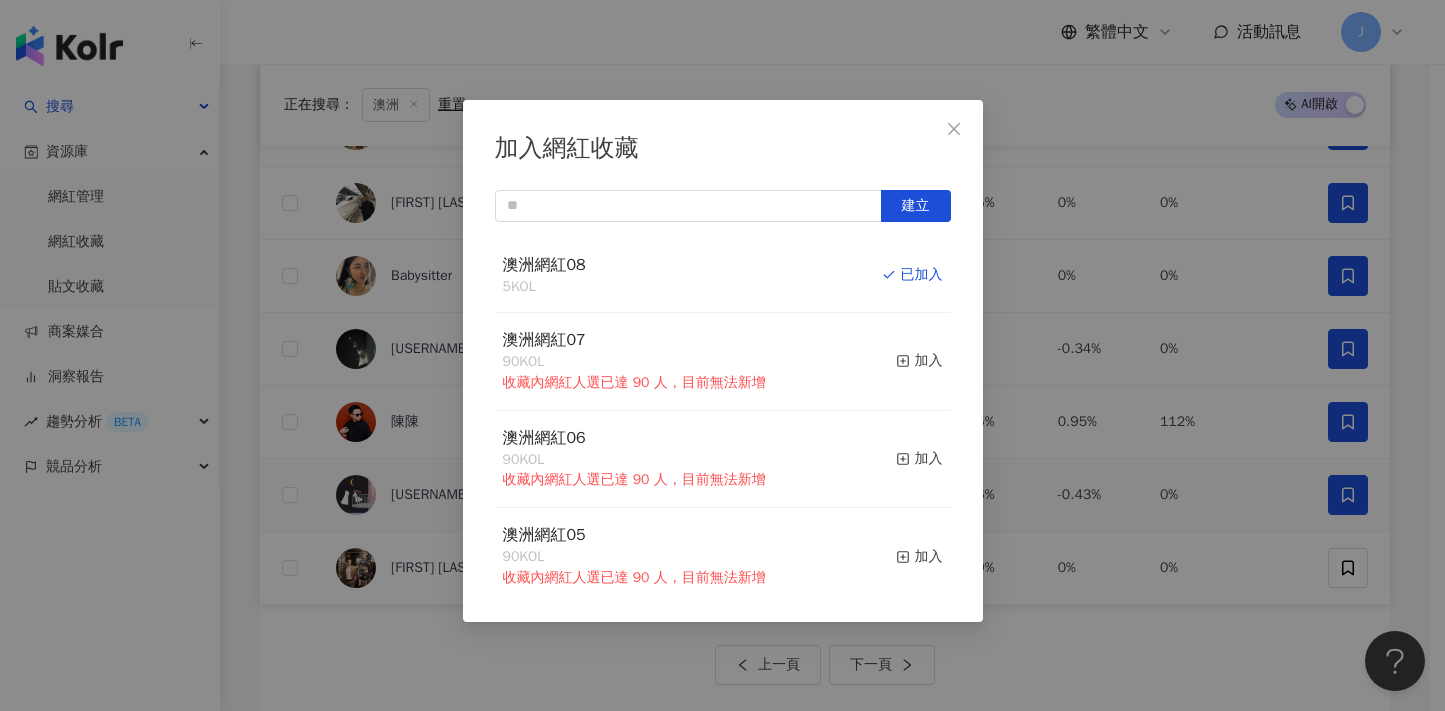 click on "加入網紅收藏 建立 澳洲網紅08 5  KOL 已加入 澳洲網紅07 90  KOL 收藏內網紅人選已達 90 人，目前無法新增 加入 澳洲網紅06 90  KOL 收藏內網紅人選已達 90 人，目前無法新增 加入 澳洲網紅05 90  KOL 收藏內網紅人選已達 90 人，目前無法新增 加入 澳洲網紅04 90  KOL 收藏內網紅人選已達 90 人，目前無法新增 加入 澳洲網紅03 90  KOL 收藏內網紅人選已達 90 人，目前無法新增 加入 澳洲網紅02 90  KOL 收藏內網紅人選已達 90 人，目前無法新增 加入 澳洲網紅01 90  KOL 收藏內網紅人選已達 90 人，目前無法新增 加入 澳洲網紅 90  KOL 收藏內網紅人選已達 90 人，目前無法新增 加入 夏日藝術季 12  KOL 加入" at bounding box center [722, 355] 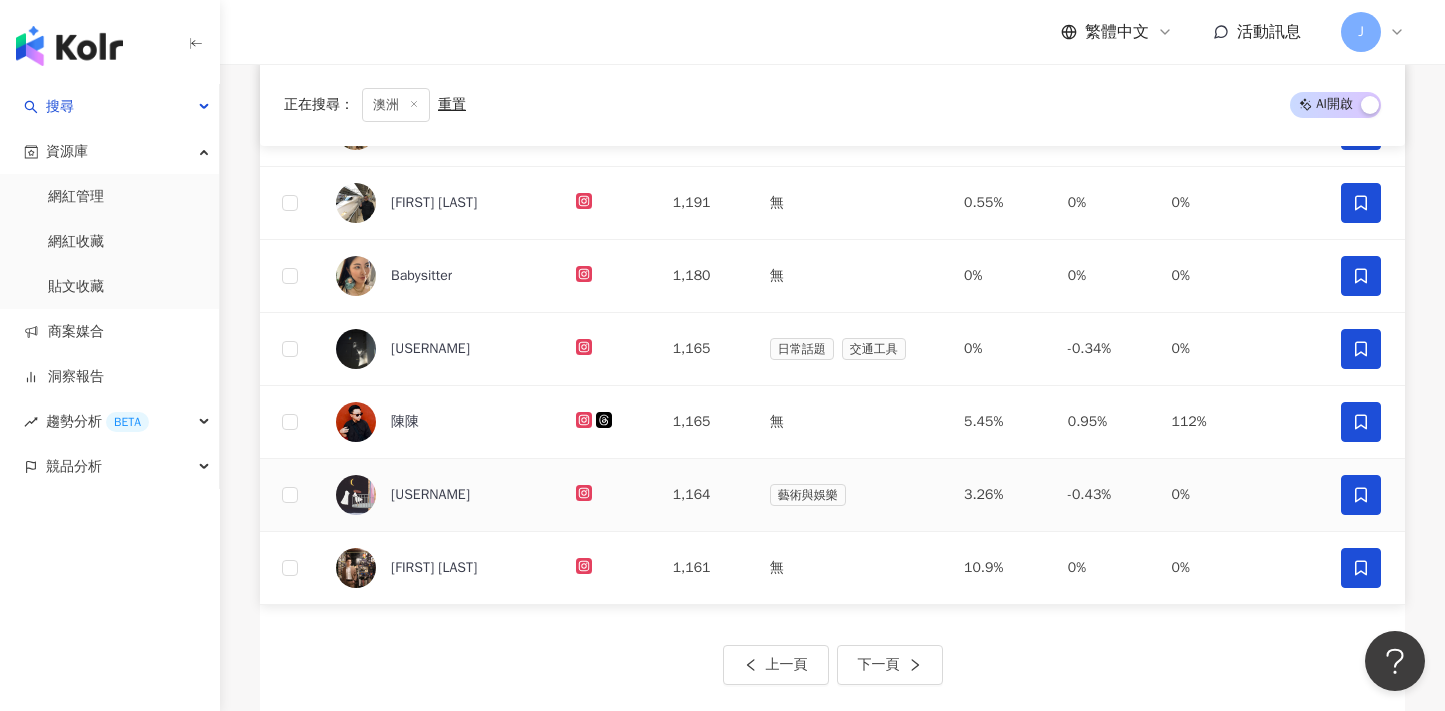click 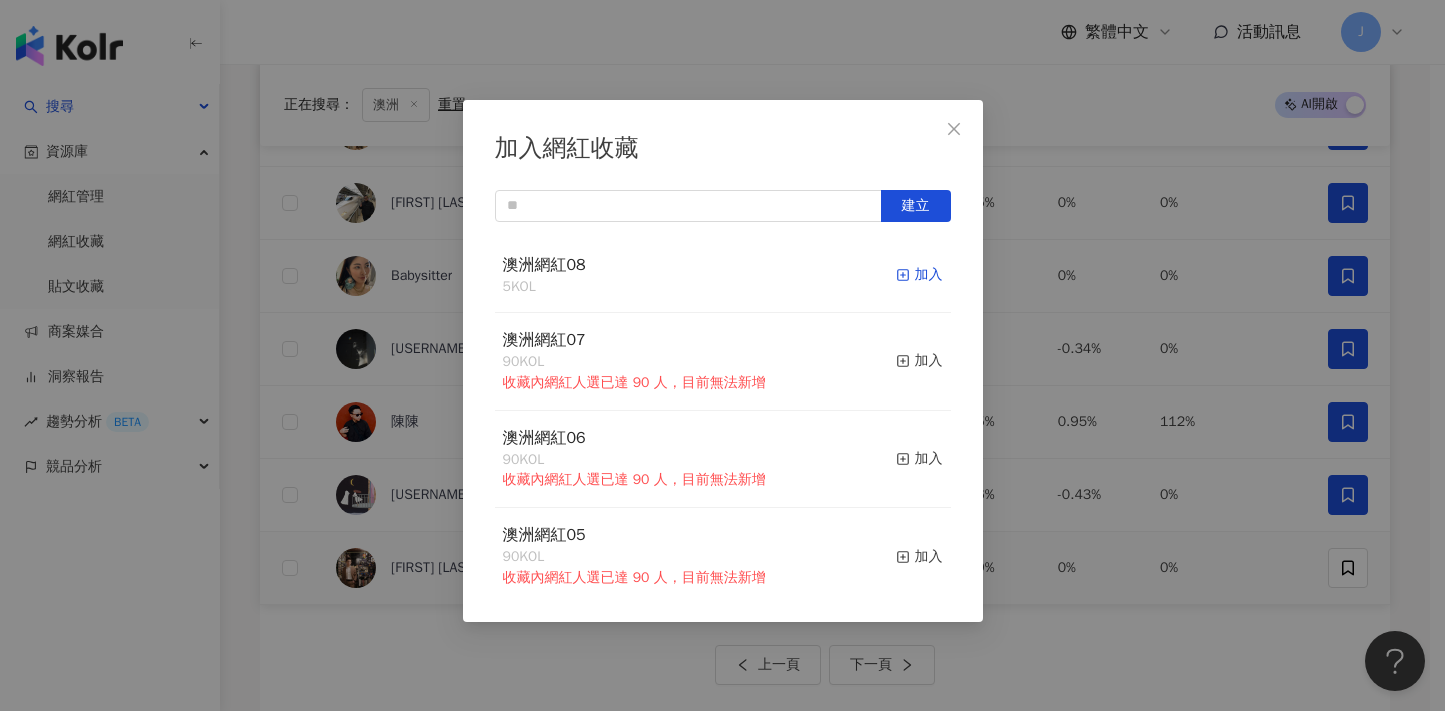 click on "加入" at bounding box center [919, 275] 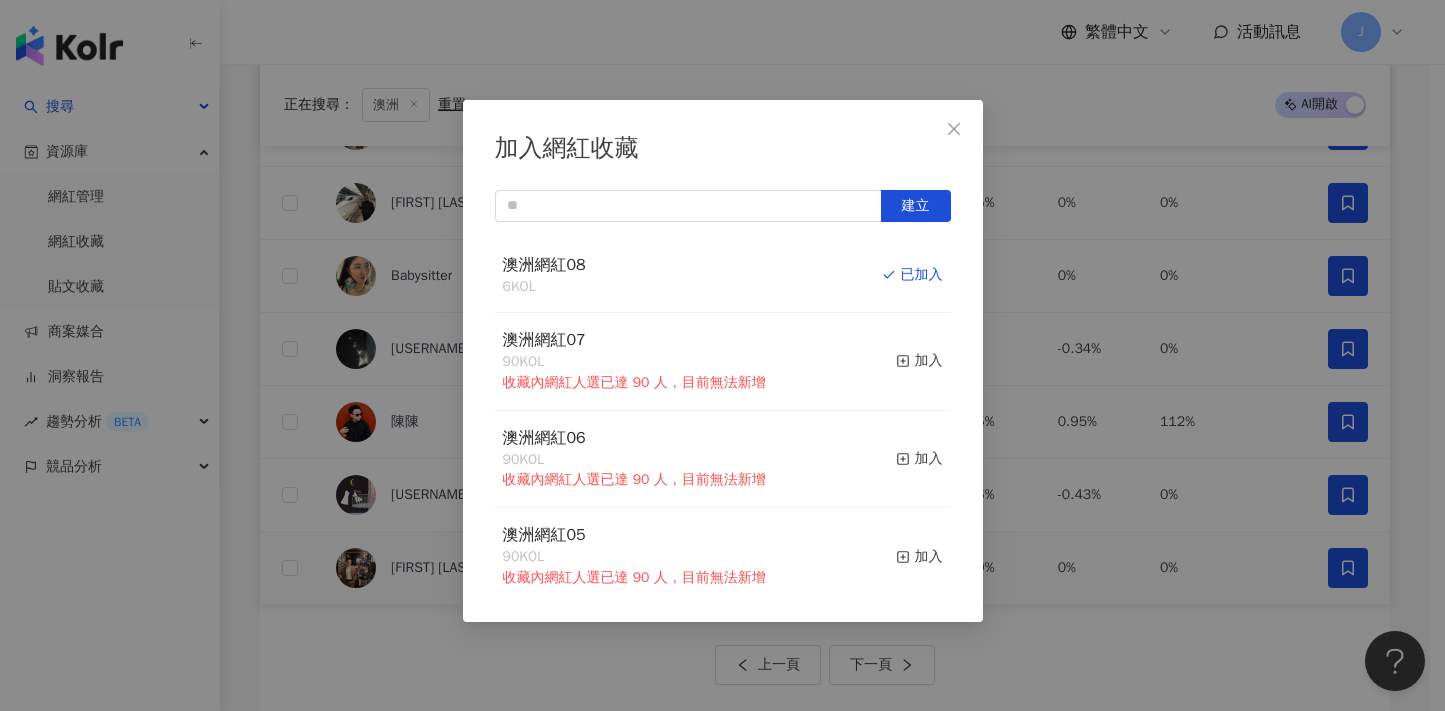 click on "加入網紅收藏 建立 澳洲網紅08 6  KOL 已加入 澳洲網紅07 90  KOL 收藏內網紅人選已達 90 人，目前無法新增 加入 澳洲網紅06 90  KOL 收藏內網紅人選已達 90 人，目前無法新增 加入 澳洲網紅05 90  KOL 收藏內網紅人選已達 90 人，目前無法新增 加入 澳洲網紅04 90  KOL 收藏內網紅人選已達 90 人，目前無法新增 加入 澳洲網紅03 90  KOL 收藏內網紅人選已達 90 人，目前無法新增 加入 澳洲網紅02 90  KOL 收藏內網紅人選已達 90 人，目前無法新增 加入 澳洲網紅01 90  KOL 收藏內網紅人選已達 90 人，目前無法新增 加入 澳洲網紅 90  KOL 收藏內網紅人選已達 90 人，目前無法新增 加入 夏日藝術季 12  KOL 加入" at bounding box center [722, 355] 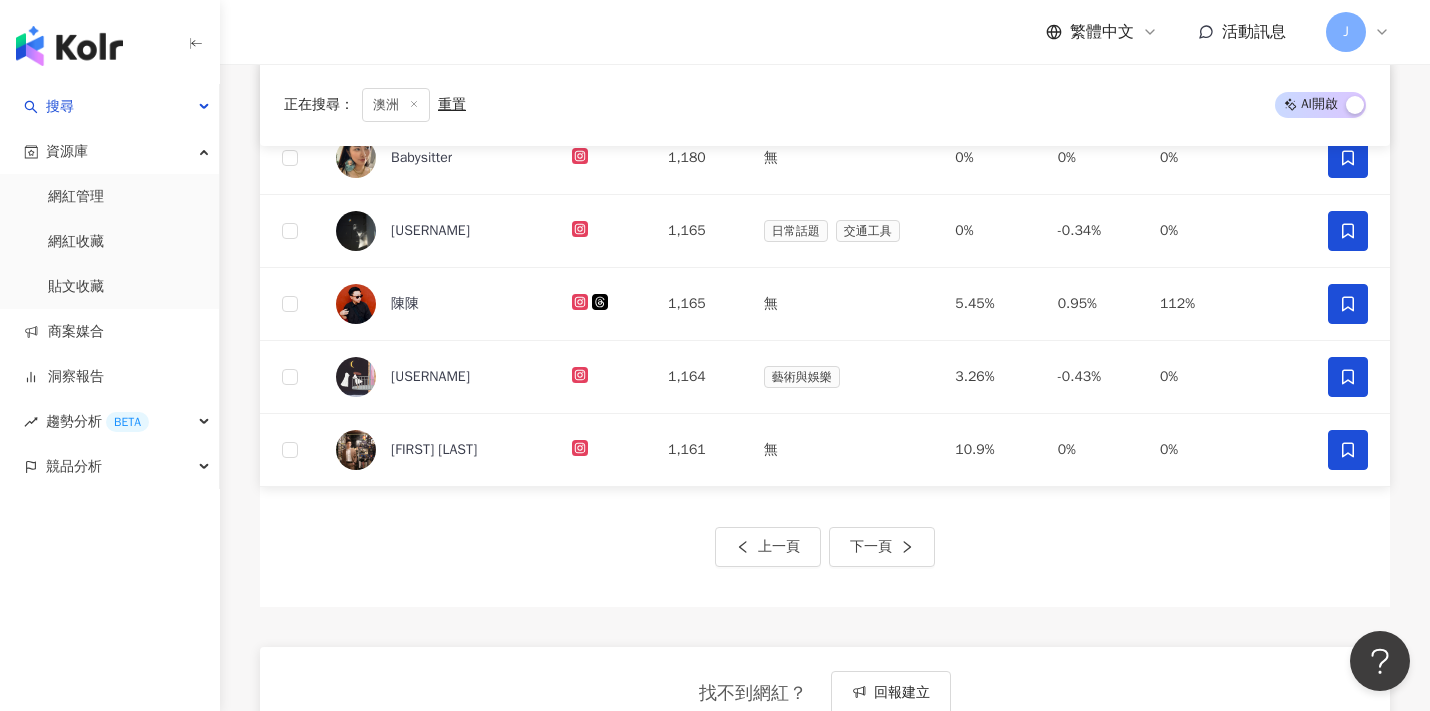 scroll, scrollTop: 856, scrollLeft: 0, axis: vertical 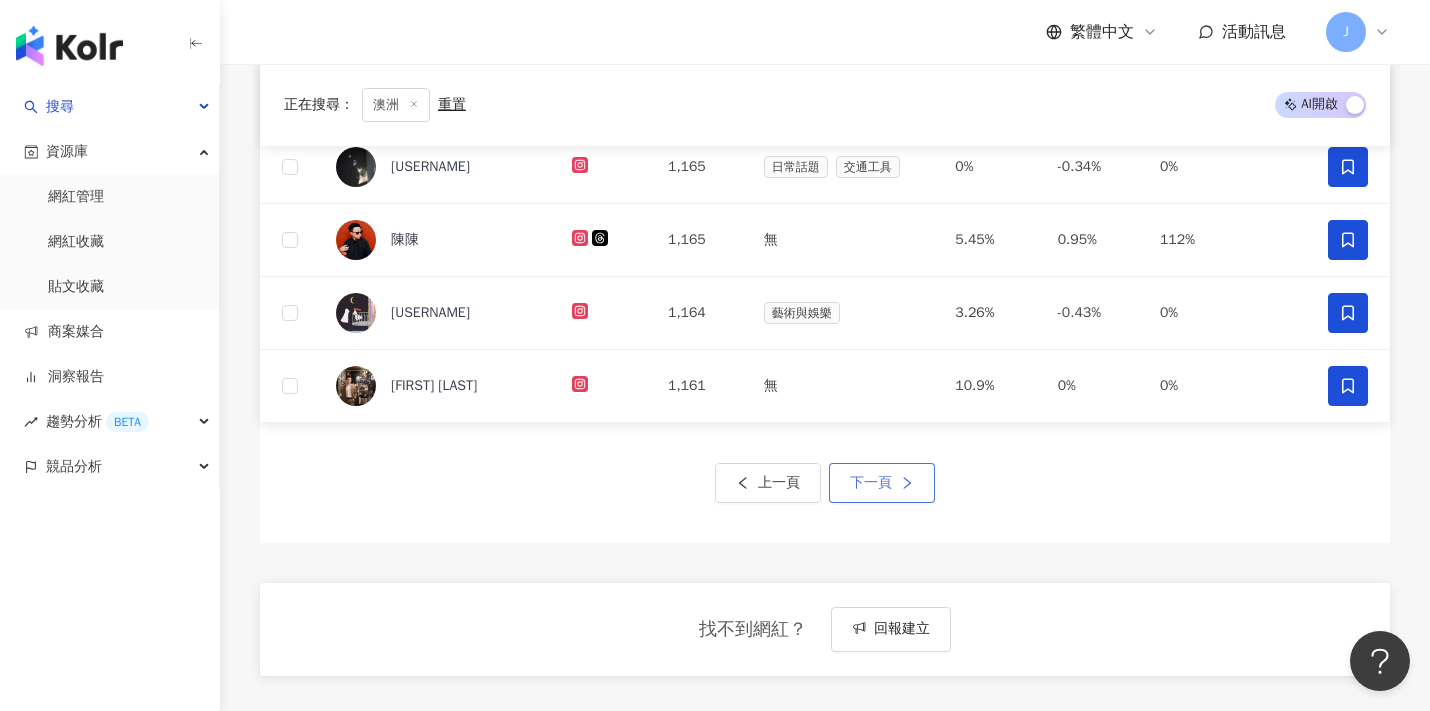 click on "下一頁" at bounding box center [882, 483] 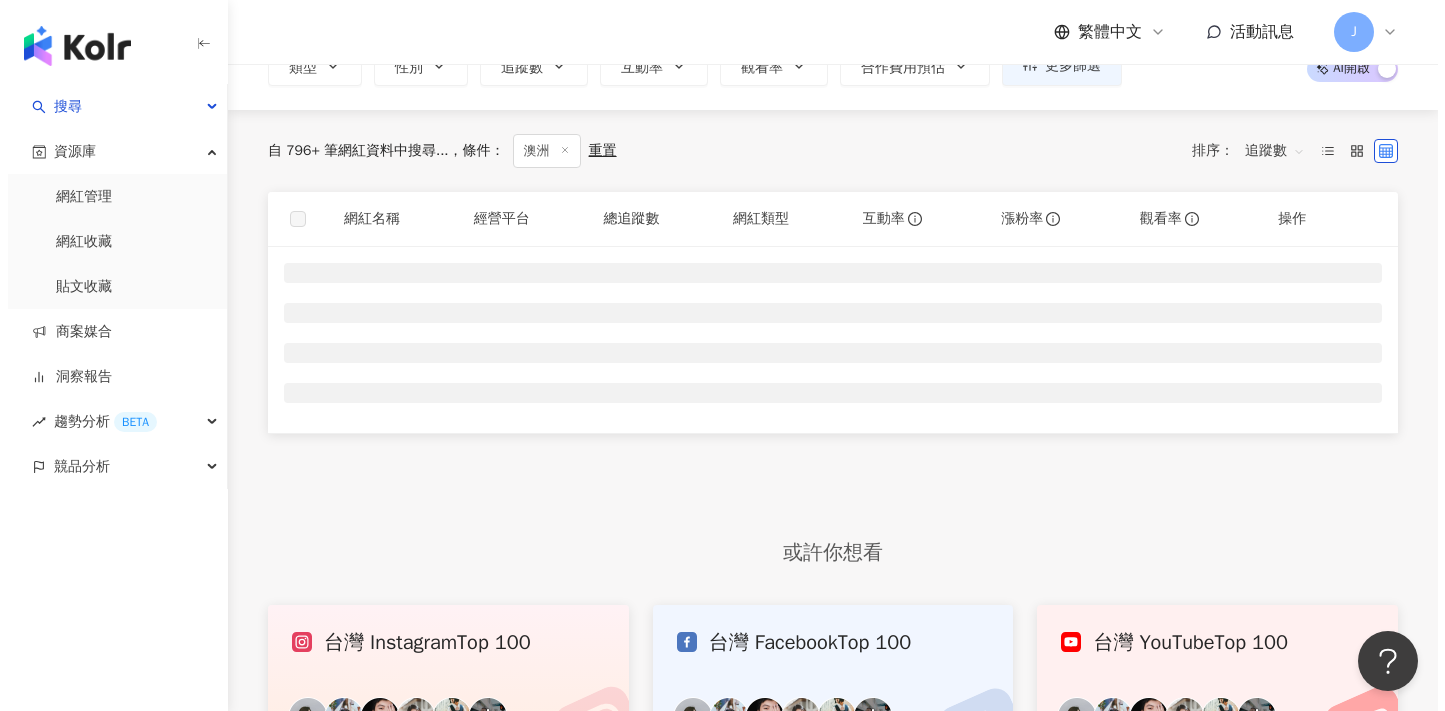 scroll, scrollTop: 128, scrollLeft: 0, axis: vertical 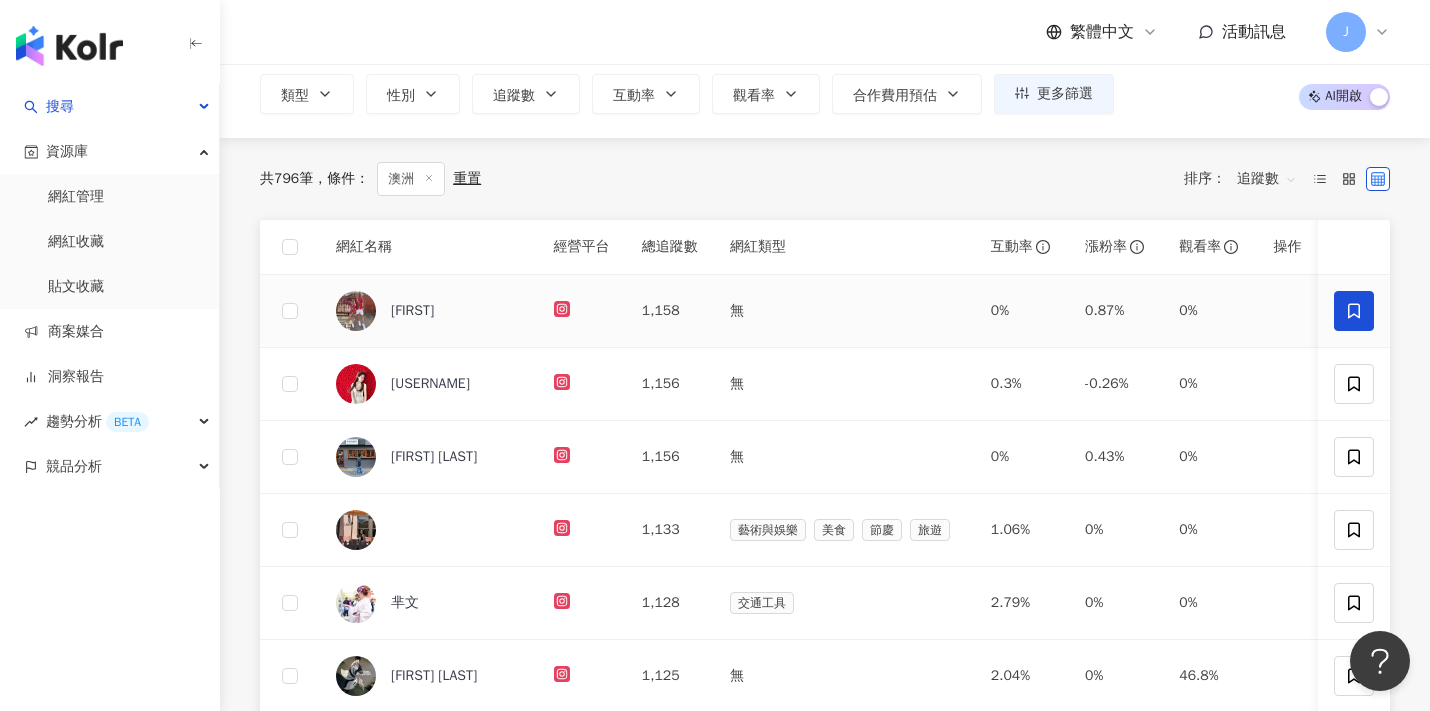click 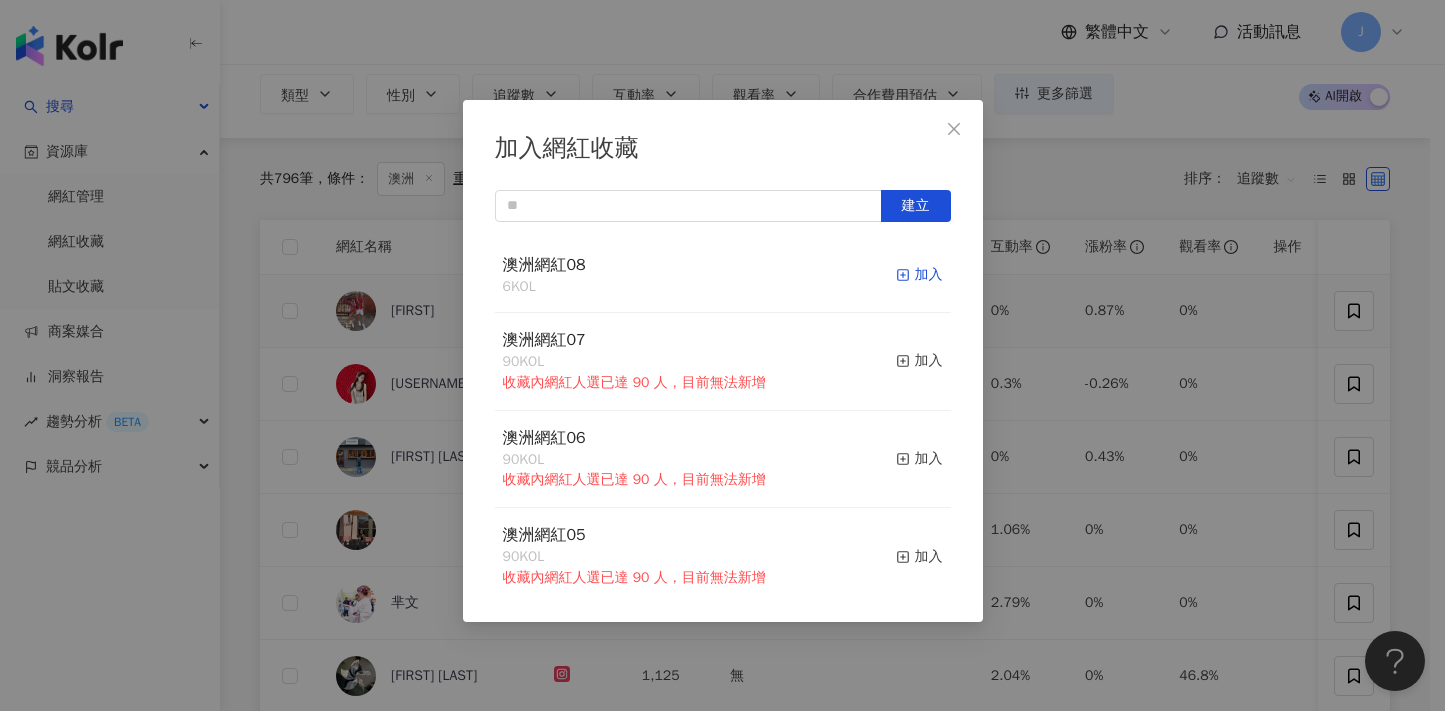 click on "加入" at bounding box center (919, 275) 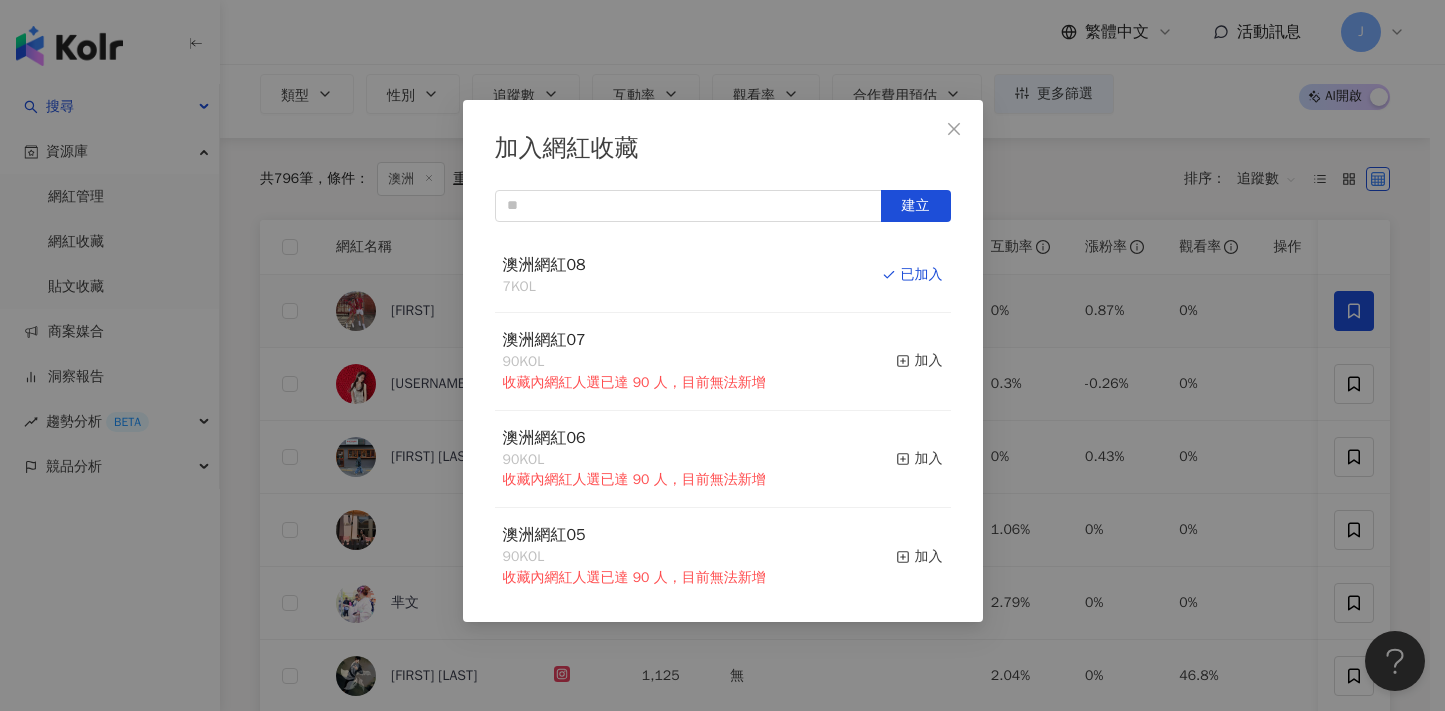 click on "加入網紅收藏 建立 澳洲網紅08 7  KOL 已加入 澳洲網紅07 90  KOL 收藏內網紅人選已達 90 人，目前無法新增 加入 澳洲網紅06 90  KOL 收藏內網紅人選已達 90 人，目前無法新增 加入 澳洲網紅05 90  KOL 收藏內網紅人選已達 90 人，目前無法新增 加入 澳洲網紅04 90  KOL 收藏內網紅人選已達 90 人，目前無法新增 加入 澳洲網紅03 90  KOL 收藏內網紅人選已達 90 人，目前無法新增 加入 澳洲網紅02 90  KOL 收藏內網紅人選已達 90 人，目前無法新增 加入 澳洲網紅01 90  KOL 收藏內網紅人選已達 90 人，目前無法新增 加入 澳洲網紅 90  KOL 收藏內網紅人選已達 90 人，目前無法新增 加入 夏日藝術季 12  KOL 加入" at bounding box center (722, 355) 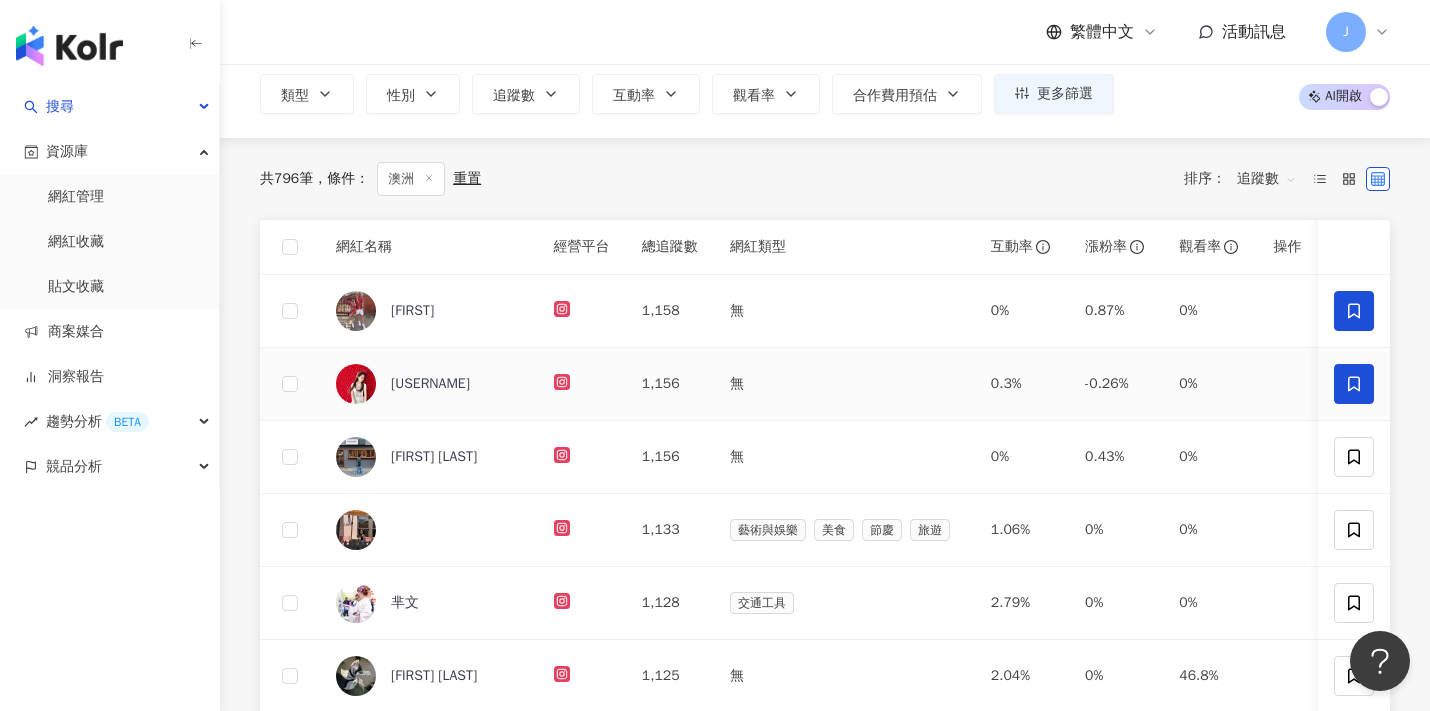 click at bounding box center [1354, 384] 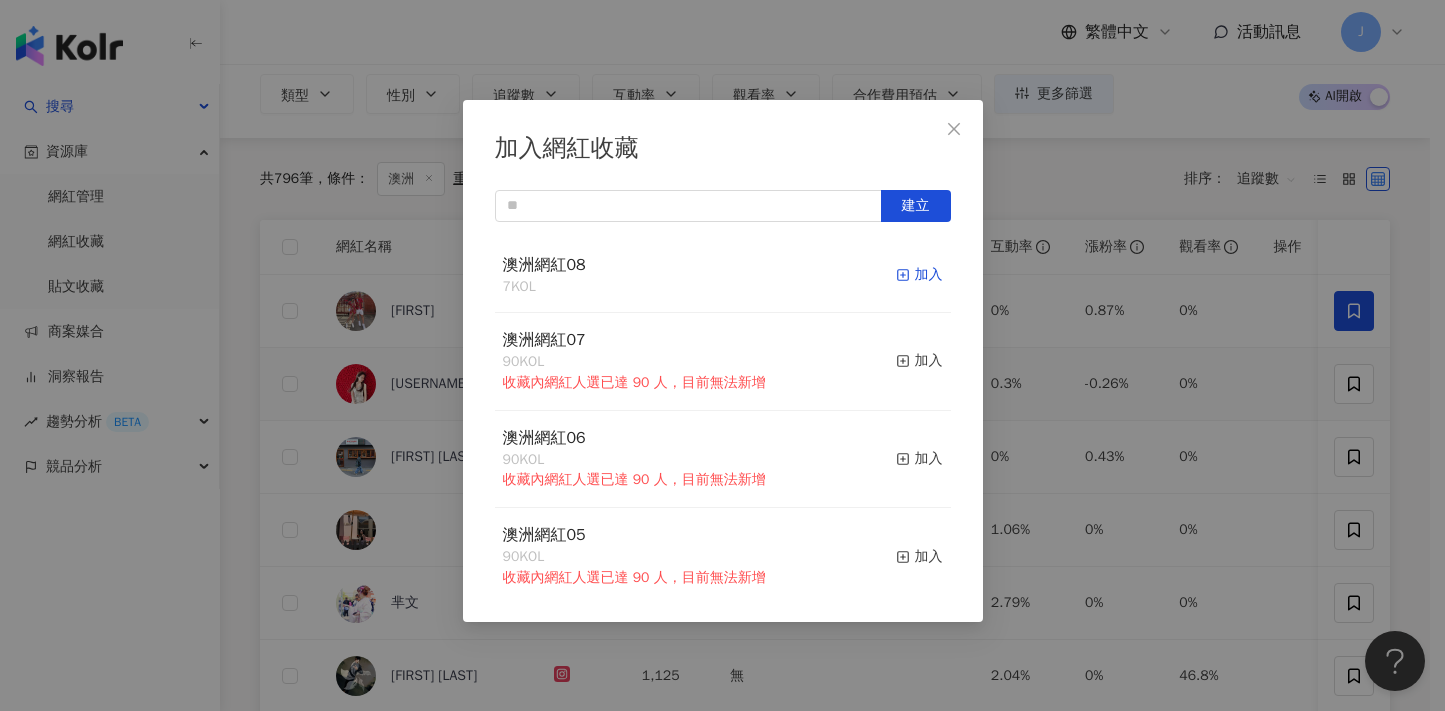 click on "加入" at bounding box center (919, 275) 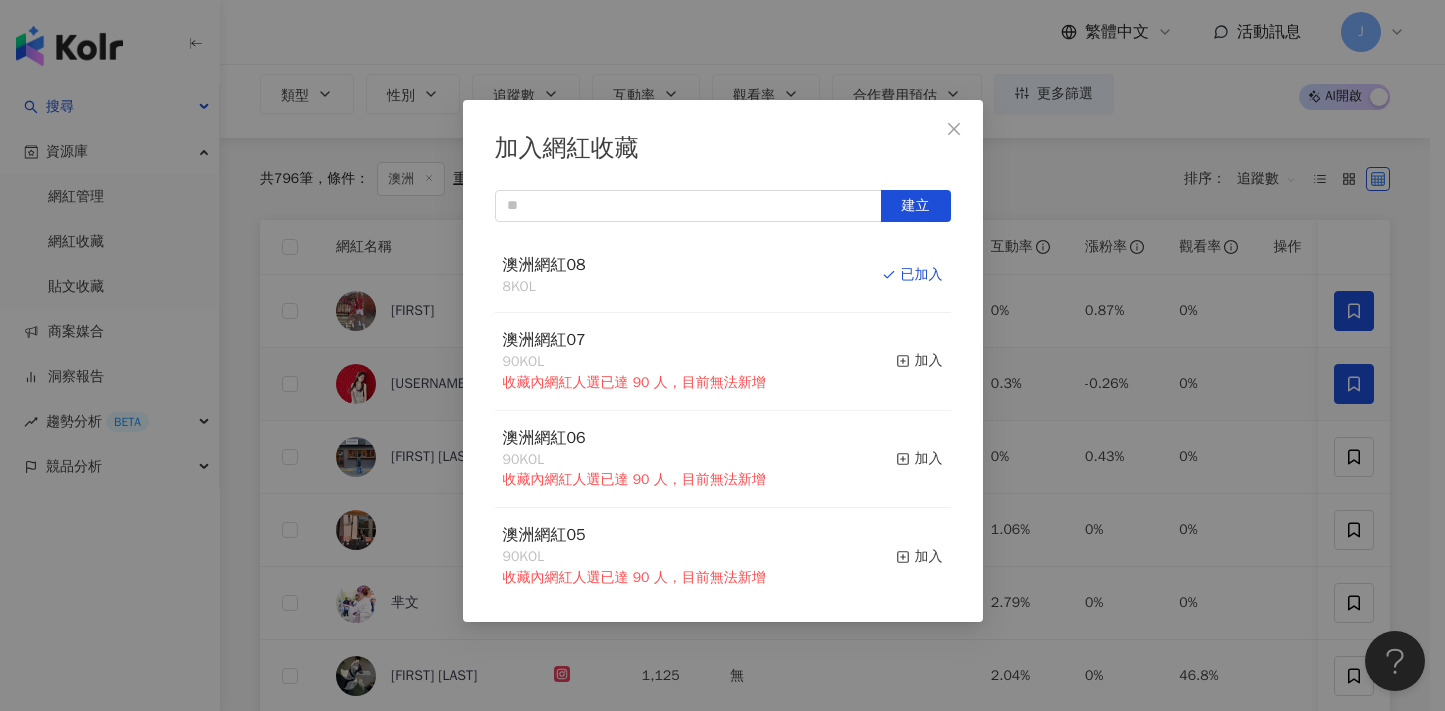 click on "加入網紅收藏 建立 澳洲網紅08 8  KOL 已加入 澳洲網紅07 90  KOL 收藏內網紅人選已達 90 人，目前無法新增 加入 澳洲網紅06 90  KOL 收藏內網紅人選已達 90 人，目前無法新增 加入 澳洲網紅05 90  KOL 收藏內網紅人選已達 90 人，目前無法新增 加入 澳洲網紅04 90  KOL 收藏內網紅人選已達 90 人，目前無法新增 加入 澳洲網紅03 90  KOL 收藏內網紅人選已達 90 人，目前無法新增 加入 澳洲網紅02 90  KOL 收藏內網紅人選已達 90 人，目前無法新增 加入 澳洲網紅01 90  KOL 收藏內網紅人選已達 90 人，目前無法新增 加入 澳洲網紅 90  KOL 收藏內網紅人選已達 90 人，目前無法新增 加入 夏日藝術季 12  KOL 加入" at bounding box center [722, 355] 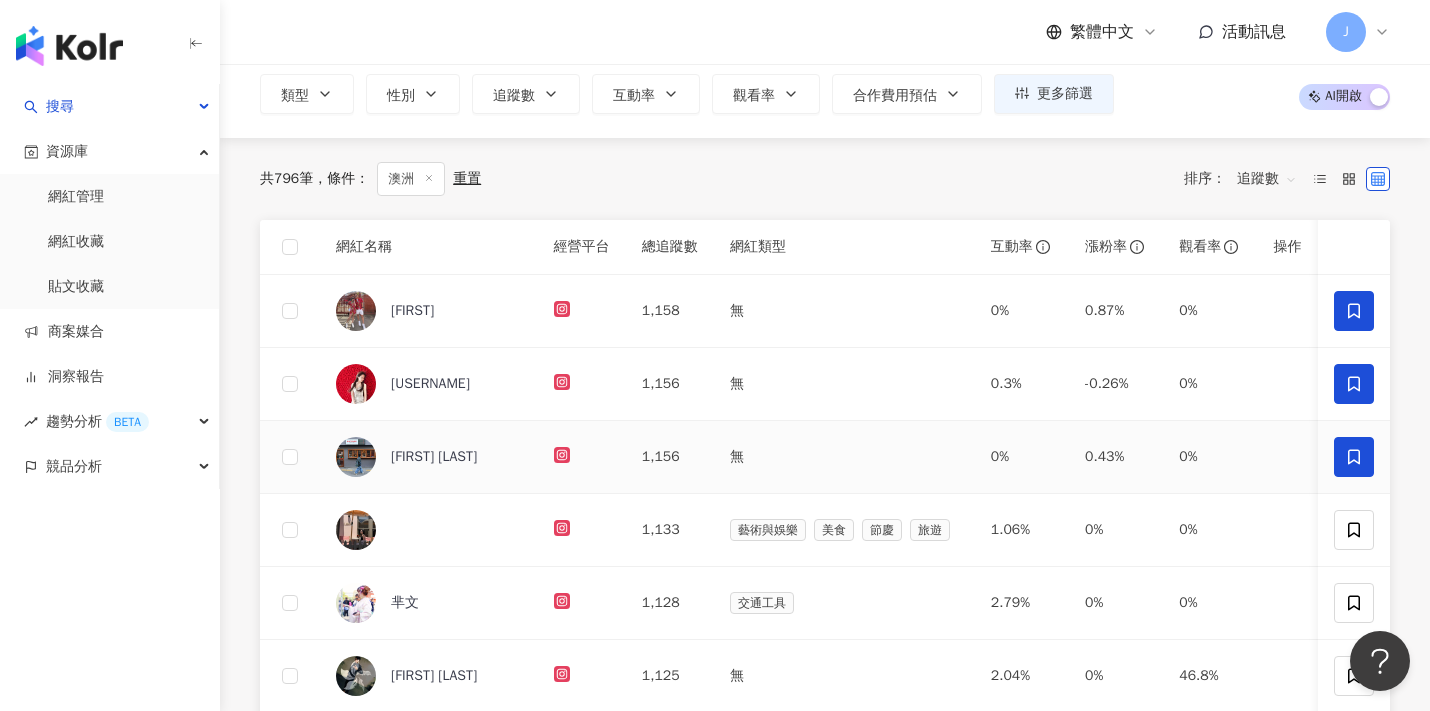 click 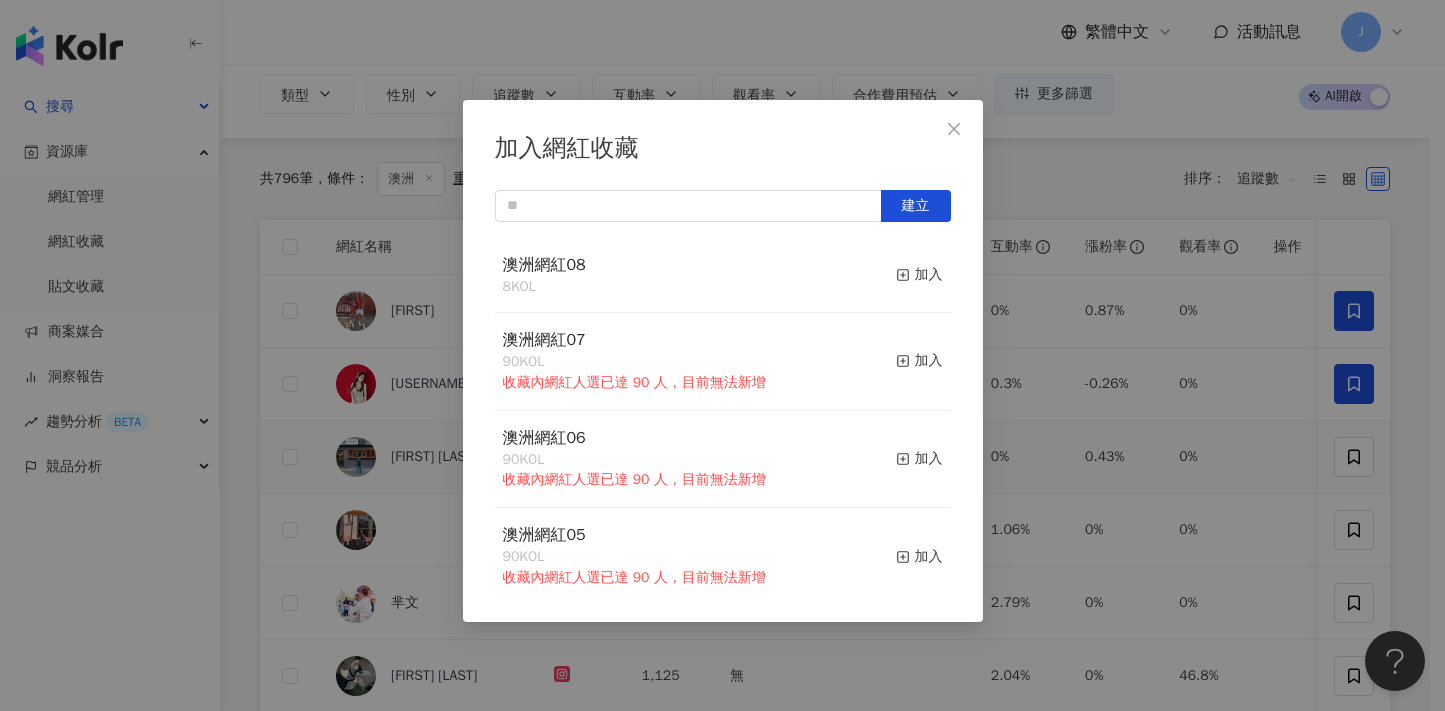 click on "加入" at bounding box center [919, 275] 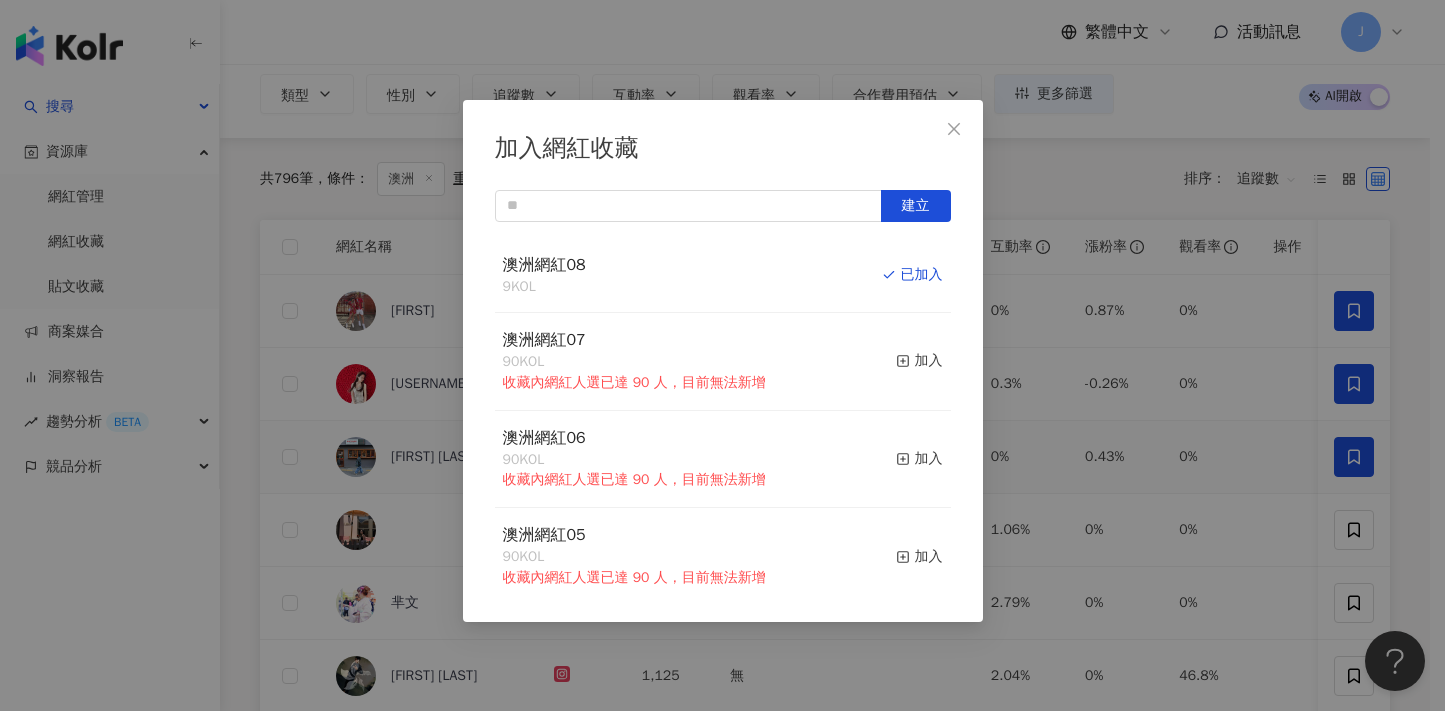 click on "加入網紅收藏 建立 澳洲網紅08 9  KOL 已加入 澳洲網紅07 90  KOL 收藏內網紅人選已達 90 人，目前無法新增 加入 澳洲網紅06 90  KOL 收藏內網紅人選已達 90 人，目前無法新增 加入 澳洲網紅05 90  KOL 收藏內網紅人選已達 90 人，目前無法新增 加入 澳洲網紅04 90  KOL 收藏內網紅人選已達 90 人，目前無法新增 加入 澳洲網紅03 90  KOL 收藏內網紅人選已達 90 人，目前無法新增 加入 澳洲網紅02 90  KOL 收藏內網紅人選已達 90 人，目前無法新增 加入 澳洲網紅01 90  KOL 收藏內網紅人選已達 90 人，目前無法新增 加入 澳洲網紅 90  KOL 收藏內網紅人選已達 90 人，目前無法新增 加入 夏日藝術季 12  KOL 加入" at bounding box center [722, 355] 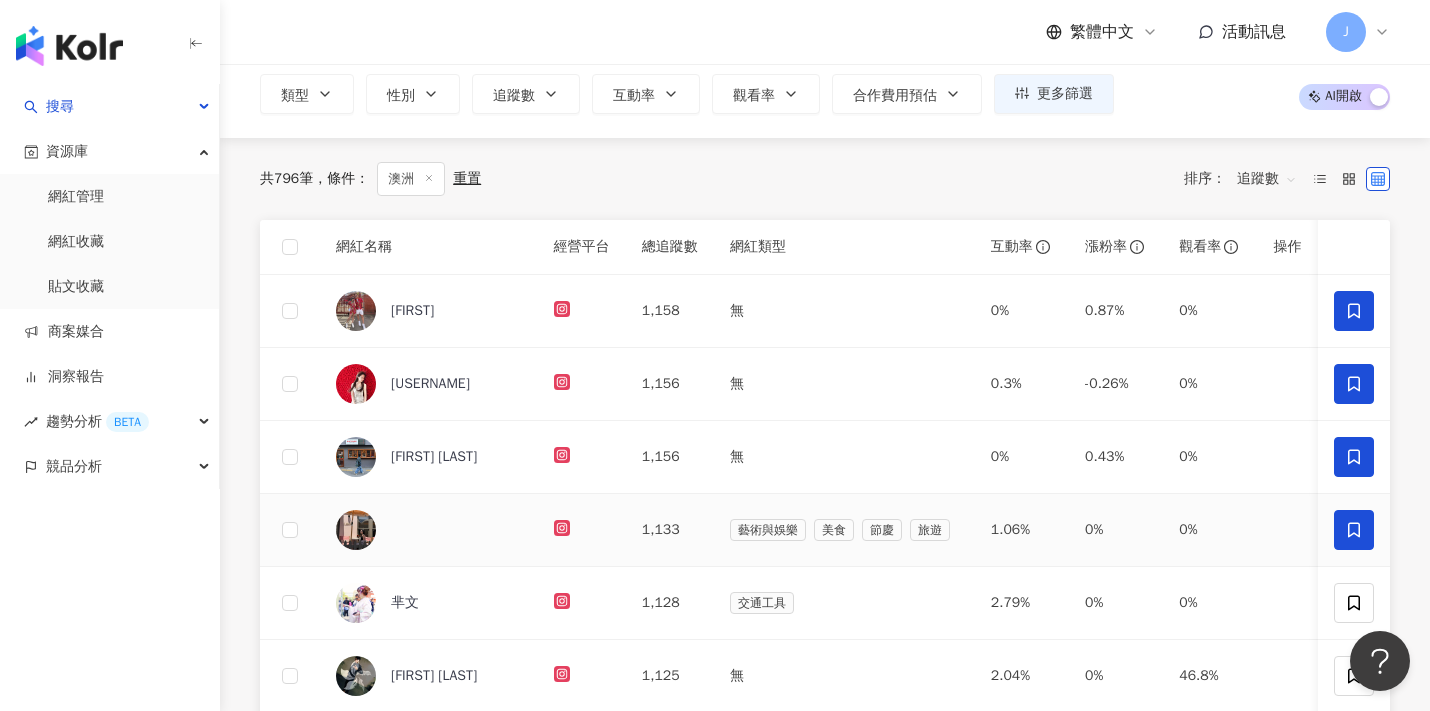 click 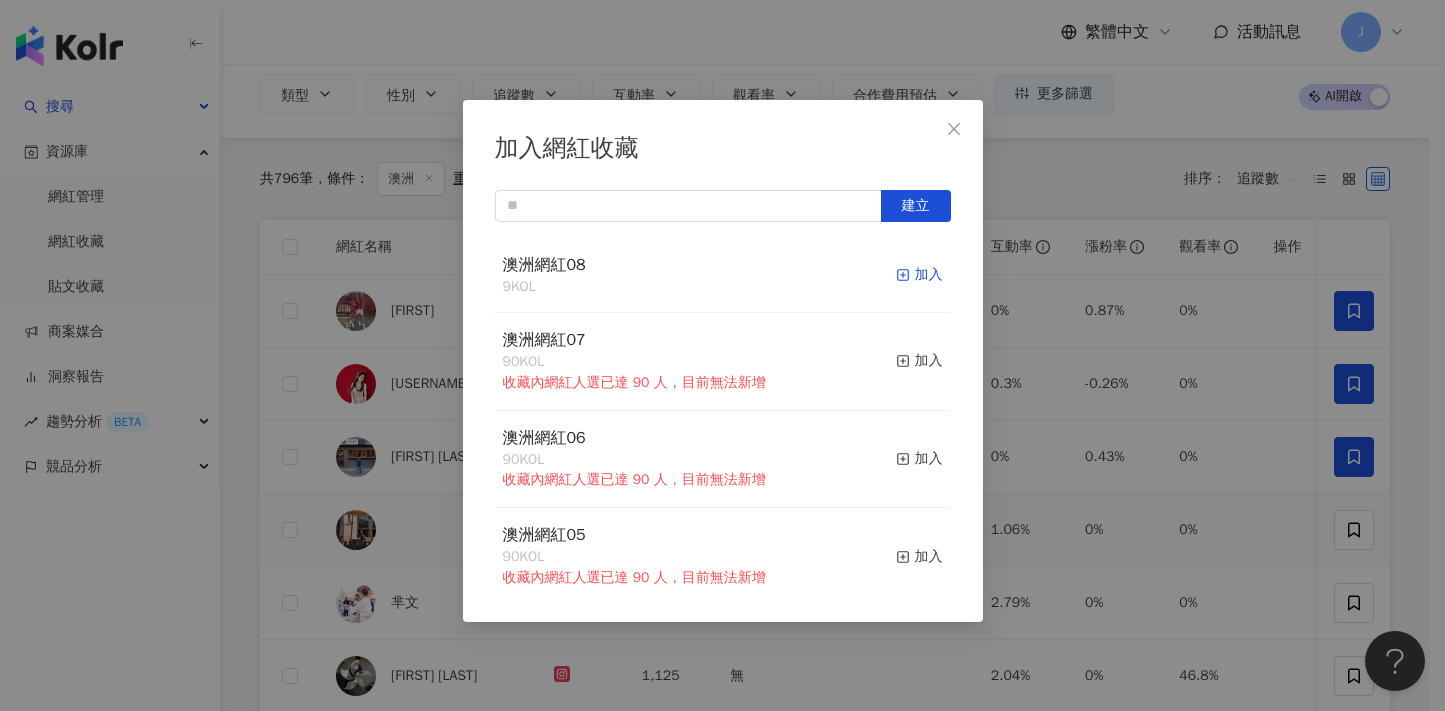 click on "加入" at bounding box center (919, 275) 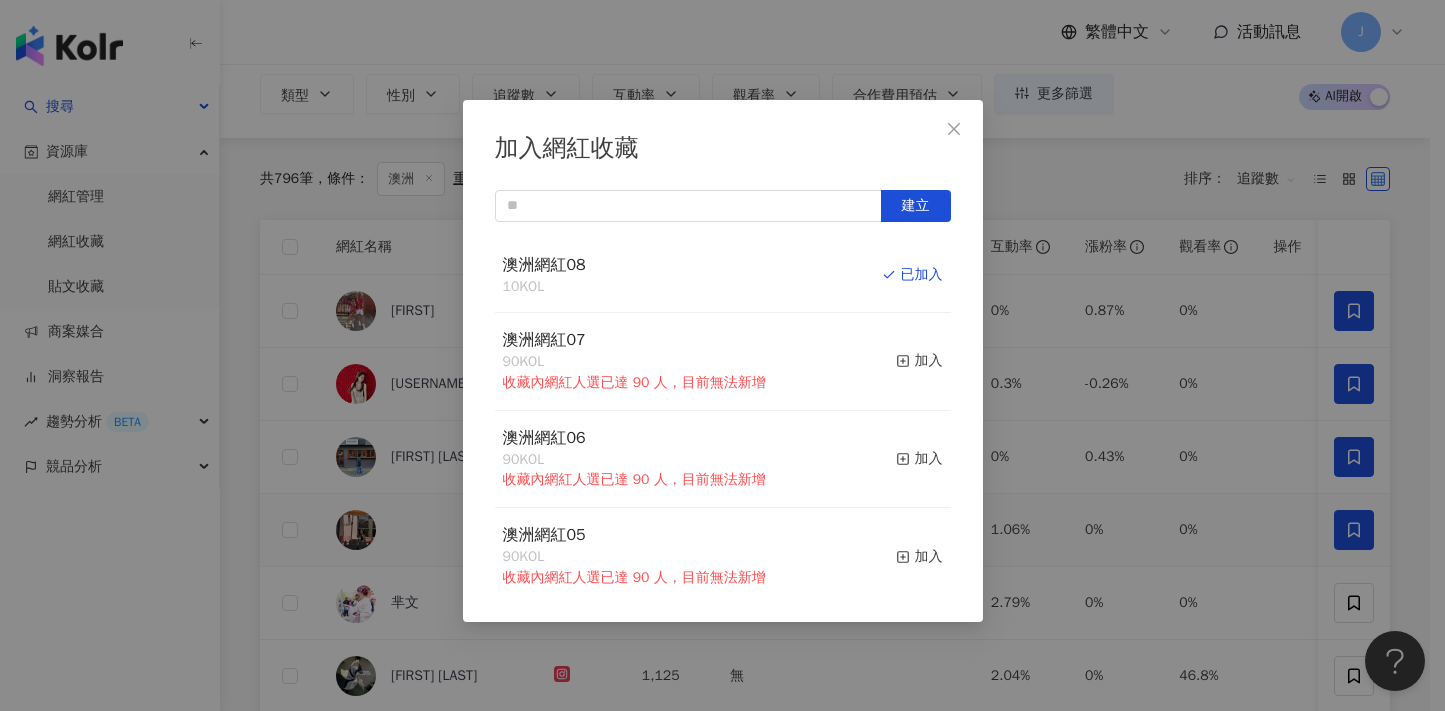 click on "加入網紅收藏 建立 澳洲網紅08 10  KOL 已加入 澳洲網紅07 90  KOL 收藏內網紅人選已達 90 人，目前無法新增 加入 澳洲網紅06 90  KOL 收藏內網紅人選已達 90 人，目前無法新增 加入 澳洲網紅05 90  KOL 收藏內網紅人選已達 90 人，目前無法新增 加入 澳洲網紅04 90  KOL 收藏內網紅人選已達 90 人，目前無法新增 加入 澳洲網紅03 90  KOL 收藏內網紅人選已達 90 人，目前無法新增 加入 澳洲網紅02 90  KOL 收藏內網紅人選已達 90 人，目前無法新增 加入 澳洲網紅01 90  KOL 收藏內網紅人選已達 90 人，目前無法新增 加入 澳洲網紅 90  KOL 收藏內網紅人選已達 90 人，目前無法新增 加入 夏日藝術季 12  KOL 加入" at bounding box center [722, 355] 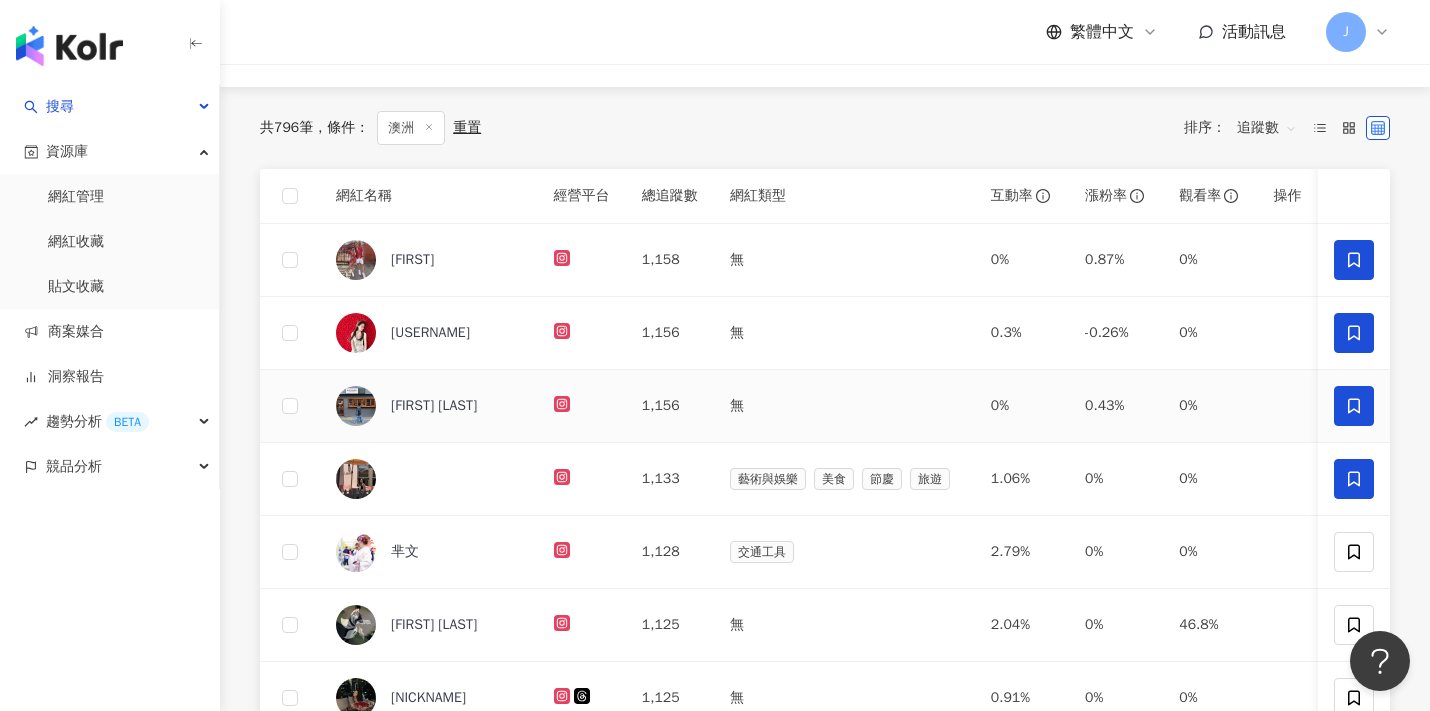 scroll, scrollTop: 261, scrollLeft: 0, axis: vertical 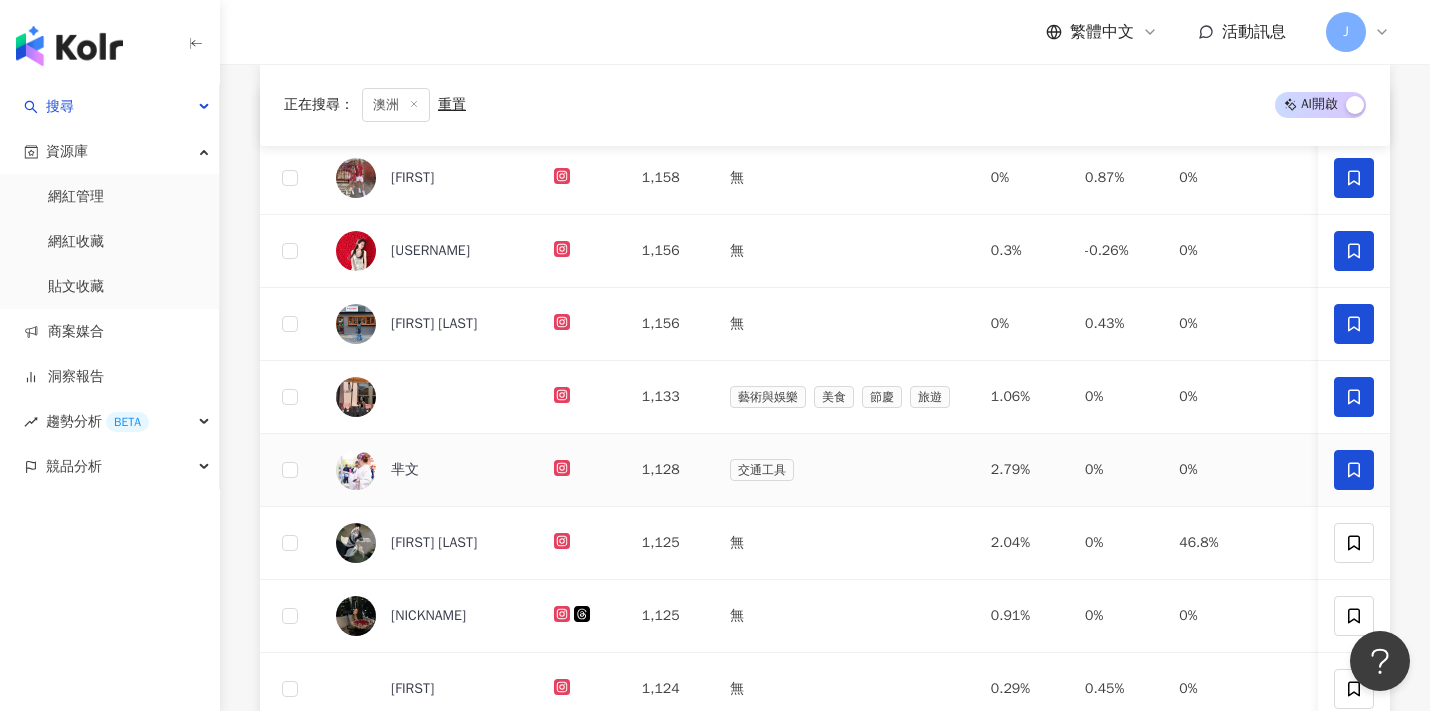 click at bounding box center [1354, 470] 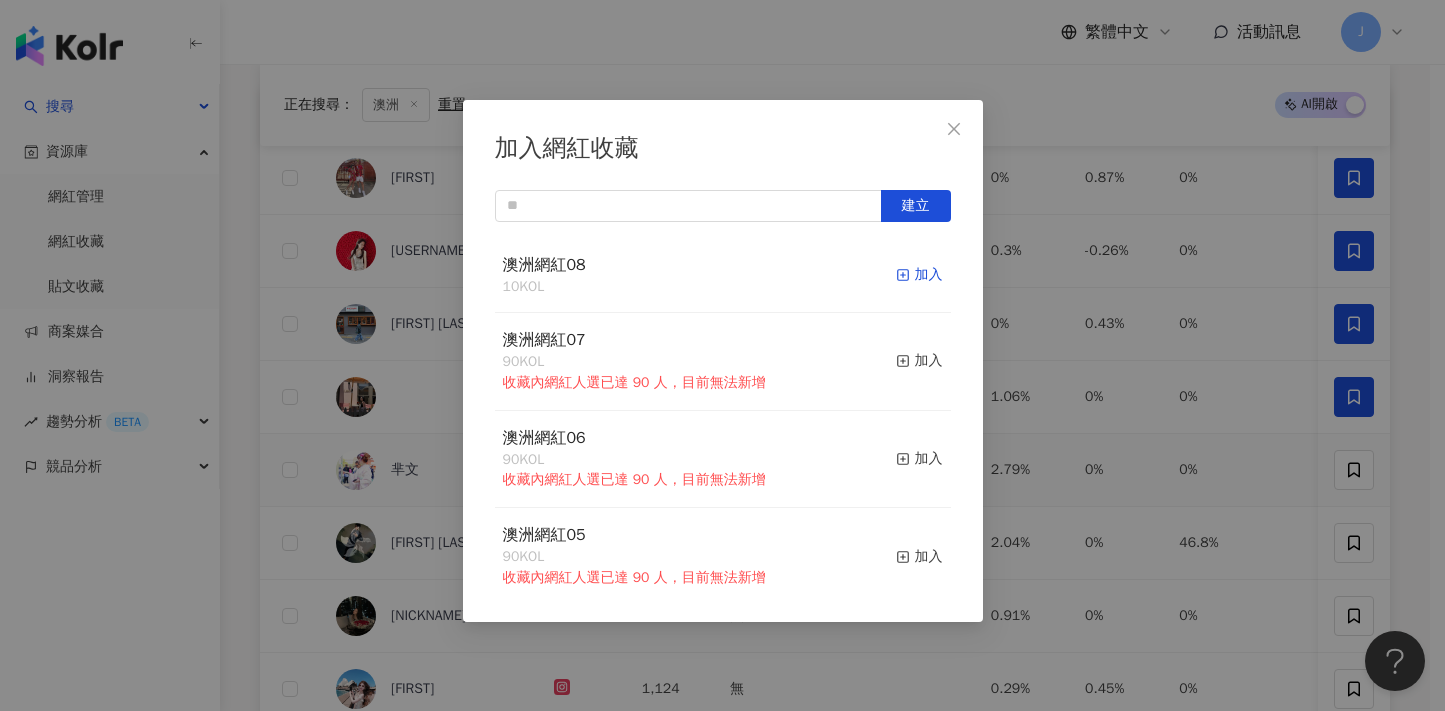 click on "加入" at bounding box center (919, 275) 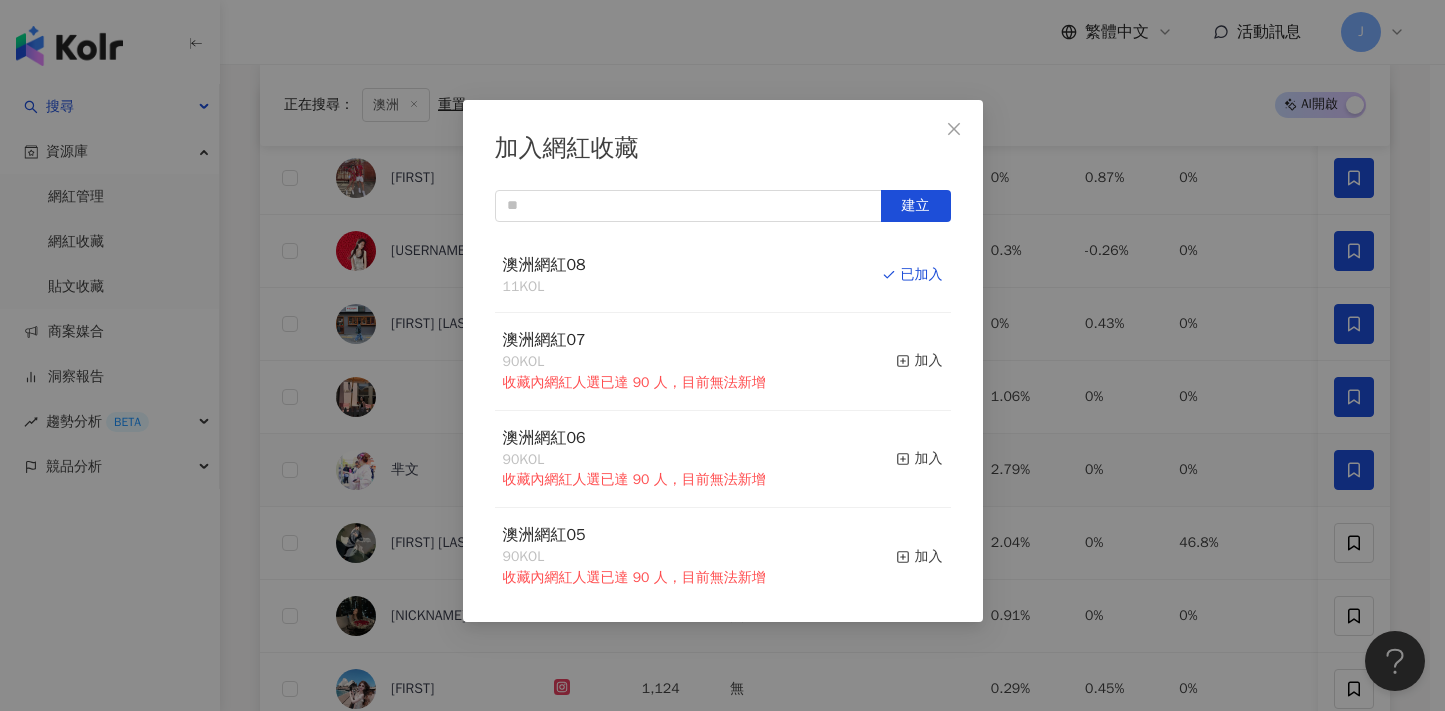 click on "加入網紅收藏 建立 澳洲網紅08 11  KOL 已加入 澳洲網紅07 90  KOL 收藏內網紅人選已達 90 人，目前無法新增 加入 澳洲網紅06 90  KOL 收藏內網紅人選已達 90 人，目前無法新增 加入 澳洲網紅05 90  KOL 收藏內網紅人選已達 90 人，目前無法新增 加入 澳洲網紅04 90  KOL 收藏內網紅人選已達 90 人，目前無法新增 加入 澳洲網紅03 90  KOL 收藏內網紅人選已達 90 人，目前無法新增 加入 澳洲網紅02 90  KOL 收藏內網紅人選已達 90 人，目前無法新增 加入 澳洲網紅01 90  KOL 收藏內網紅人選已達 90 人，目前無法新增 加入 澳洲網紅 90  KOL 收藏內網紅人選已達 90 人，目前無法新增 加入 夏日藝術季 12  KOL 加入" at bounding box center [722, 355] 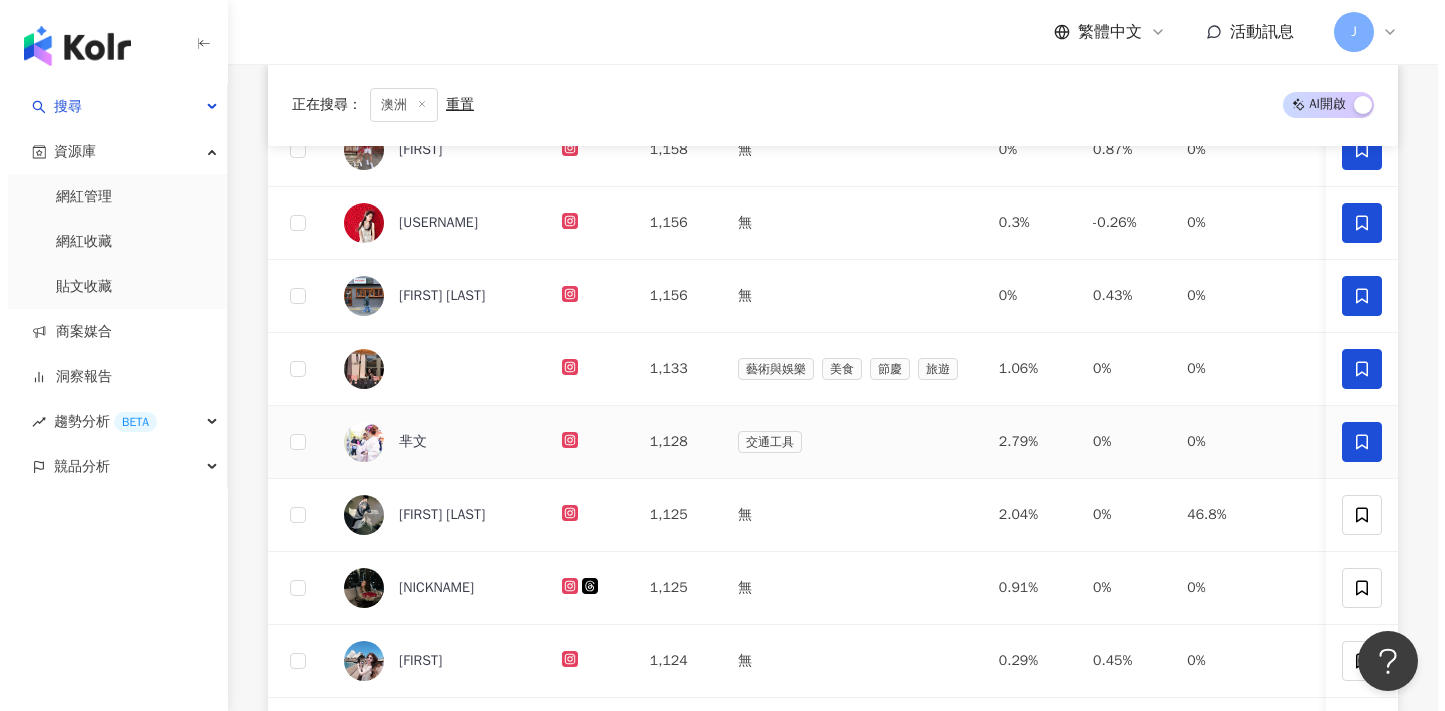 scroll, scrollTop: 444, scrollLeft: 0, axis: vertical 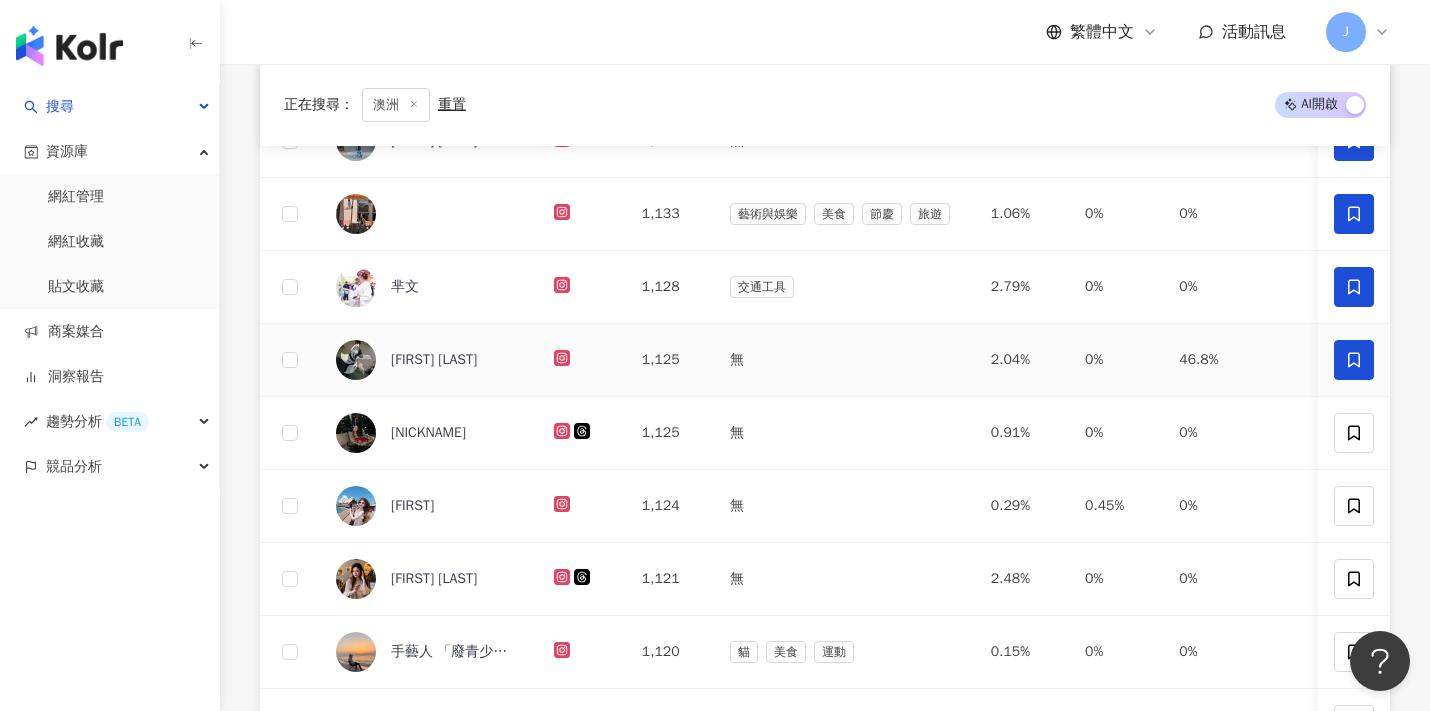 click 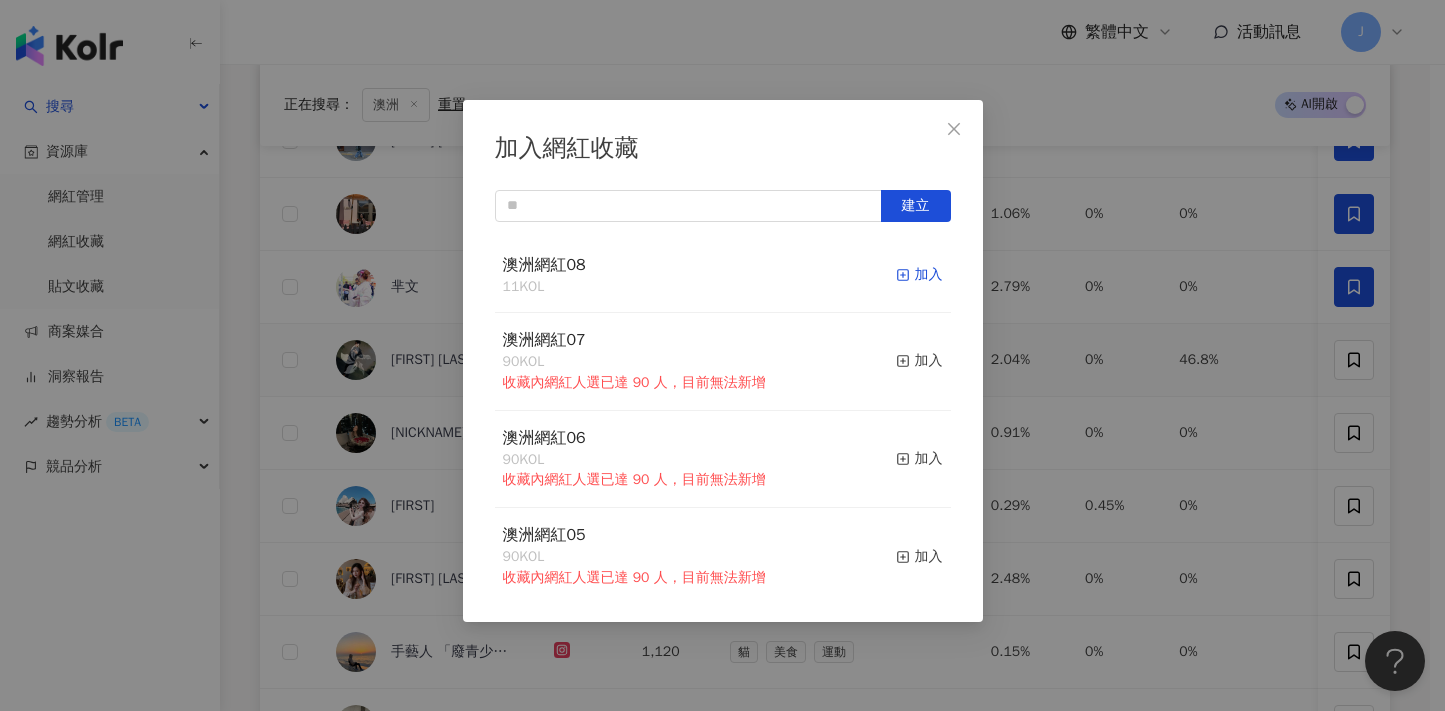 click on "加入" at bounding box center (919, 275) 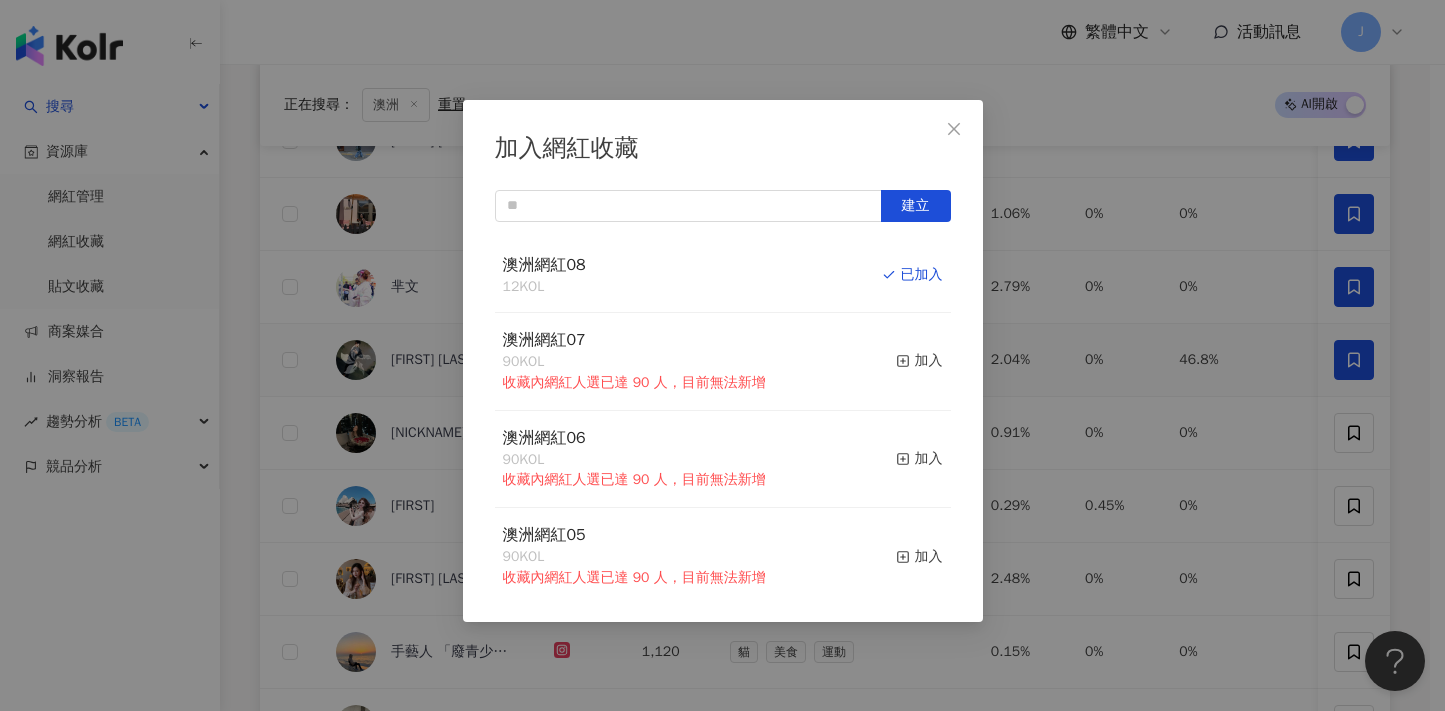 click on "加入網紅收藏 建立 澳洲網紅08 12  KOL 已加入 澳洲網紅07 90  KOL 收藏內網紅人選已達 90 人，目前無法新增 加入 澳洲網紅06 90  KOL 收藏內網紅人選已達 90 人，目前無法新增 加入 澳洲網紅05 90  KOL 收藏內網紅人選已達 90 人，目前無法新增 加入 澳洲網紅04 90  KOL 收藏內網紅人選已達 90 人，目前無法新增 加入 澳洲網紅03 90  KOL 收藏內網紅人選已達 90 人，目前無法新增 加入 澳洲網紅02 90  KOL 收藏內網紅人選已達 90 人，目前無法新增 加入 澳洲網紅01 90  KOL 收藏內網紅人選已達 90 人，目前無法新增 加入 澳洲網紅 90  KOL 收藏內網紅人選已達 90 人，目前無法新增 加入 夏日藝術季 12  KOL 加入" at bounding box center [722, 355] 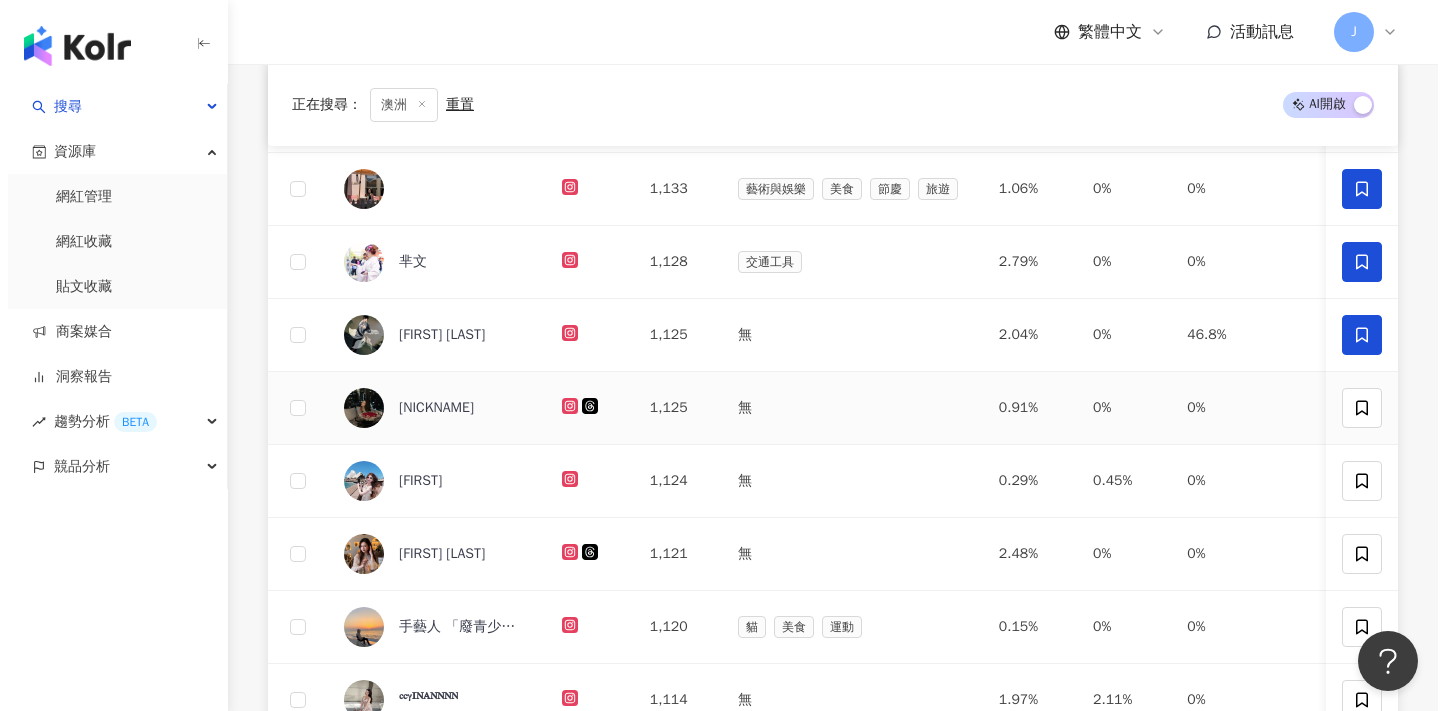 scroll, scrollTop: 499, scrollLeft: 0, axis: vertical 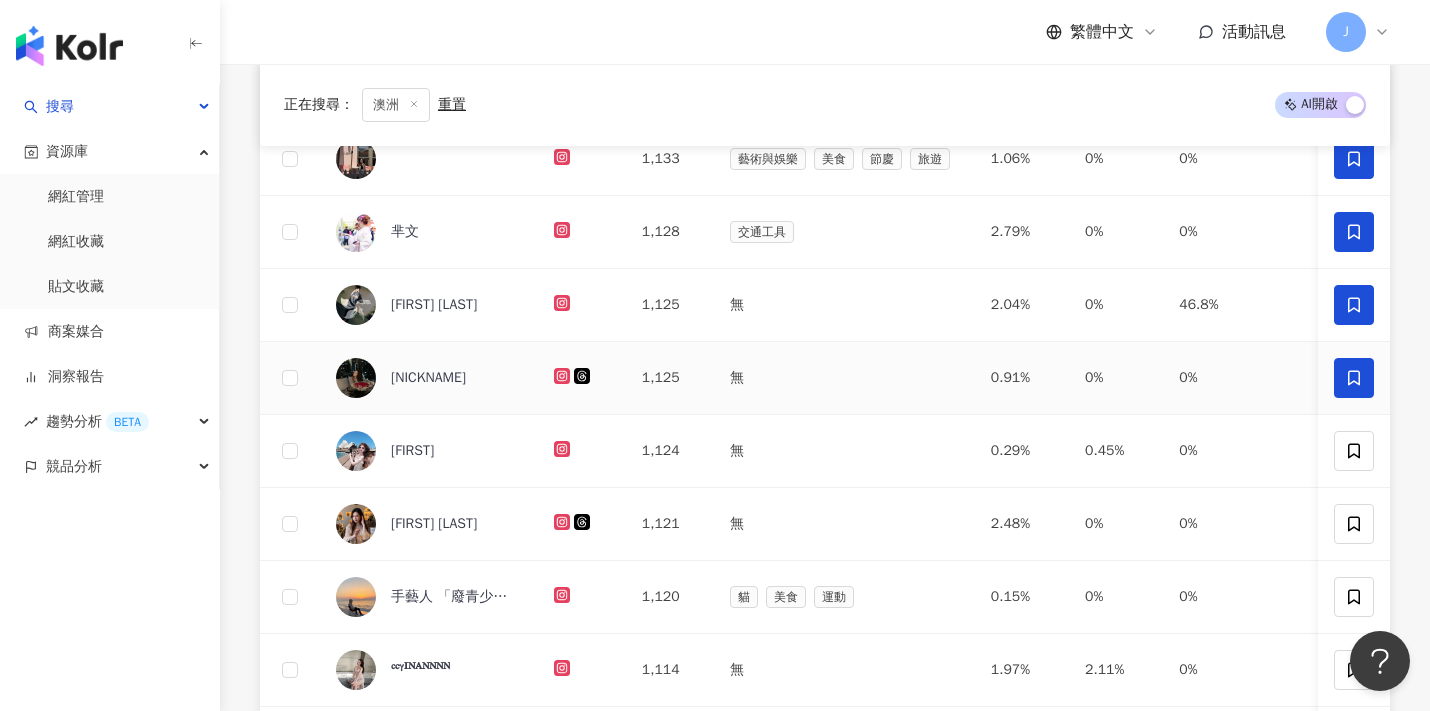 click at bounding box center [1354, 378] 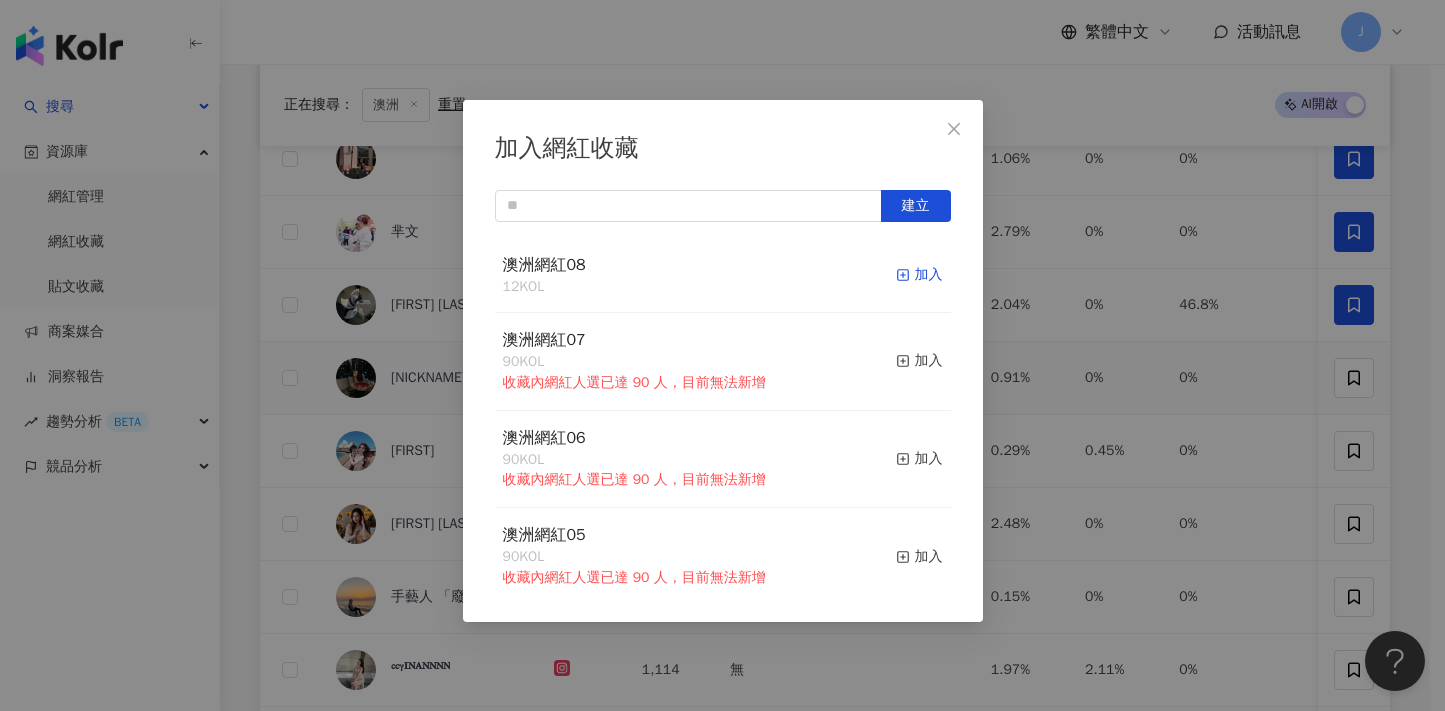 click on "加入" at bounding box center [919, 275] 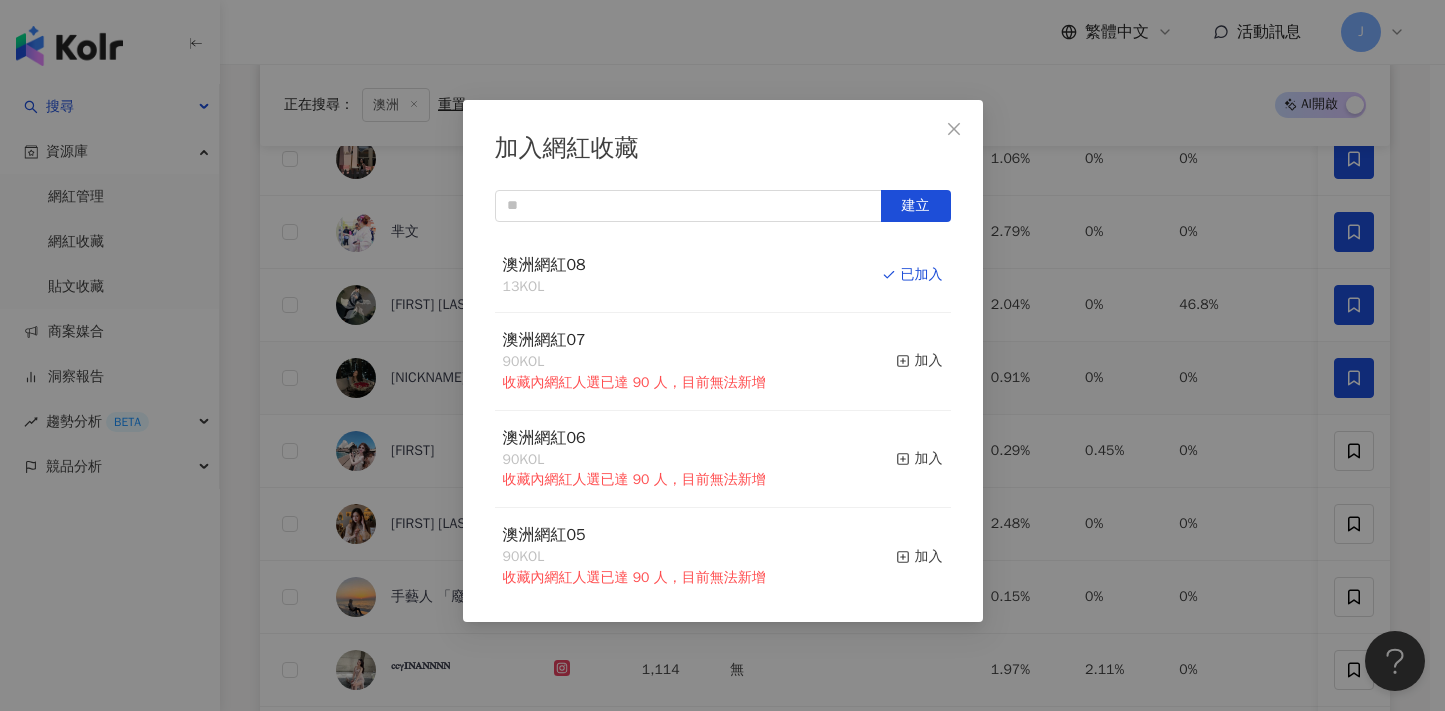 click on "加入網紅收藏 建立 澳洲網紅08 13  KOL 已加入 澳洲網紅07 90  KOL 收藏內網紅人選已達 90 人，目前無法新增 加入 澳洲網紅06 90  KOL 收藏內網紅人選已達 90 人，目前無法新增 加入 澳洲網紅05 90  KOL 收藏內網紅人選已達 90 人，目前無法新增 加入 澳洲網紅04 90  KOL 收藏內網紅人選已達 90 人，目前無法新增 加入 澳洲網紅03 90  KOL 收藏內網紅人選已達 90 人，目前無法新增 加入 澳洲網紅02 90  KOL 收藏內網紅人選已達 90 人，目前無法新增 加入 澳洲網紅01 90  KOL 收藏內網紅人選已達 90 人，目前無法新增 加入 澳洲網紅 90  KOL 收藏內網紅人選已達 90 人，目前無法新增 加入 夏日藝術季 12  KOL 加入" at bounding box center [722, 355] 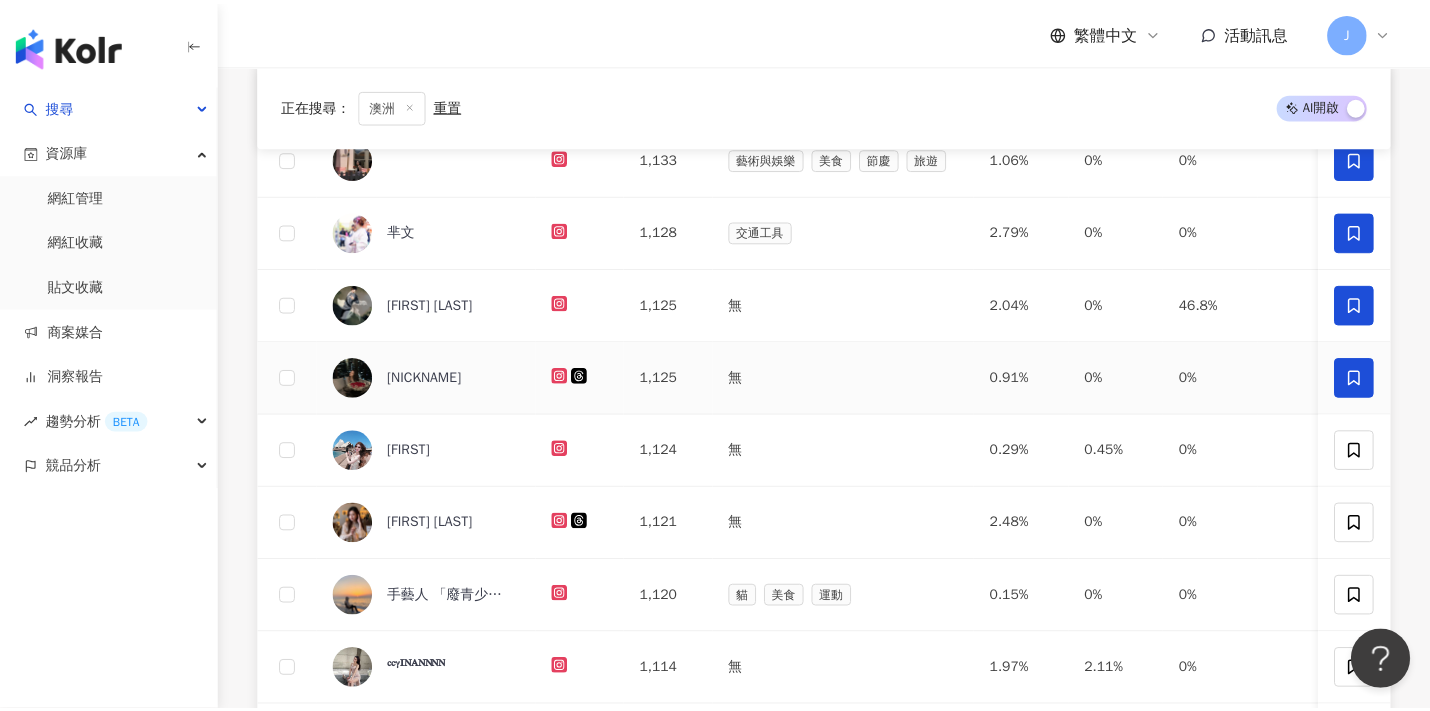 scroll, scrollTop: 544, scrollLeft: 0, axis: vertical 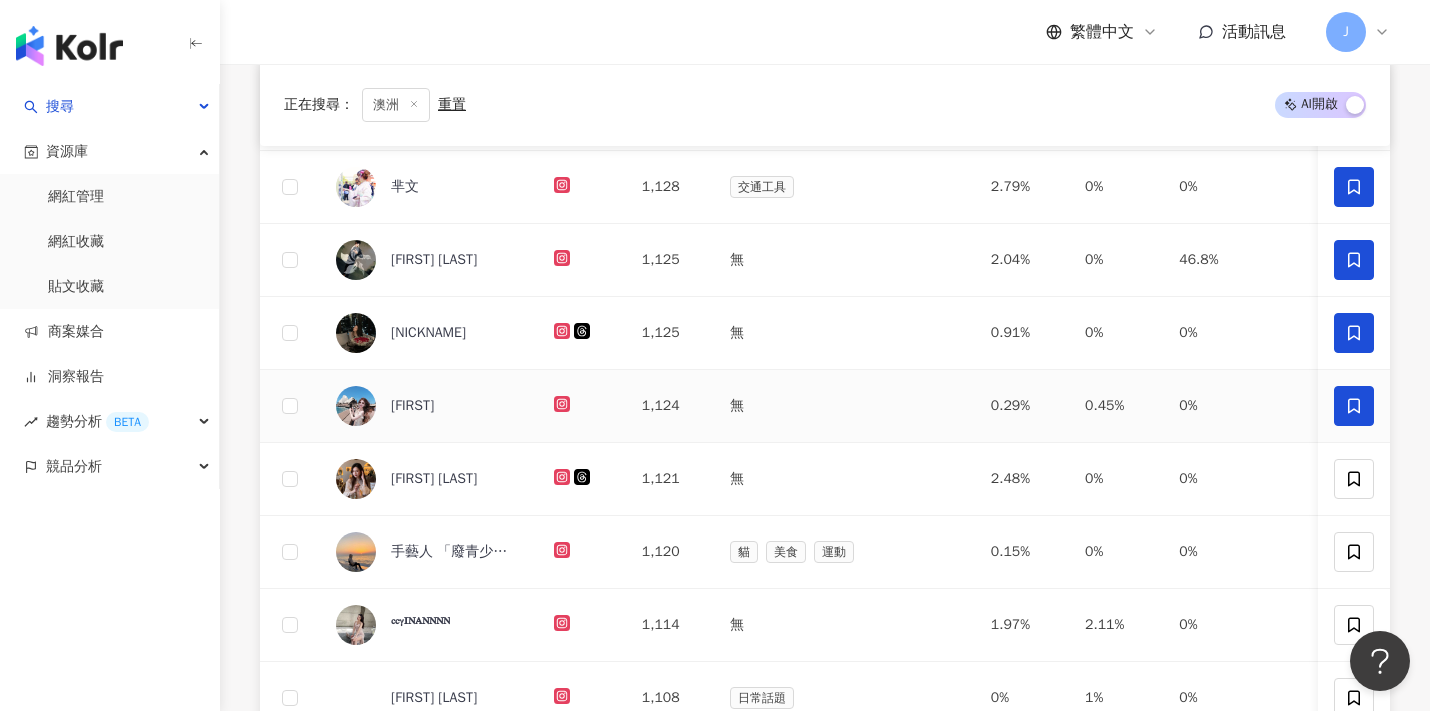 click at bounding box center (1354, 406) 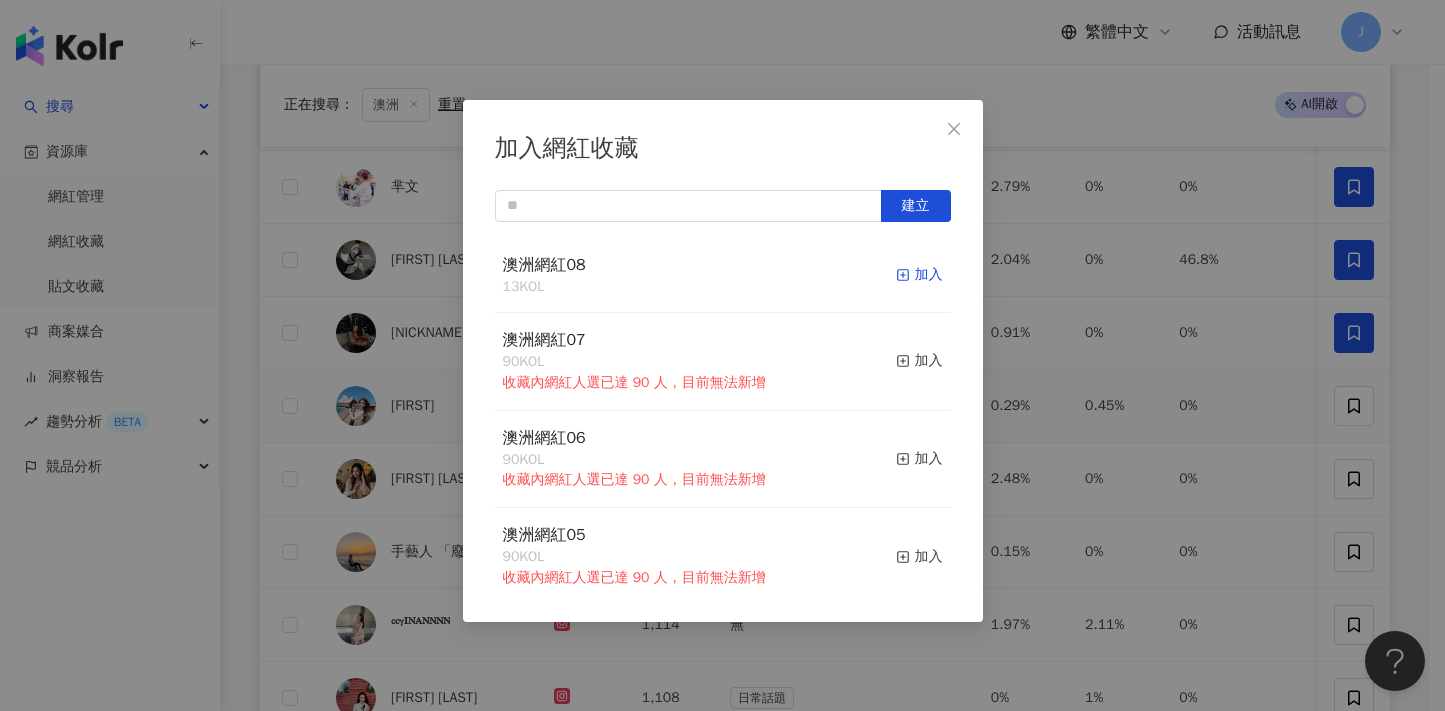 click on "加入" at bounding box center [919, 275] 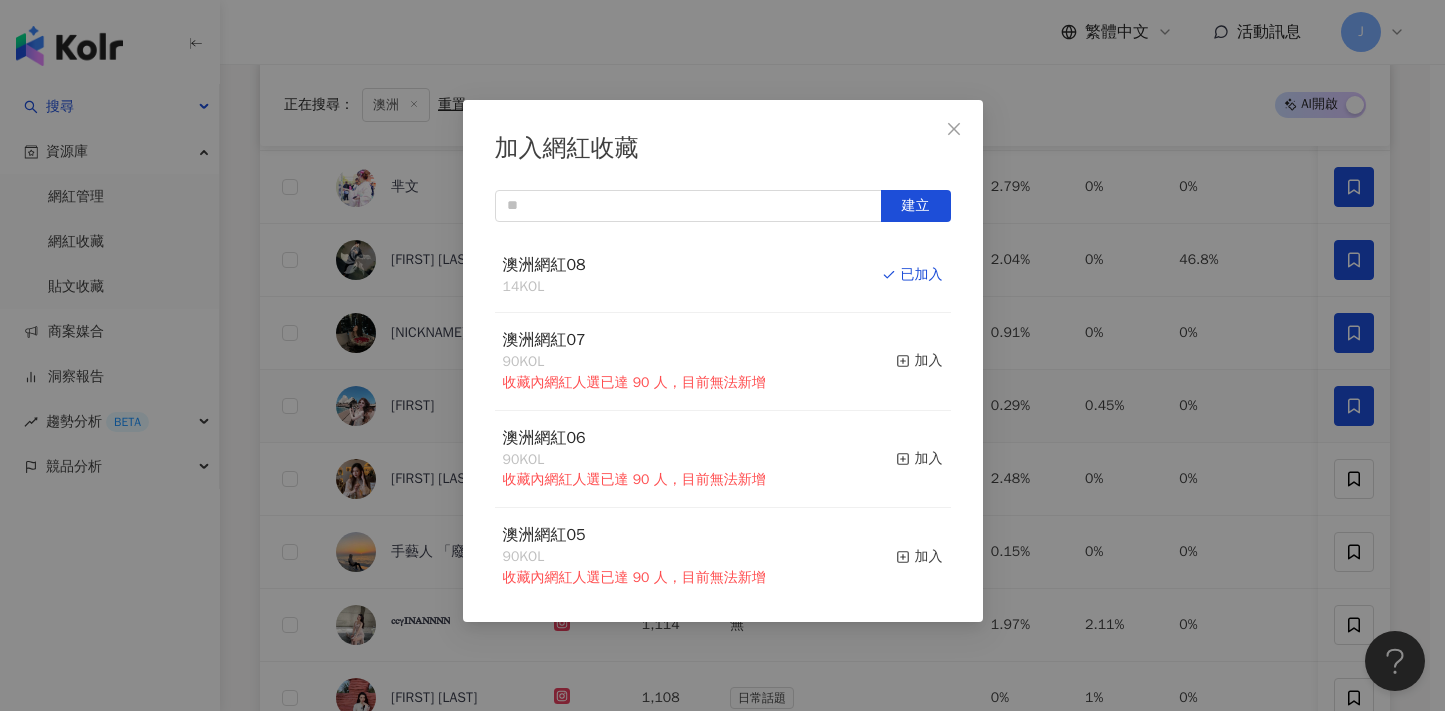 click on "加入網紅收藏 建立 澳洲網紅08 14  KOL 已加入 澳洲網紅07 90  KOL 收藏內網紅人選已達 90 人，目前無法新增 加入 澳洲網紅06 90  KOL 收藏內網紅人選已達 90 人，目前無法新增 加入 澳洲網紅05 90  KOL 收藏內網紅人選已達 90 人，目前無法新增 加入 澳洲網紅04 90  KOL 收藏內網紅人選已達 90 人，目前無法新增 加入 澳洲網紅03 90  KOL 收藏內網紅人選已達 90 人，目前無法新增 加入 澳洲網紅02 90  KOL 收藏內網紅人選已達 90 人，目前無法新增 加入 澳洲網紅01 90  KOL 收藏內網紅人選已達 90 人，目前無法新增 加入 澳洲網紅 90  KOL 收藏內網紅人選已達 90 人，目前無法新增 加入 夏日藝術季 12  KOL 加入" at bounding box center [722, 355] 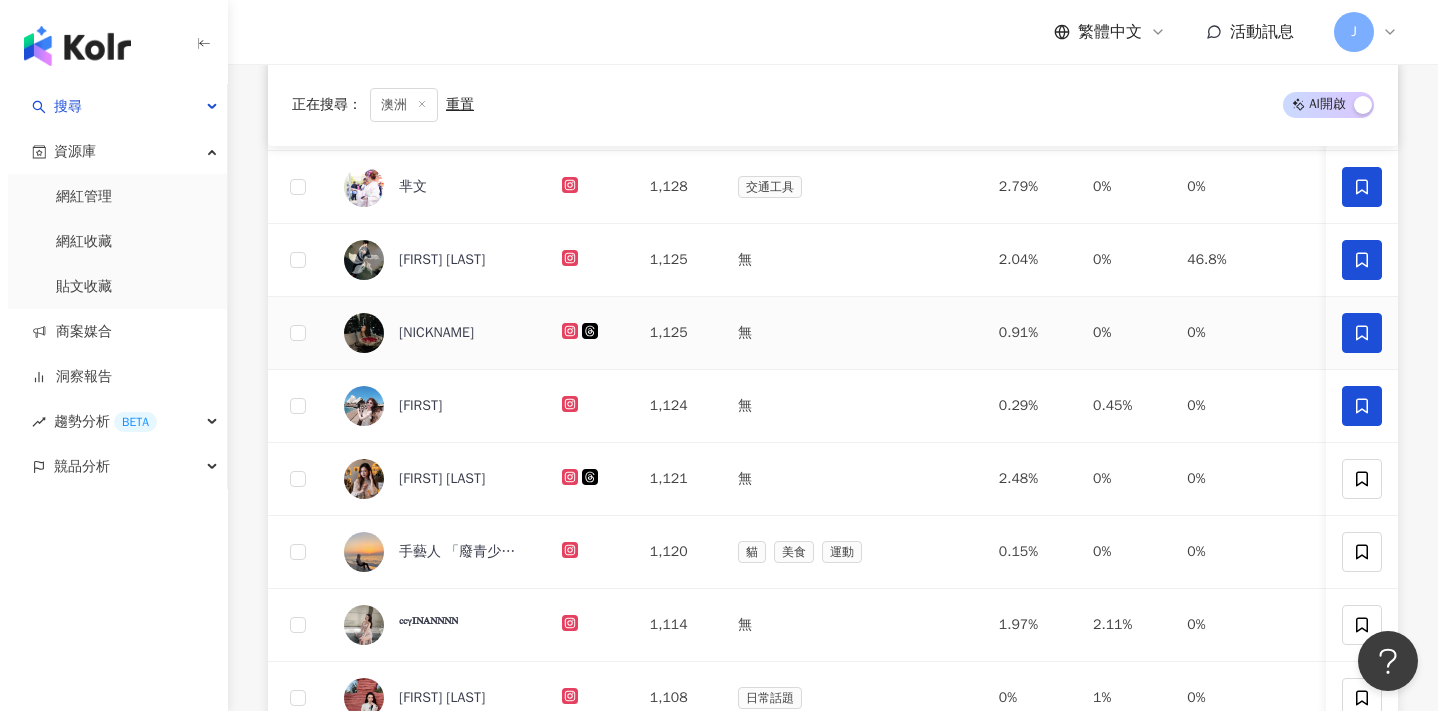 scroll, scrollTop: 566, scrollLeft: 0, axis: vertical 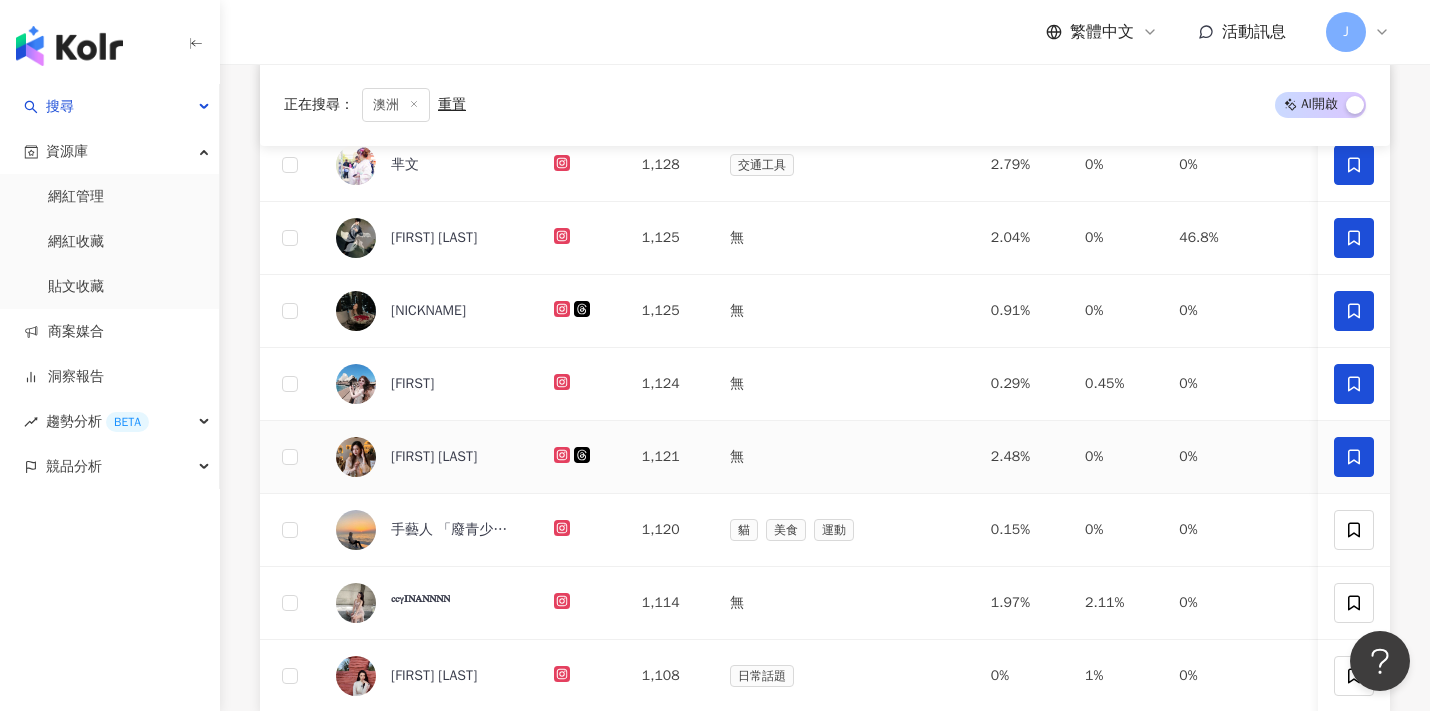 click 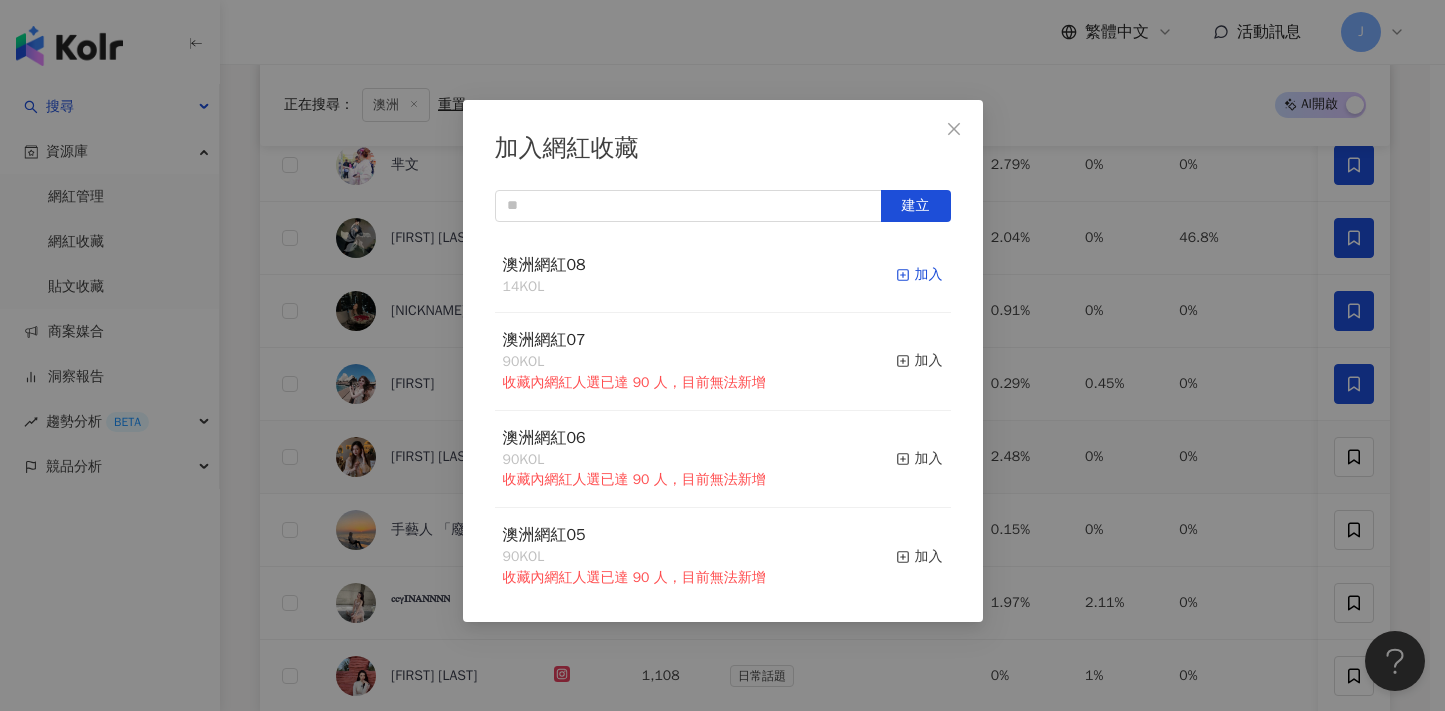 click on "加入" at bounding box center (919, 275) 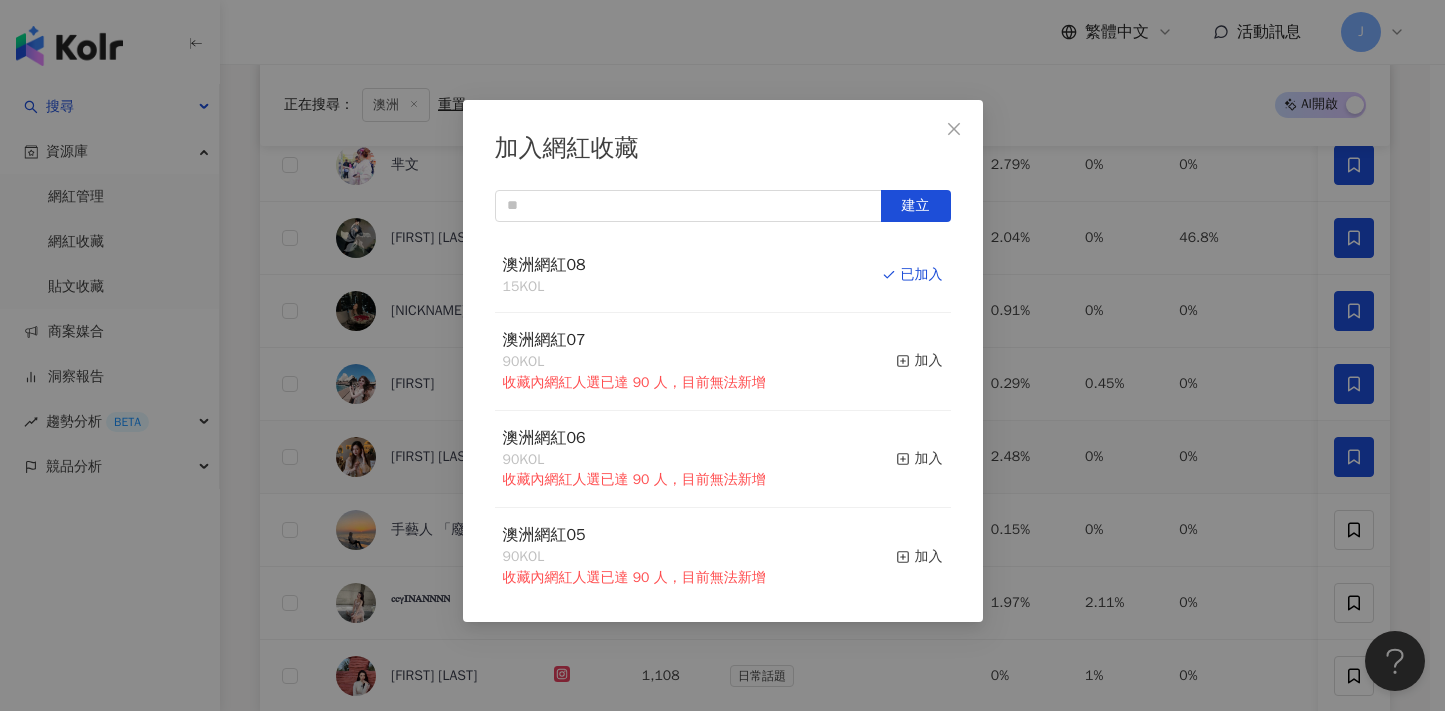 click on "加入網紅收藏 建立 澳洲網紅08 15  KOL 已加入 澳洲網紅07 90  KOL 收藏內網紅人選已達 90 人，目前無法新增 加入 澳洲網紅06 90  KOL 收藏內網紅人選已達 90 人，目前無法新增 加入 澳洲網紅05 90  KOL 收藏內網紅人選已達 90 人，目前無法新增 加入 澳洲網紅04 90  KOL 收藏內網紅人選已達 90 人，目前無法新增 加入 澳洲網紅03 90  KOL 收藏內網紅人選已達 90 人，目前無法新增 加入 澳洲網紅02 90  KOL 收藏內網紅人選已達 90 人，目前無法新增 加入 澳洲網紅01 90  KOL 收藏內網紅人選已達 90 人，目前無法新增 加入 澳洲網紅 90  KOL 收藏內網紅人選已達 90 人，目前無法新增 加入 夏日藝術季 12  KOL 加入" at bounding box center (722, 355) 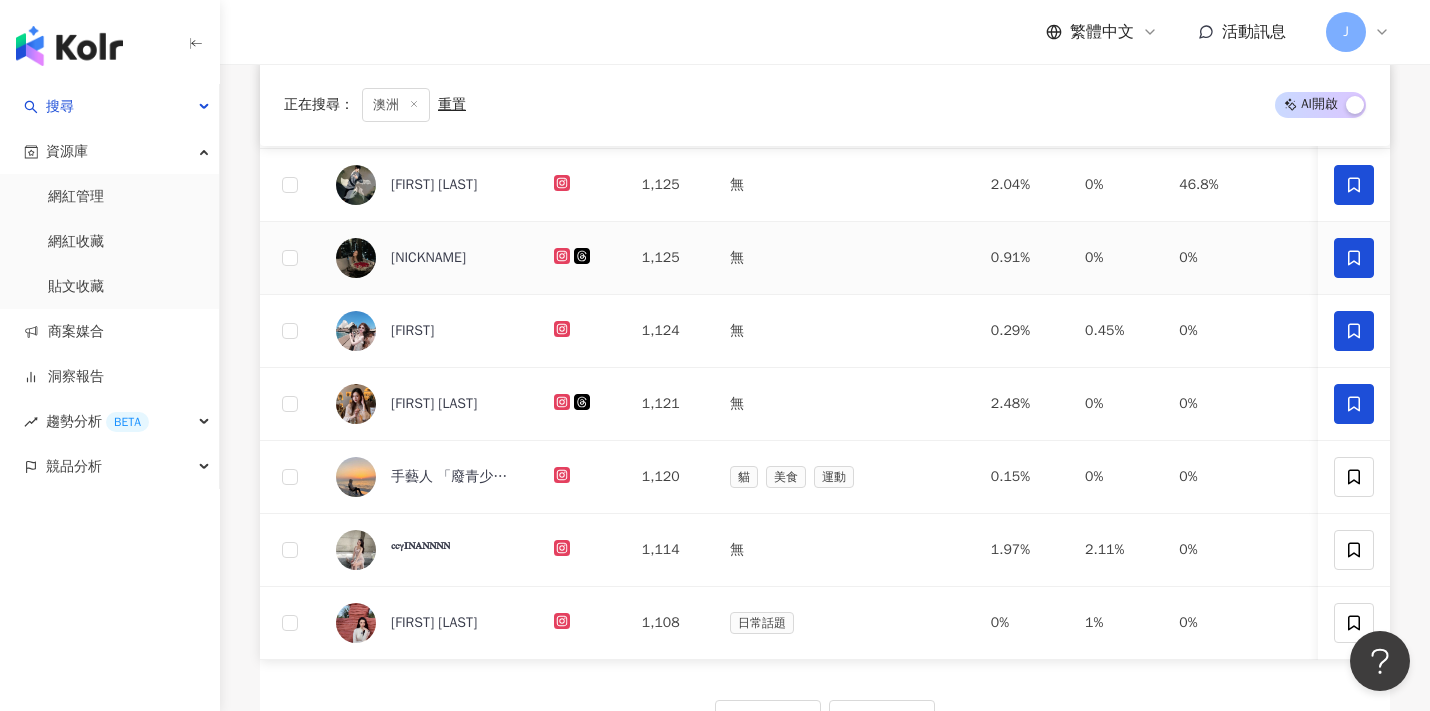 scroll, scrollTop: 623, scrollLeft: 0, axis: vertical 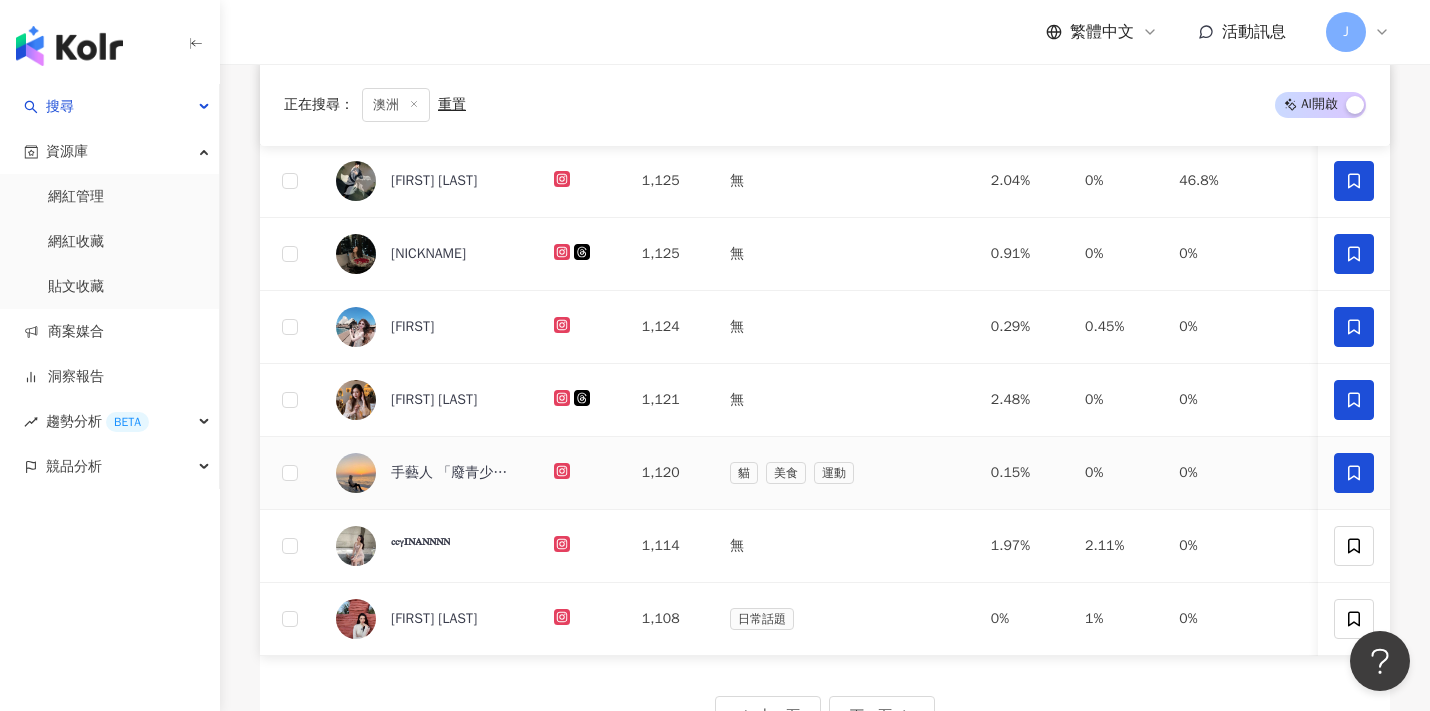 click 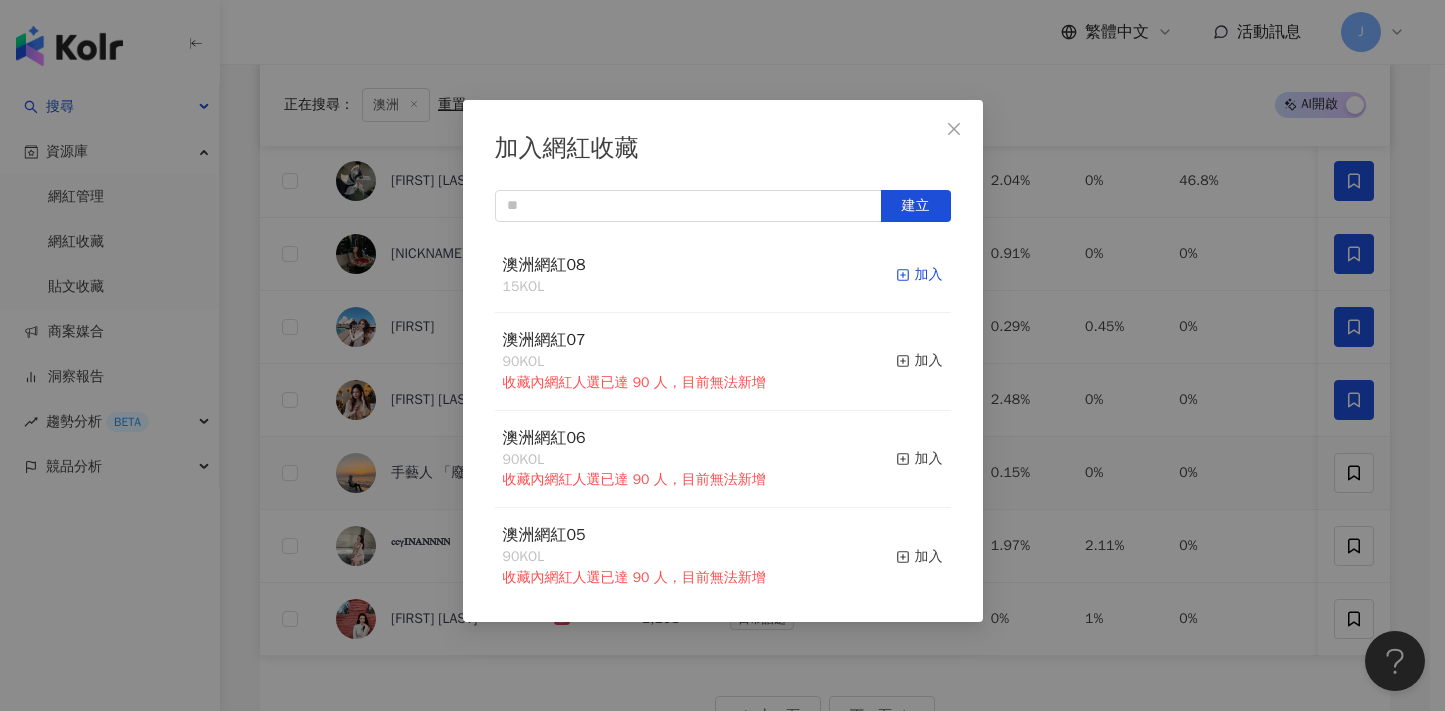 click on "加入" at bounding box center (919, 275) 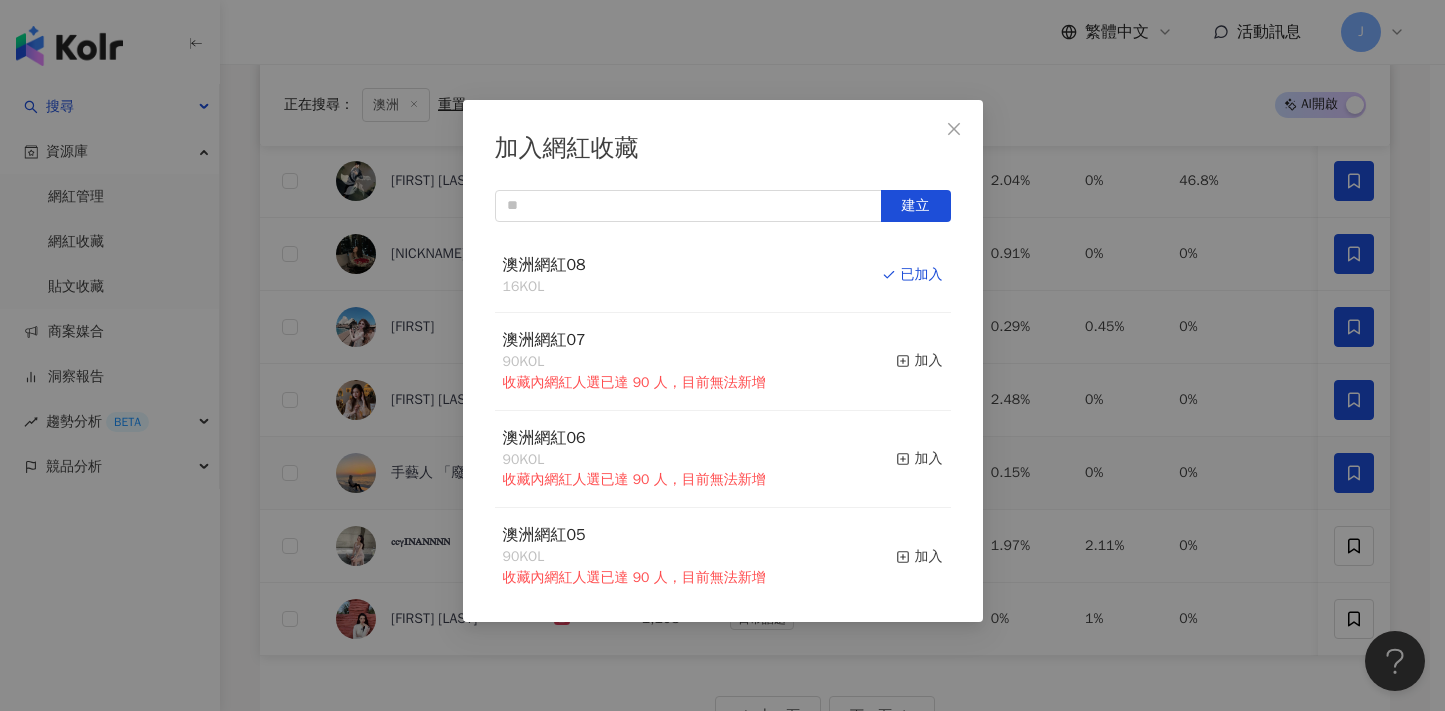 click on "加入網紅收藏 建立 澳洲網紅08 16  KOL 已加入 澳洲網紅07 90  KOL 收藏內網紅人選已達 90 人，目前無法新增 加入 澳洲網紅06 90  KOL 收藏內網紅人選已達 90 人，目前無法新增 加入 澳洲網紅05 90  KOL 收藏內網紅人選已達 90 人，目前無法新增 加入 澳洲網紅04 90  KOL 收藏內網紅人選已達 90 人，目前無法新增 加入 澳洲網紅03 90  KOL 收藏內網紅人選已達 90 人，目前無法新增 加入 澳洲網紅02 90  KOL 收藏內網紅人選已達 90 人，目前無法新增 加入 澳洲網紅01 90  KOL 收藏內網紅人選已達 90 人，目前無法新增 加入 澳洲網紅 90  KOL 收藏內網紅人選已達 90 人，目前無法新增 加入 夏日藝術季 12  KOL 加入" at bounding box center [722, 355] 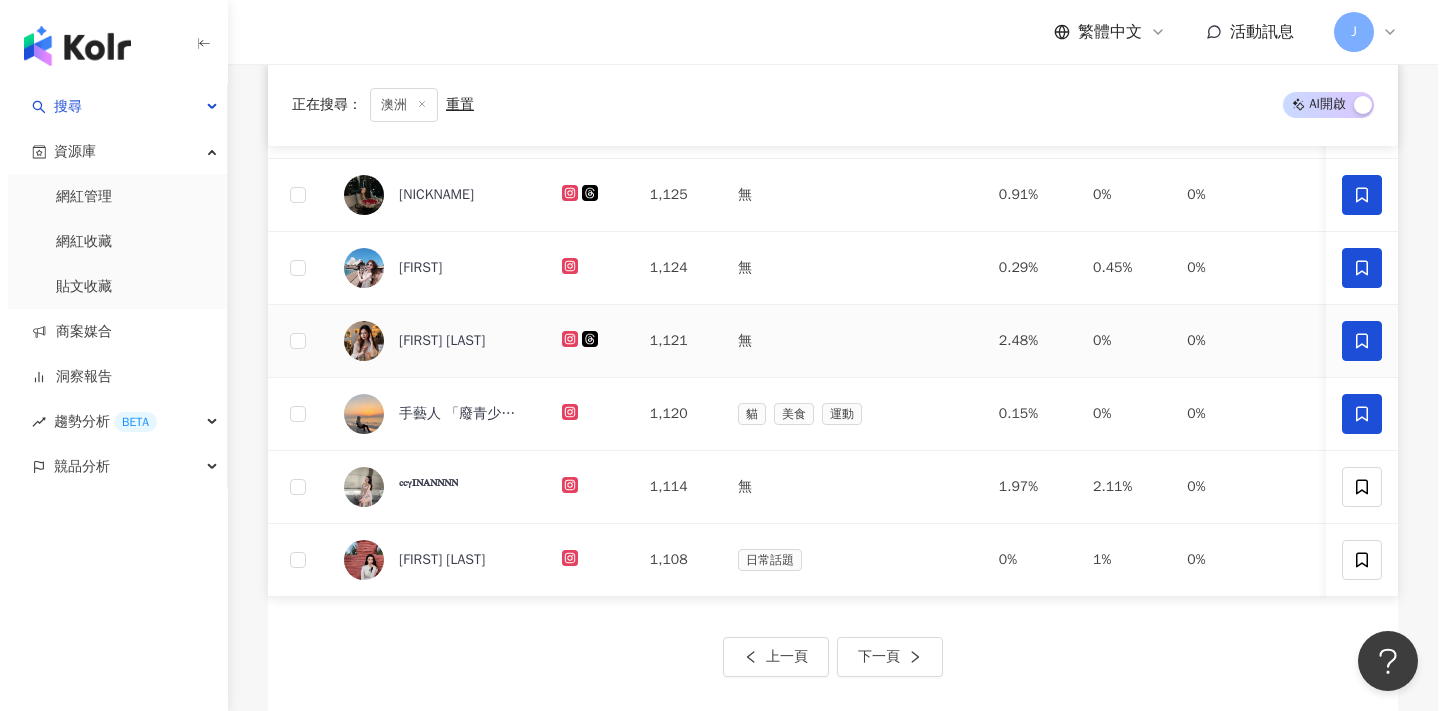 scroll, scrollTop: 731, scrollLeft: 0, axis: vertical 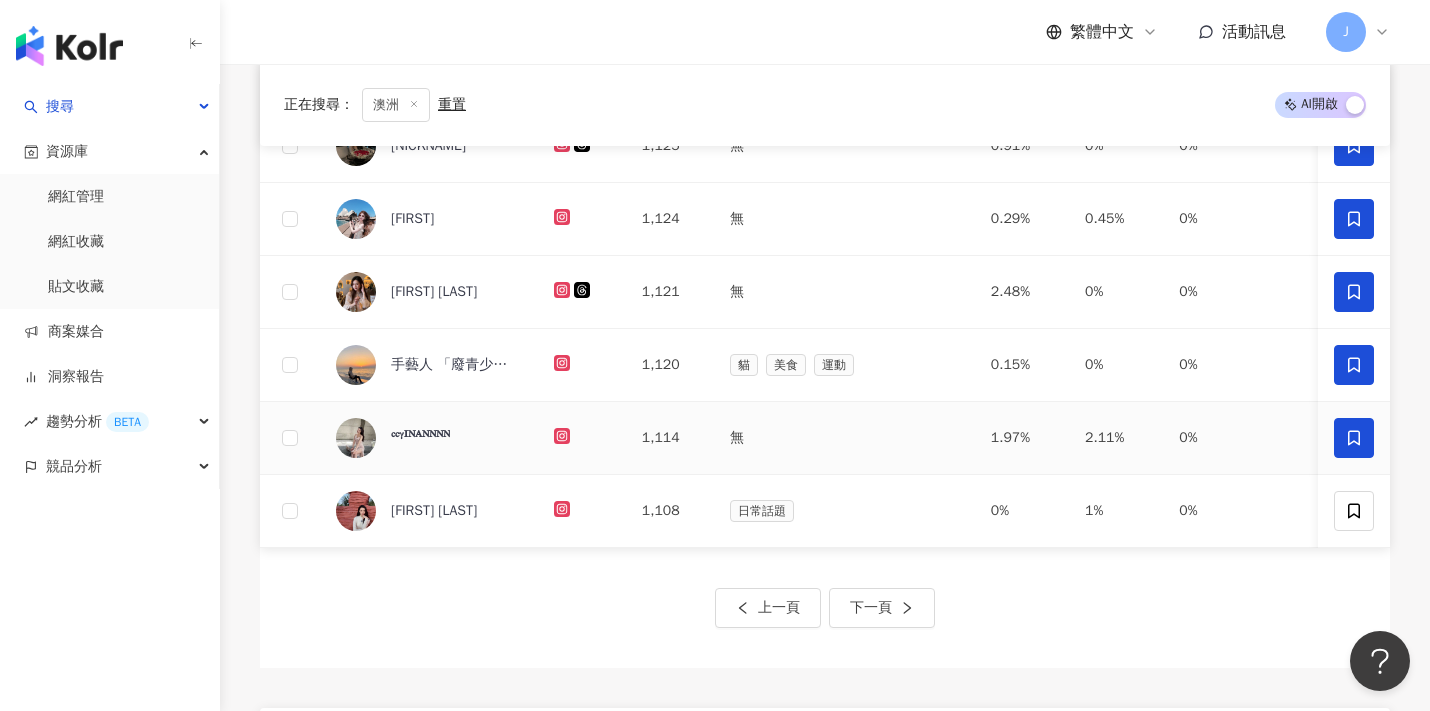 click 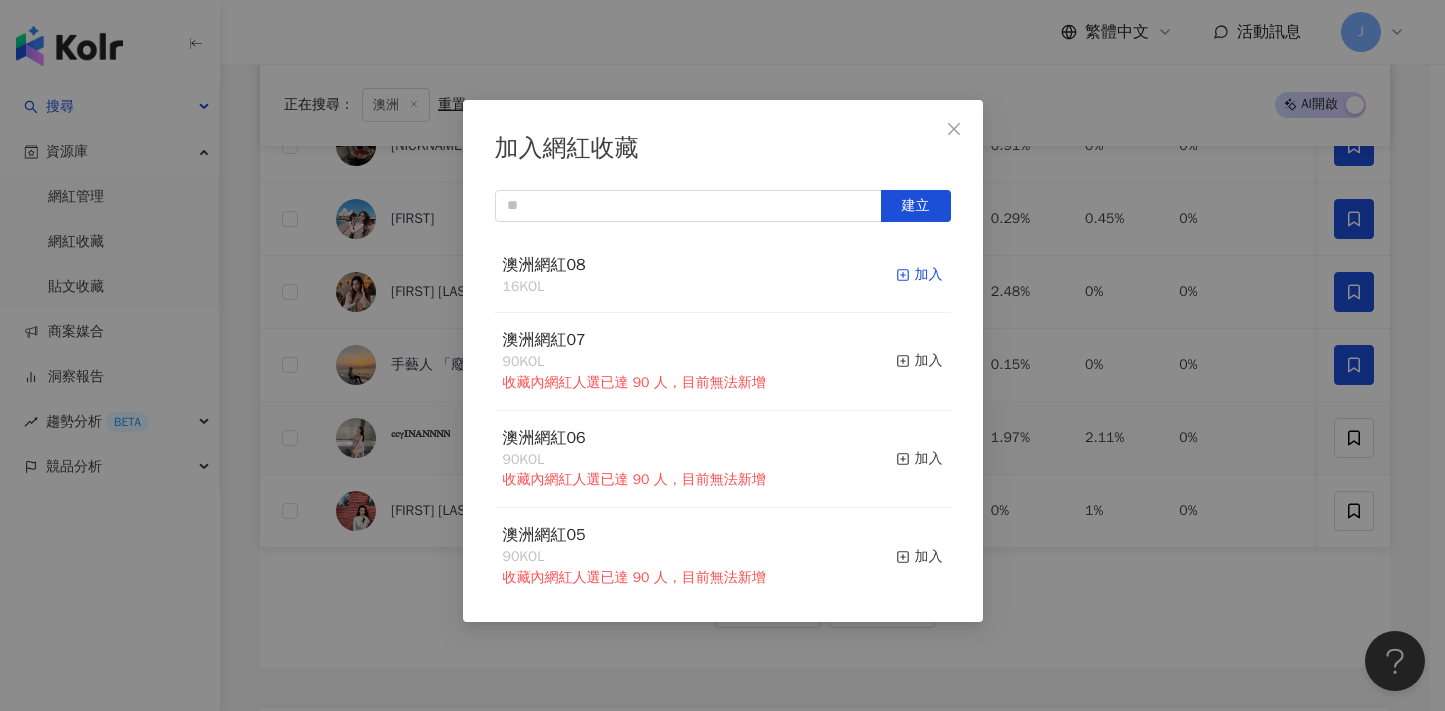 click on "加入" at bounding box center (919, 275) 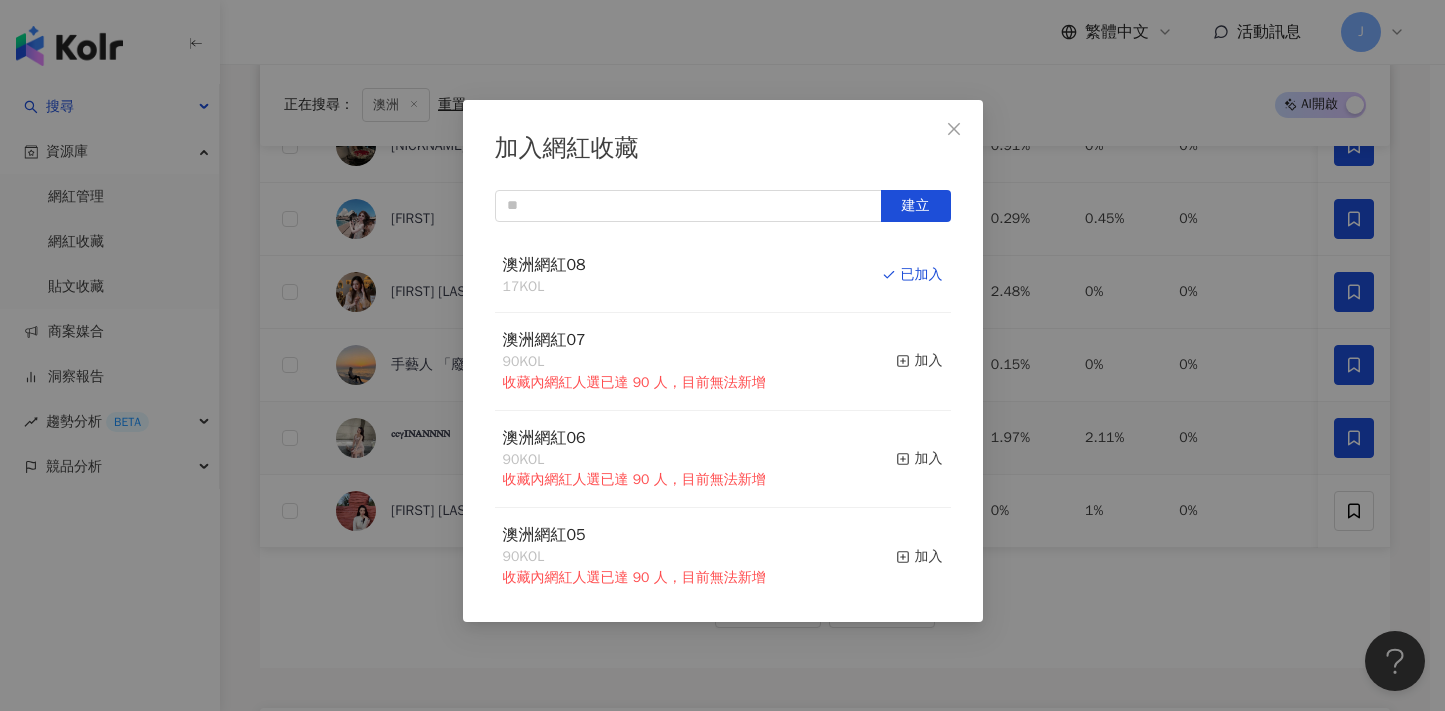 drag, startPoint x: 1065, startPoint y: 314, endPoint x: 1081, endPoint y: 318, distance: 16.492422 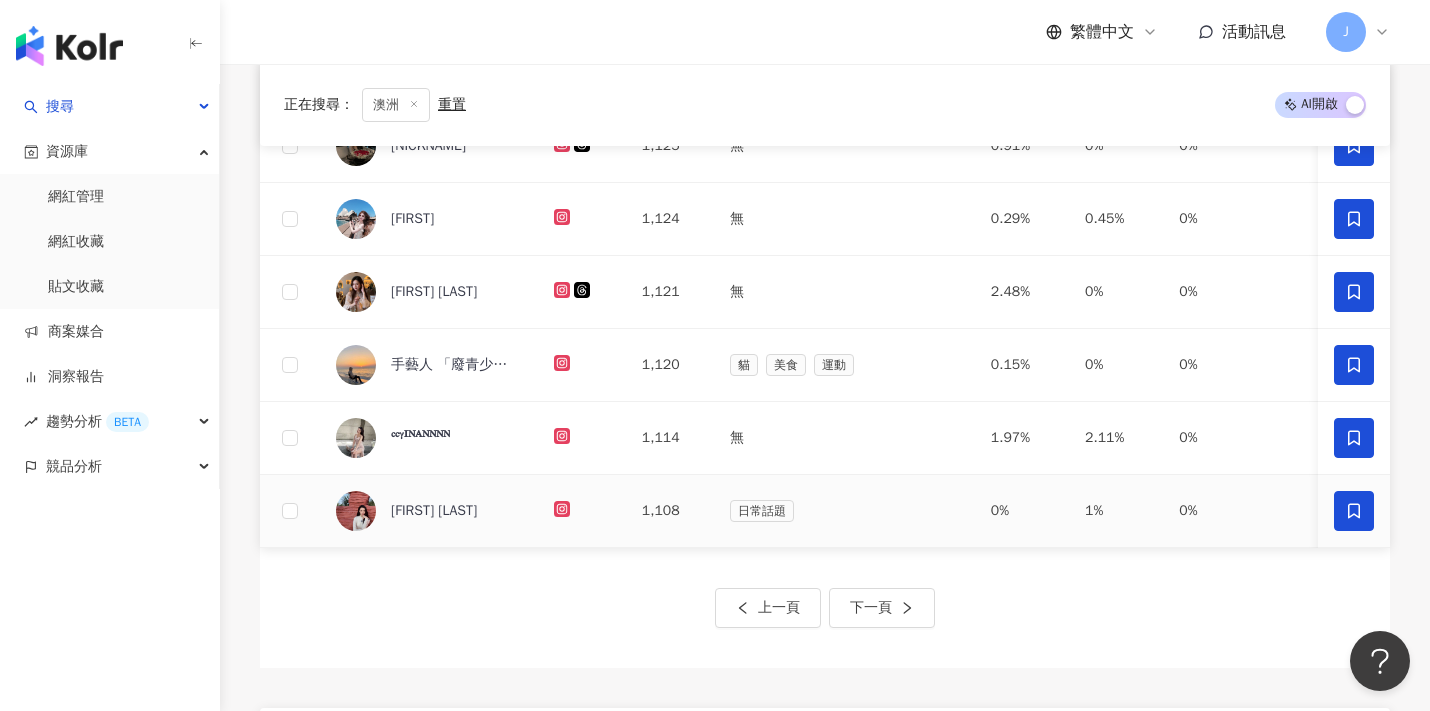 click at bounding box center (1354, 511) 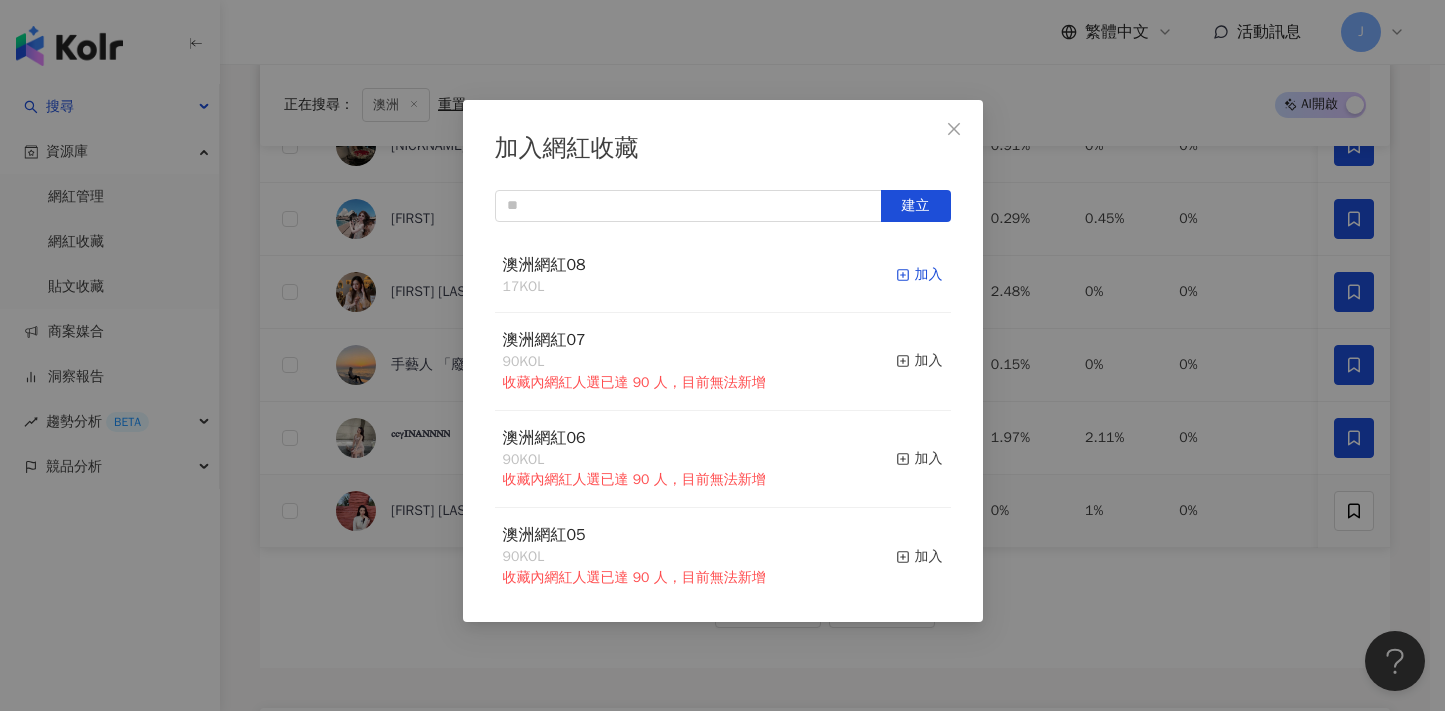 click on "加入" at bounding box center (919, 275) 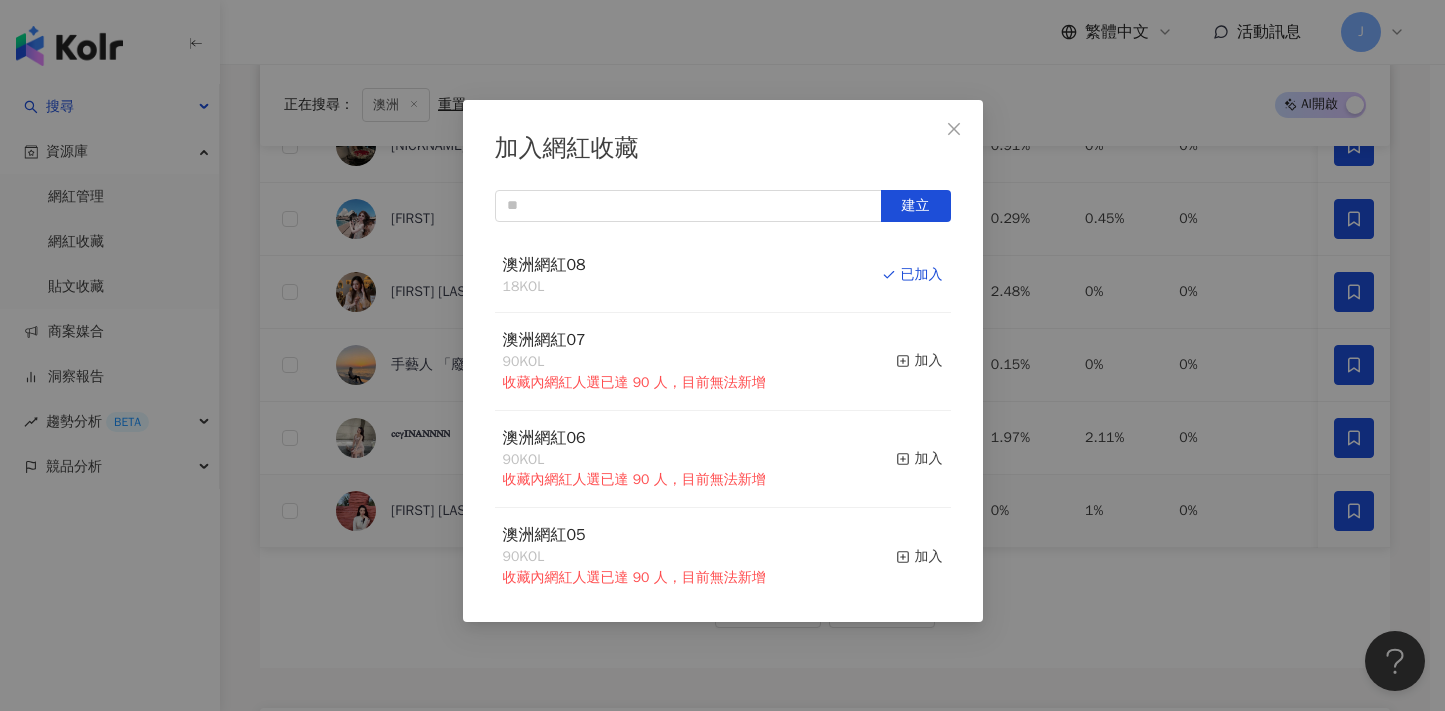 click on "加入網紅收藏 建立 澳洲網紅08 18  KOL 已加入 澳洲網紅07 90  KOL 收藏內網紅人選已達 90 人，目前無法新增 加入 澳洲網紅06 90  KOL 收藏內網紅人選已達 90 人，目前無法新增 加入 澳洲網紅05 90  KOL 收藏內網紅人選已達 90 人，目前無法新增 加入 澳洲網紅04 90  KOL 收藏內網紅人選已達 90 人，目前無法新增 加入 澳洲網紅03 90  KOL 收藏內網紅人選已達 90 人，目前無法新增 加入 澳洲網紅02 90  KOL 收藏內網紅人選已達 90 人，目前無法新增 加入 澳洲網紅01 90  KOL 收藏內網紅人選已達 90 人，目前無法新增 加入 澳洲網紅 90  KOL 收藏內網紅人選已達 90 人，目前無法新增 加入 夏日藝術季 12  KOL 加入" at bounding box center (722, 355) 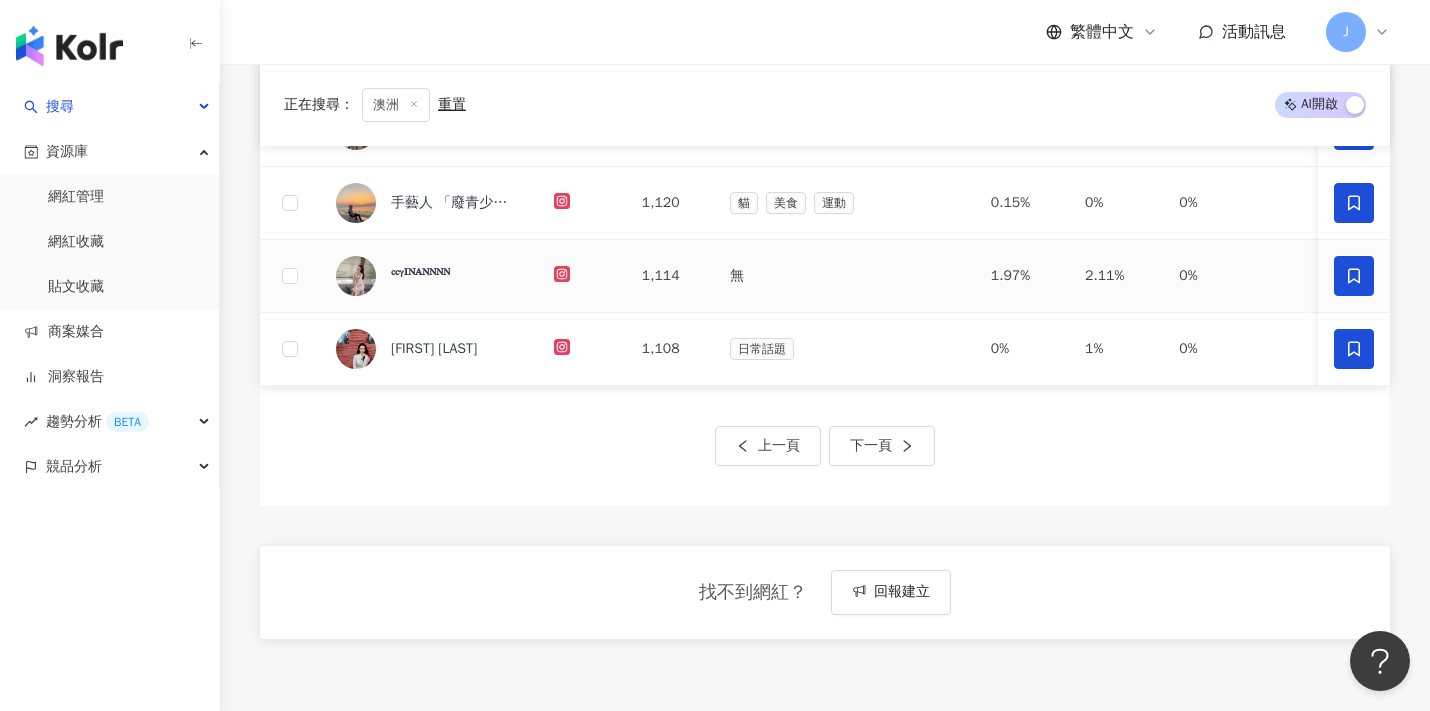 scroll, scrollTop: 897, scrollLeft: 0, axis: vertical 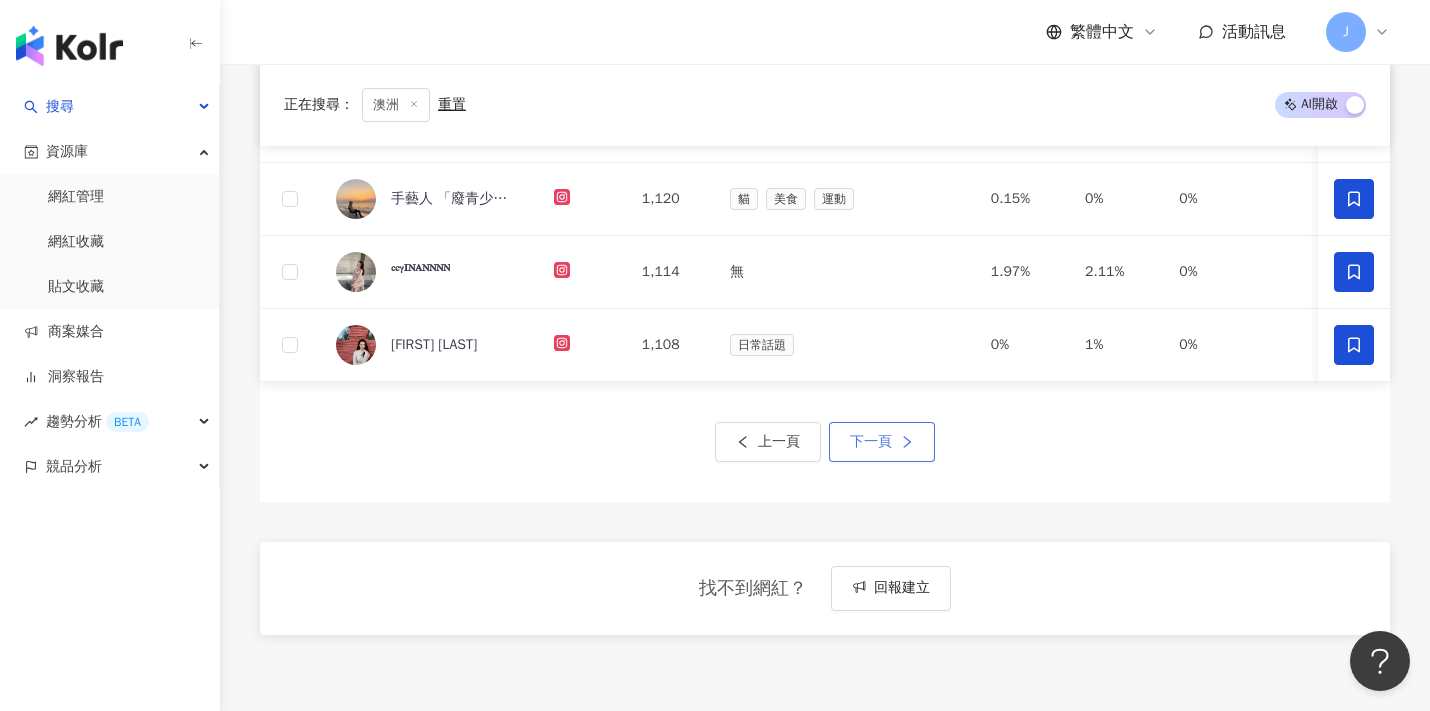 click on "下一頁" at bounding box center (882, 442) 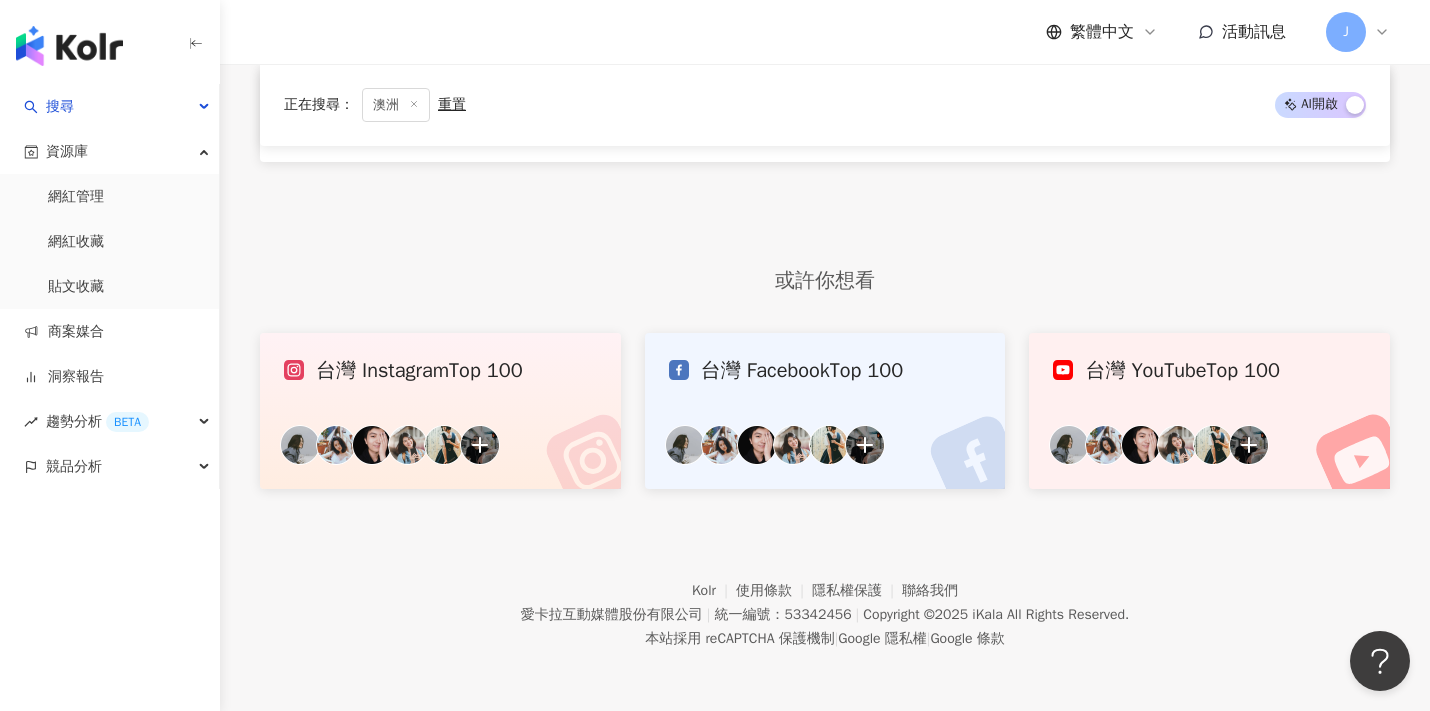 scroll, scrollTop: 560, scrollLeft: 0, axis: vertical 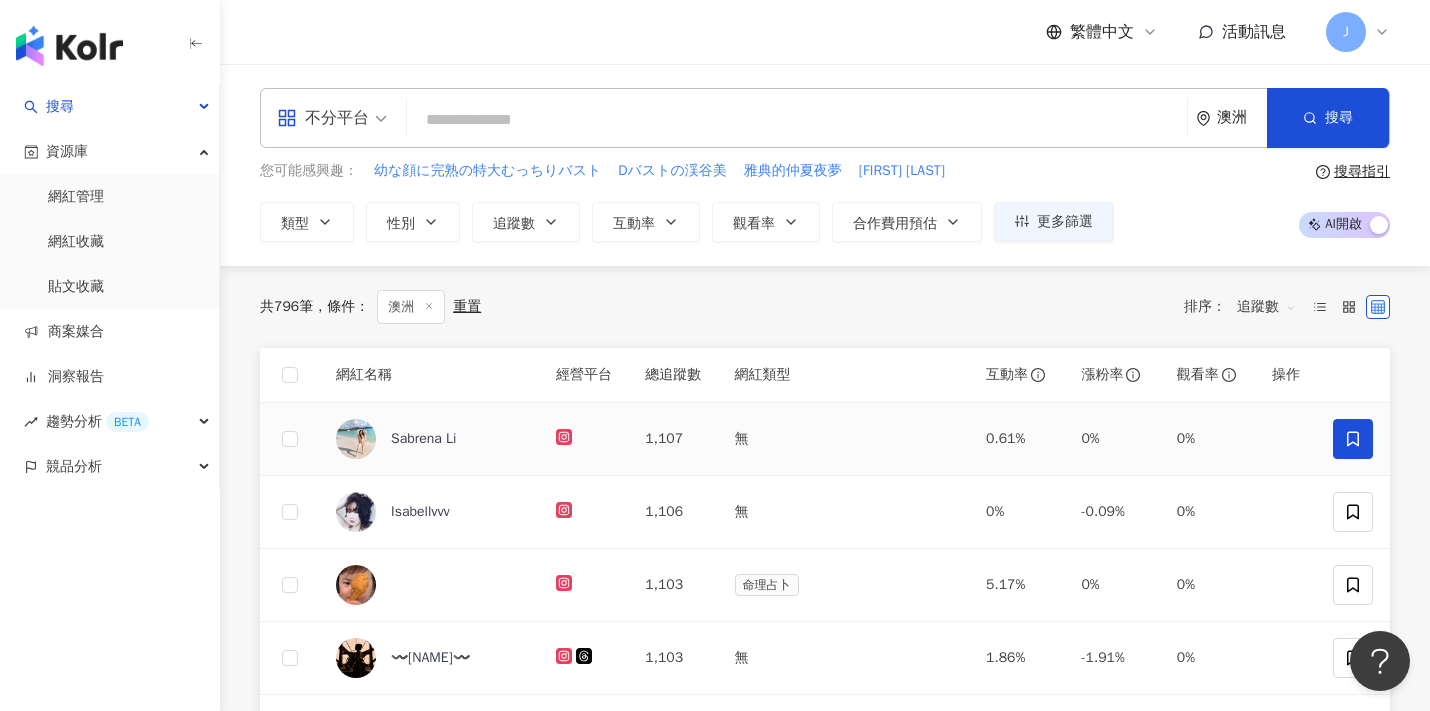 click 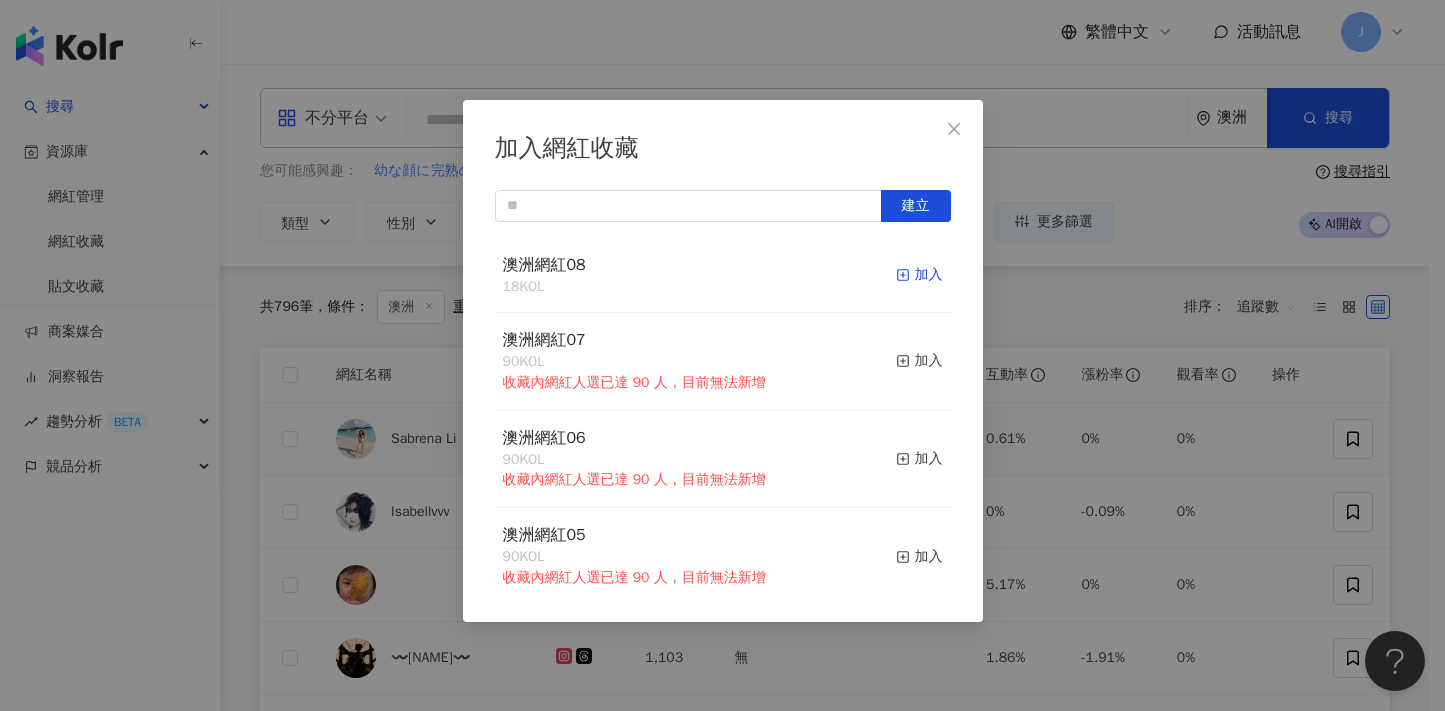 click on "加入" at bounding box center [919, 275] 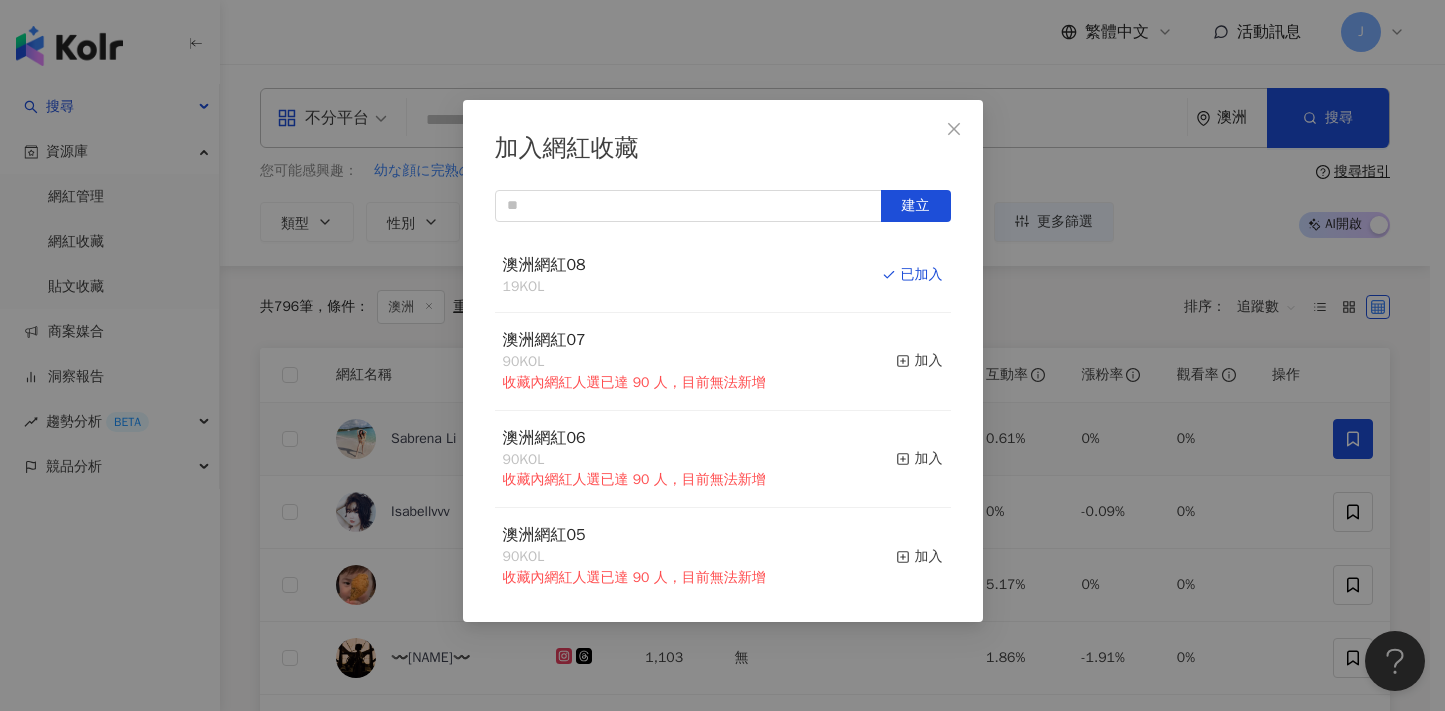 click on "加入網紅收藏 建立 澳洲網紅08 19  KOL 已加入 澳洲網紅07 90  KOL 收藏內網紅人選已達 90 人，目前無法新增 加入 澳洲網紅06 90  KOL 收藏內網紅人選已達 90 人，目前無法新增 加入 澳洲網紅05 90  KOL 收藏內網紅人選已達 90 人，目前無法新增 加入 澳洲網紅04 90  KOL 收藏內網紅人選已達 90 人，目前無法新增 加入 澳洲網紅03 90  KOL 收藏內網紅人選已達 90 人，目前無法新增 加入 澳洲網紅02 90  KOL 收藏內網紅人選已達 90 人，目前無法新增 加入 澳洲網紅01 90  KOL 收藏內網紅人選已達 90 人，目前無法新增 加入 澳洲網紅 90  KOL 收藏內網紅人選已達 90 人，目前無法新增 加入 夏日藝術季 12  KOL 加入" at bounding box center [722, 355] 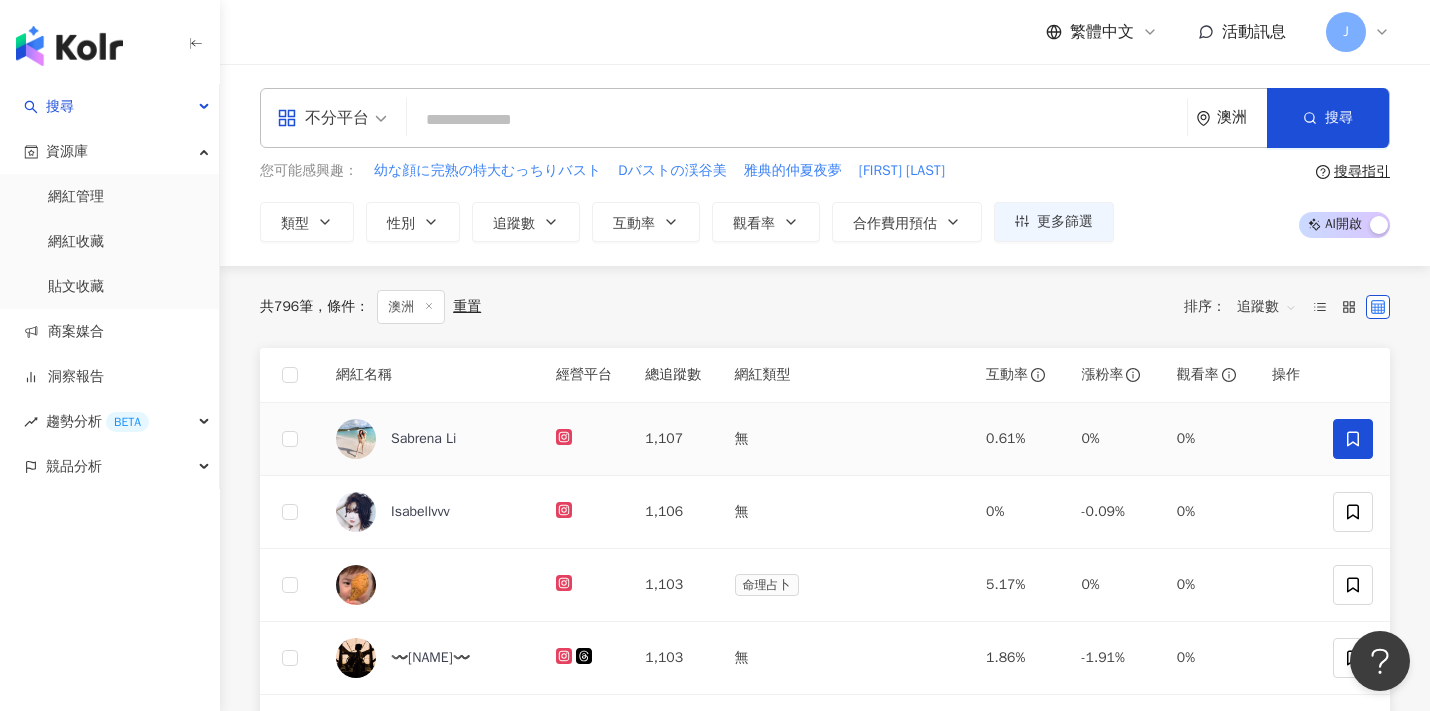 scroll, scrollTop: 57, scrollLeft: 0, axis: vertical 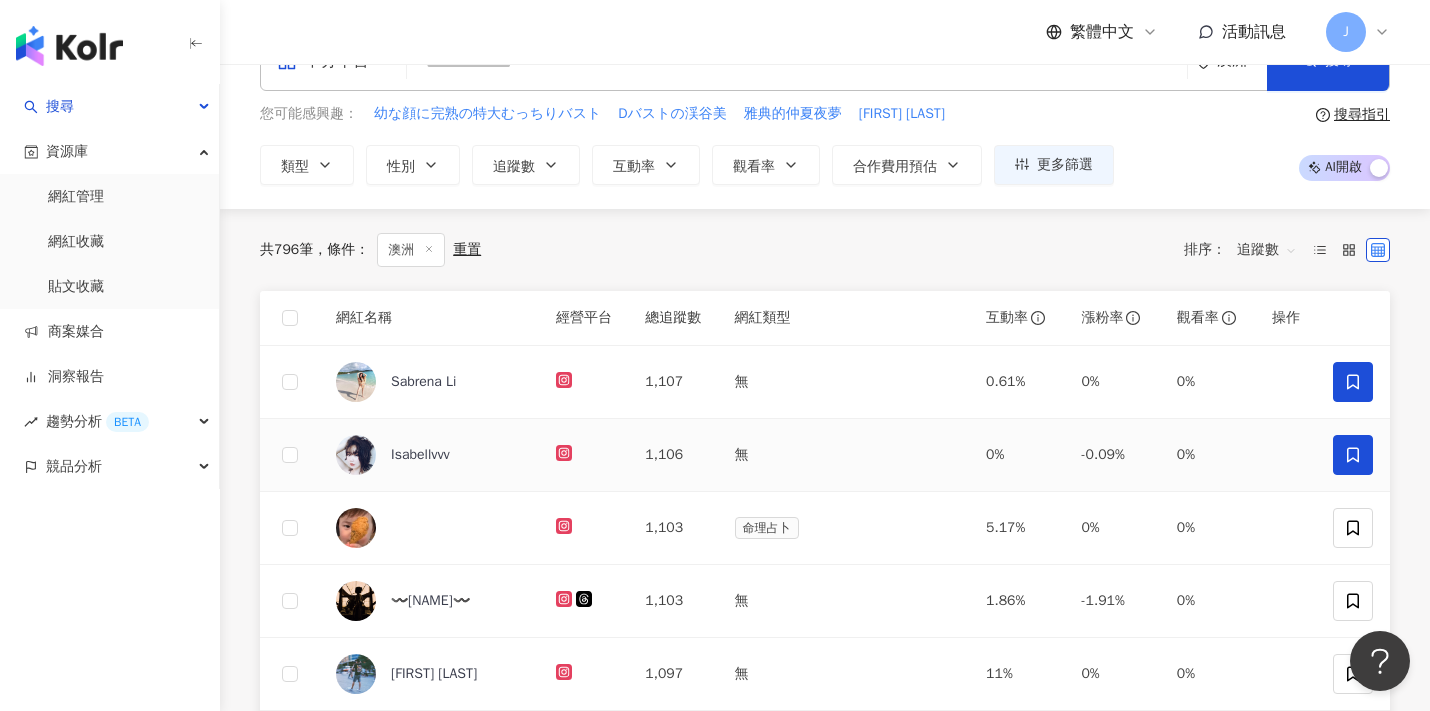 click 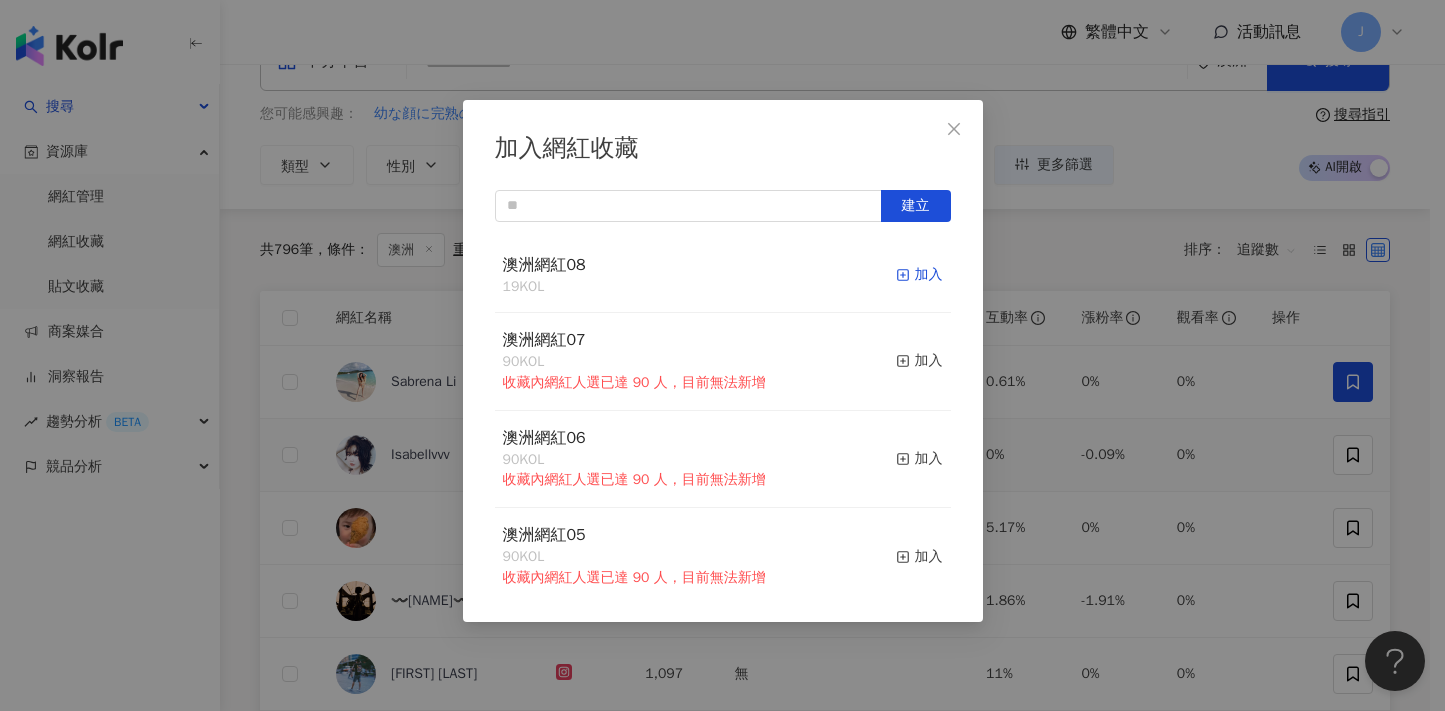 click on "加入" at bounding box center [919, 275] 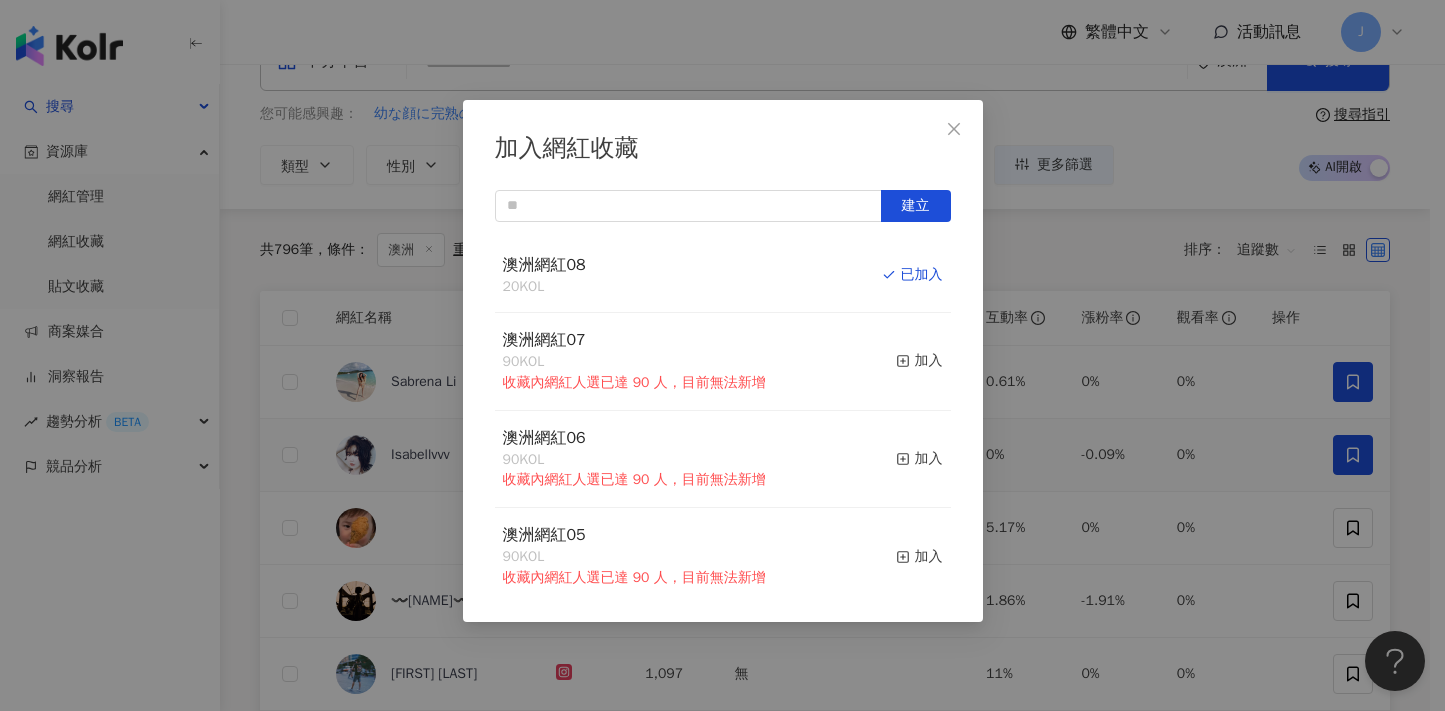 click on "加入網紅收藏 建立 澳洲網紅08 20  KOL 已加入 澳洲網紅07 90  KOL 收藏內網紅人選已達 90 人，目前無法新增 加入 澳洲網紅06 90  KOL 收藏內網紅人選已達 90 人，目前無法新增 加入 澳洲網紅05 90  KOL 收藏內網紅人選已達 90 人，目前無法新增 加入 澳洲網紅04 90  KOL 收藏內網紅人選已達 90 人，目前無法新增 加入 澳洲網紅03 90  KOL 收藏內網紅人選已達 90 人，目前無法新增 加入 澳洲網紅02 90  KOL 收藏內網紅人選已達 90 人，目前無法新增 加入 澳洲網紅01 90  KOL 收藏內網紅人選已達 90 人，目前無法新增 加入 澳洲網紅 90  KOL 收藏內網紅人選已達 90 人，目前無法新增 加入 夏日藝術季 12  KOL 加入" at bounding box center (722, 355) 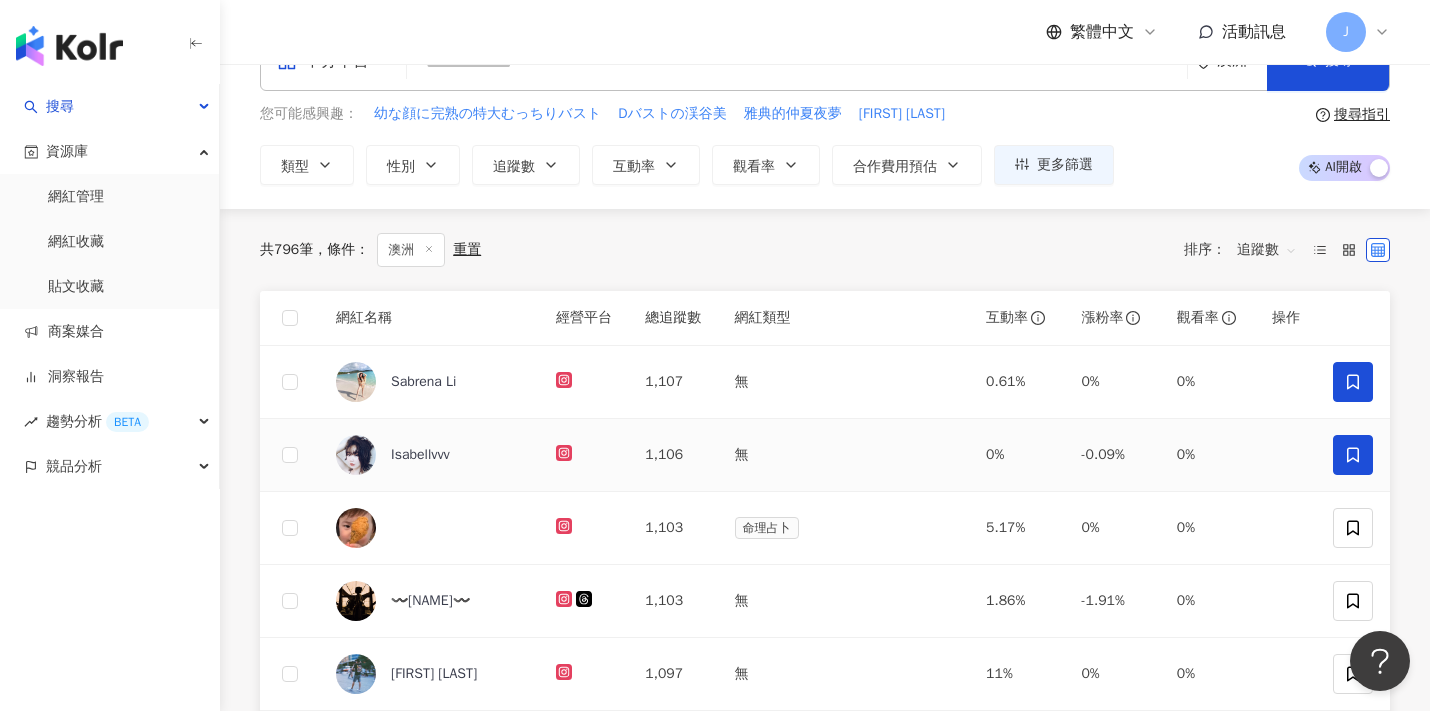 scroll, scrollTop: 138, scrollLeft: 0, axis: vertical 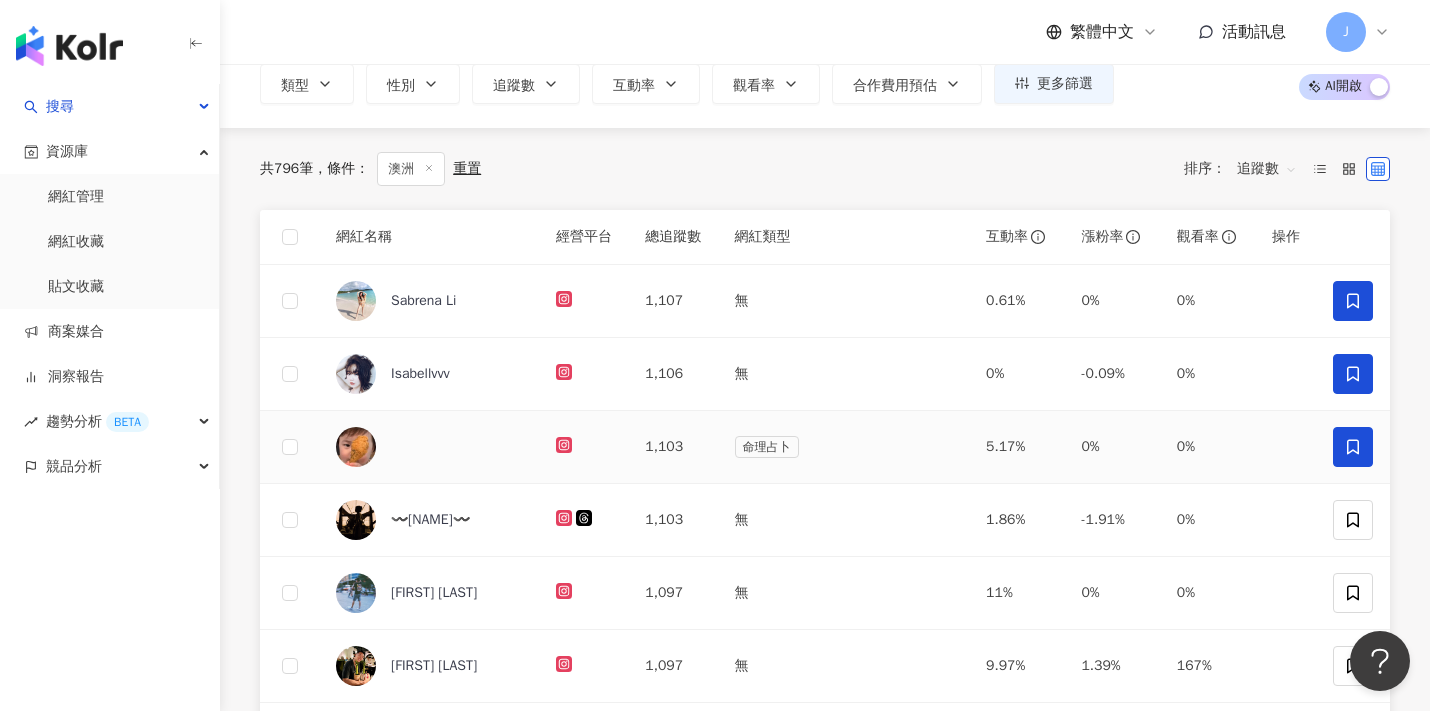 click 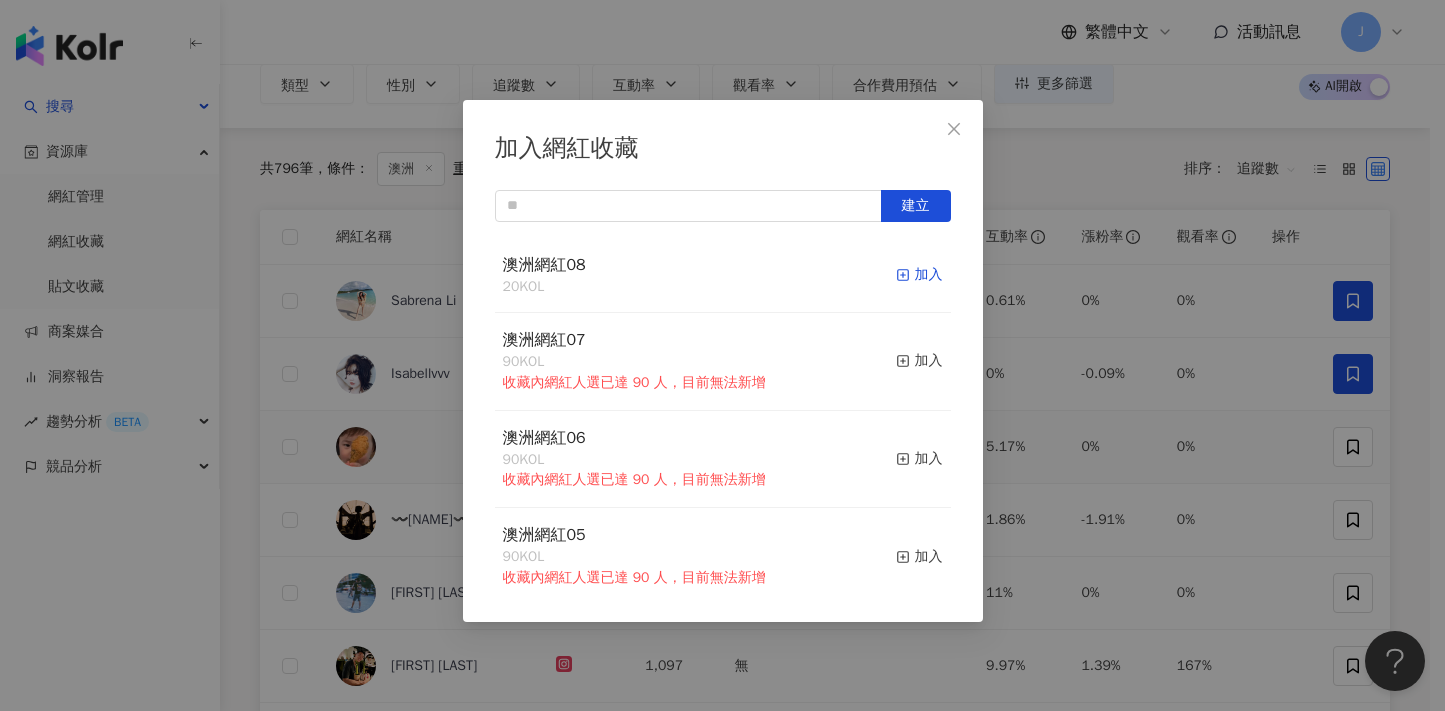 click on "加入" at bounding box center [919, 275] 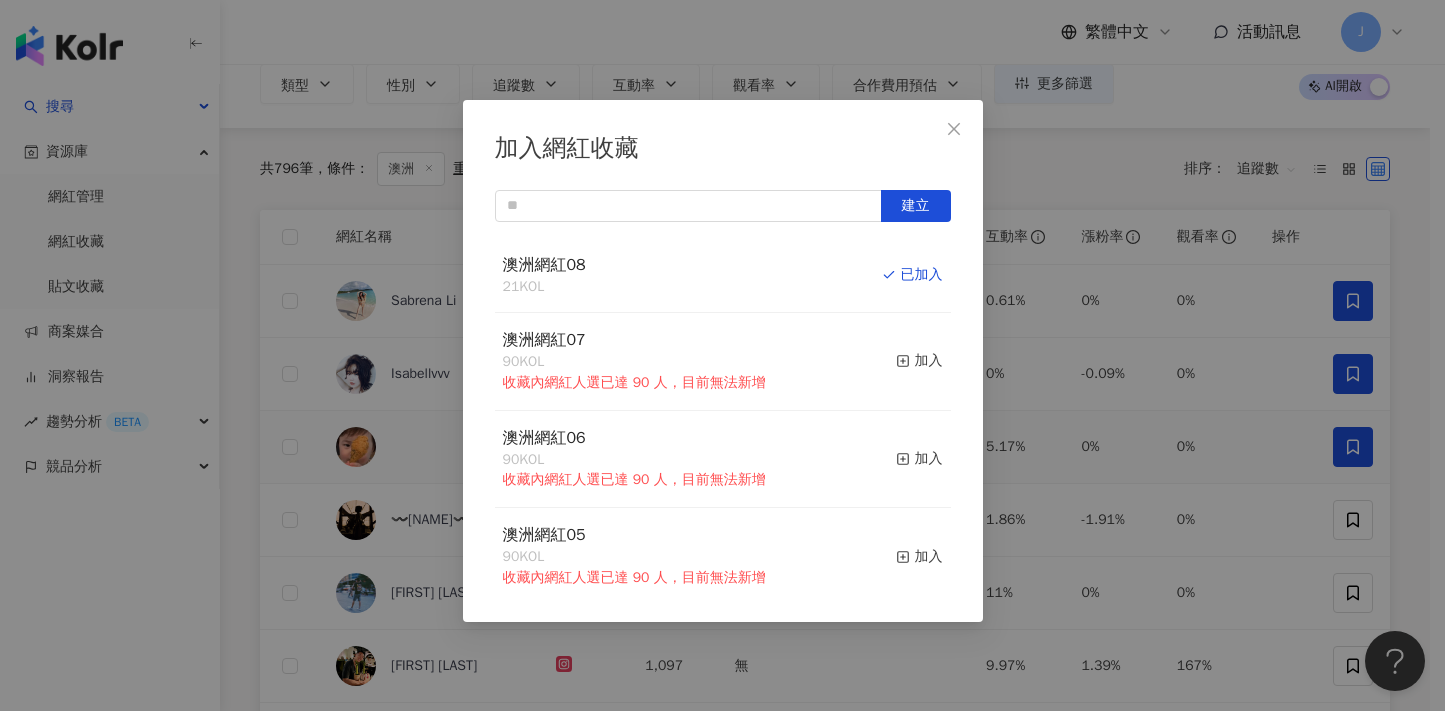 click on "加入網紅收藏 建立 澳洲網紅08 21  KOL 已加入 澳洲網紅07 90  KOL 收藏內網紅人選已達 90 人，目前無法新增 加入 澳洲網紅06 90  KOL 收藏內網紅人選已達 90 人，目前無法新增 加入 澳洲網紅05 90  KOL 收藏內網紅人選已達 90 人，目前無法新增 加入 澳洲網紅04 90  KOL 收藏內網紅人選已達 90 人，目前無法新增 加入 澳洲網紅03 90  KOL 收藏內網紅人選已達 90 人，目前無法新增 加入 澳洲網紅02 90  KOL 收藏內網紅人選已達 90 人，目前無法新增 加入 澳洲網紅01 90  KOL 收藏內網紅人選已達 90 人，目前無法新增 加入 澳洲網紅 90  KOL 收藏內網紅人選已達 90 人，目前無法新增 加入 夏日藝術季 12  KOL 加入" at bounding box center [722, 355] 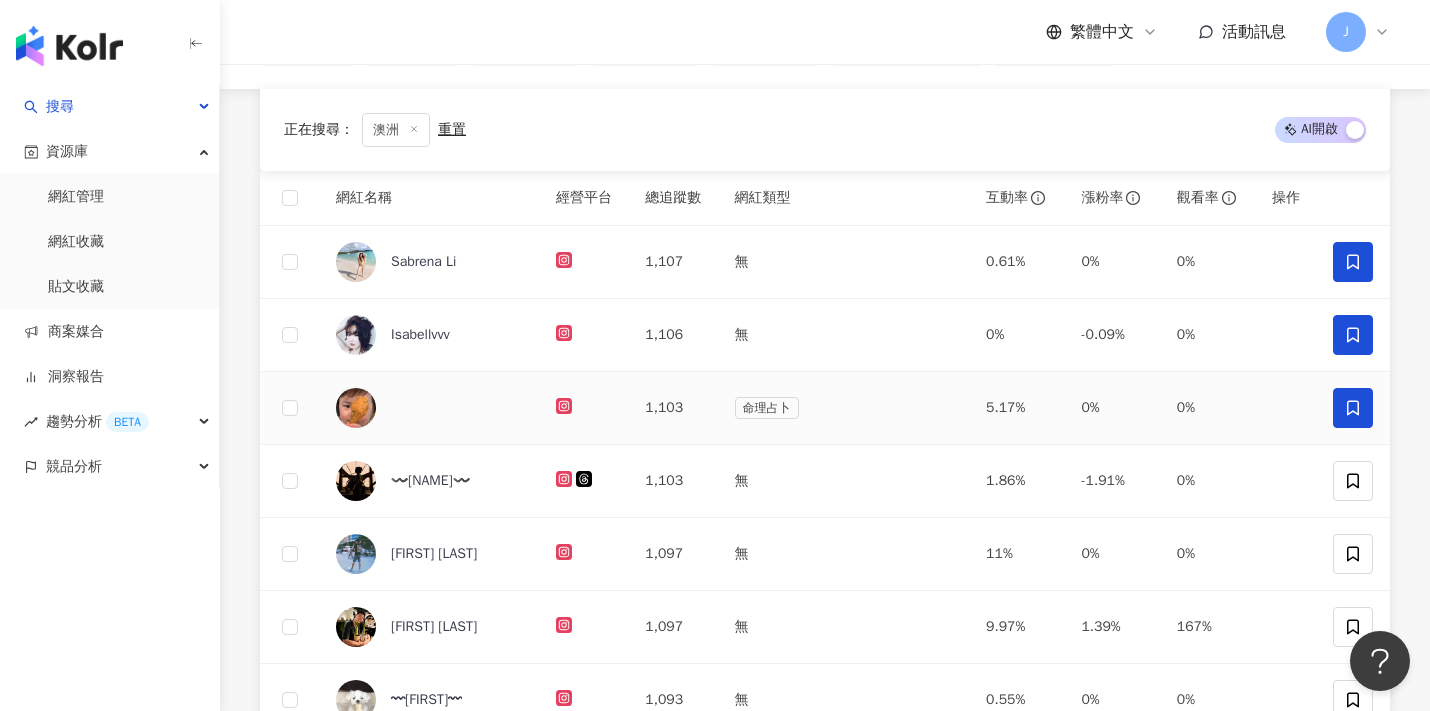 scroll, scrollTop: 239, scrollLeft: 0, axis: vertical 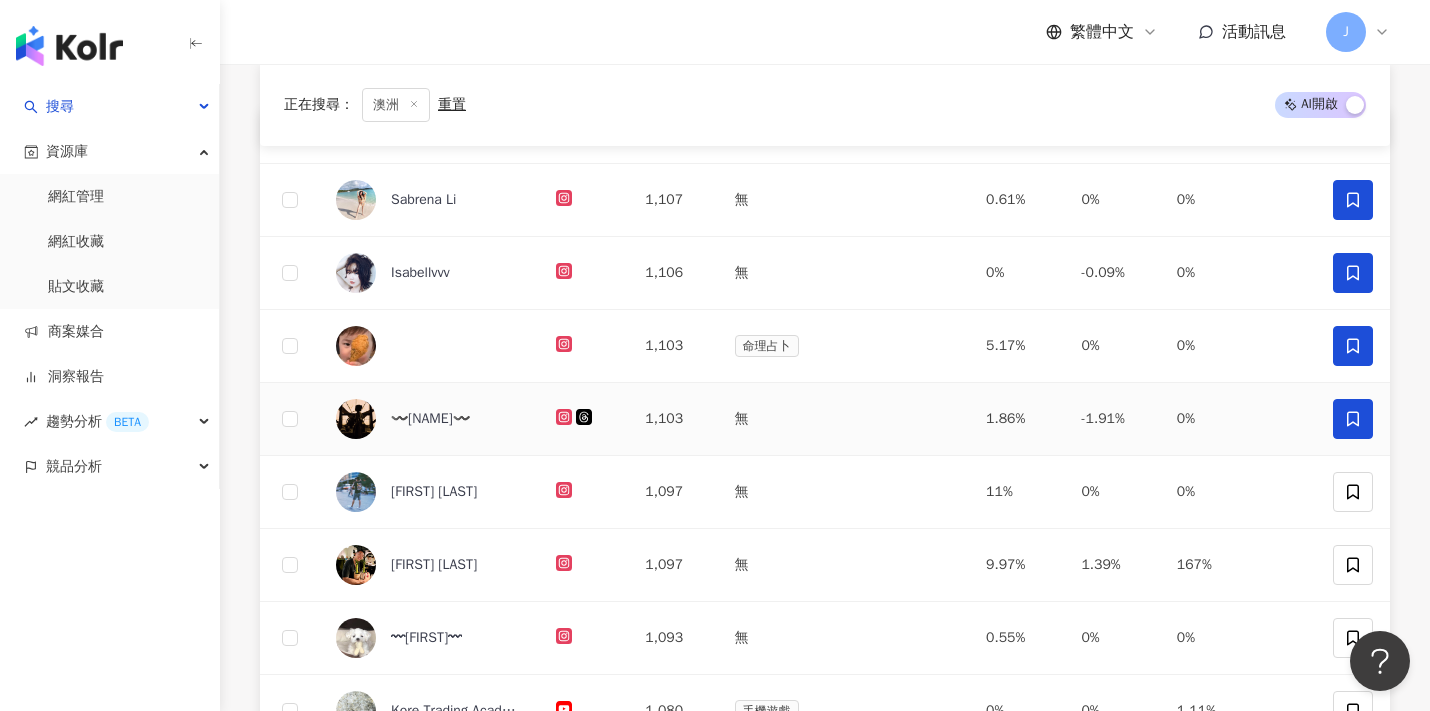 click at bounding box center (1353, 419) 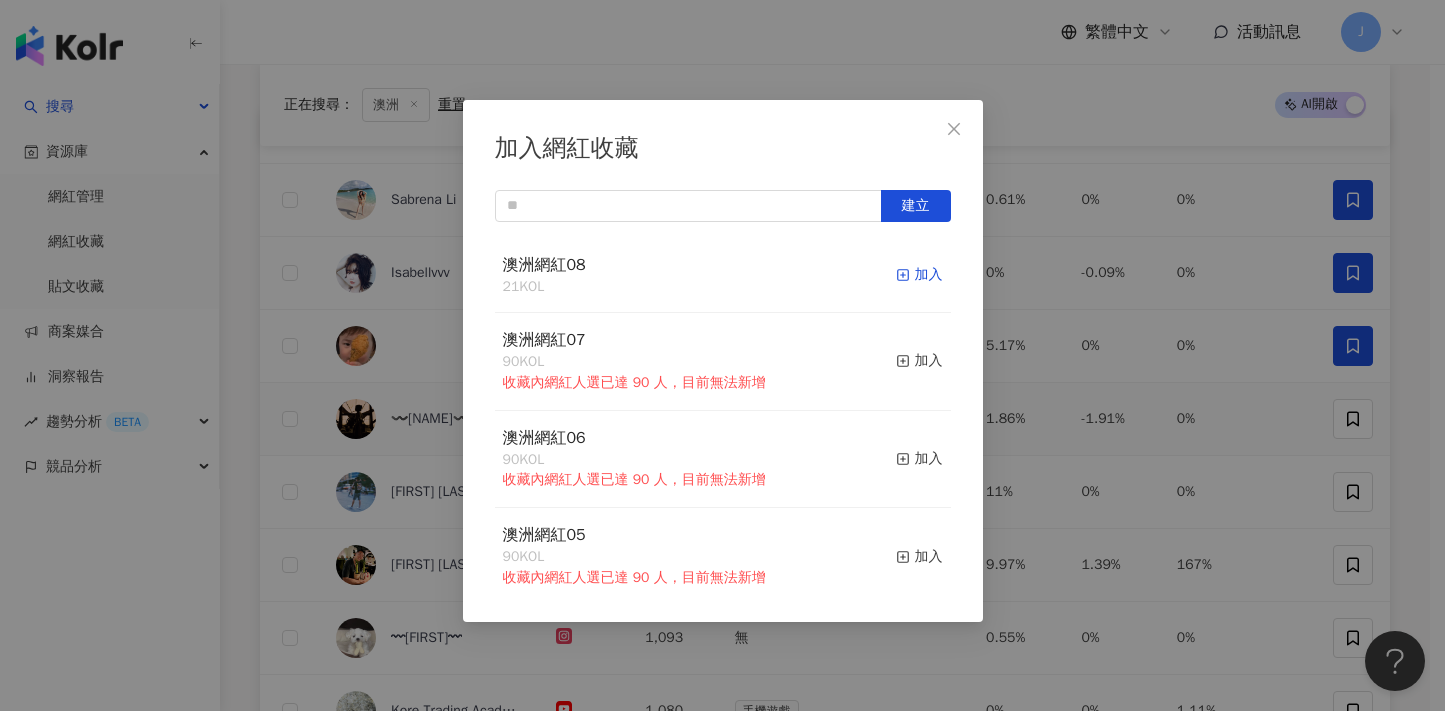 click 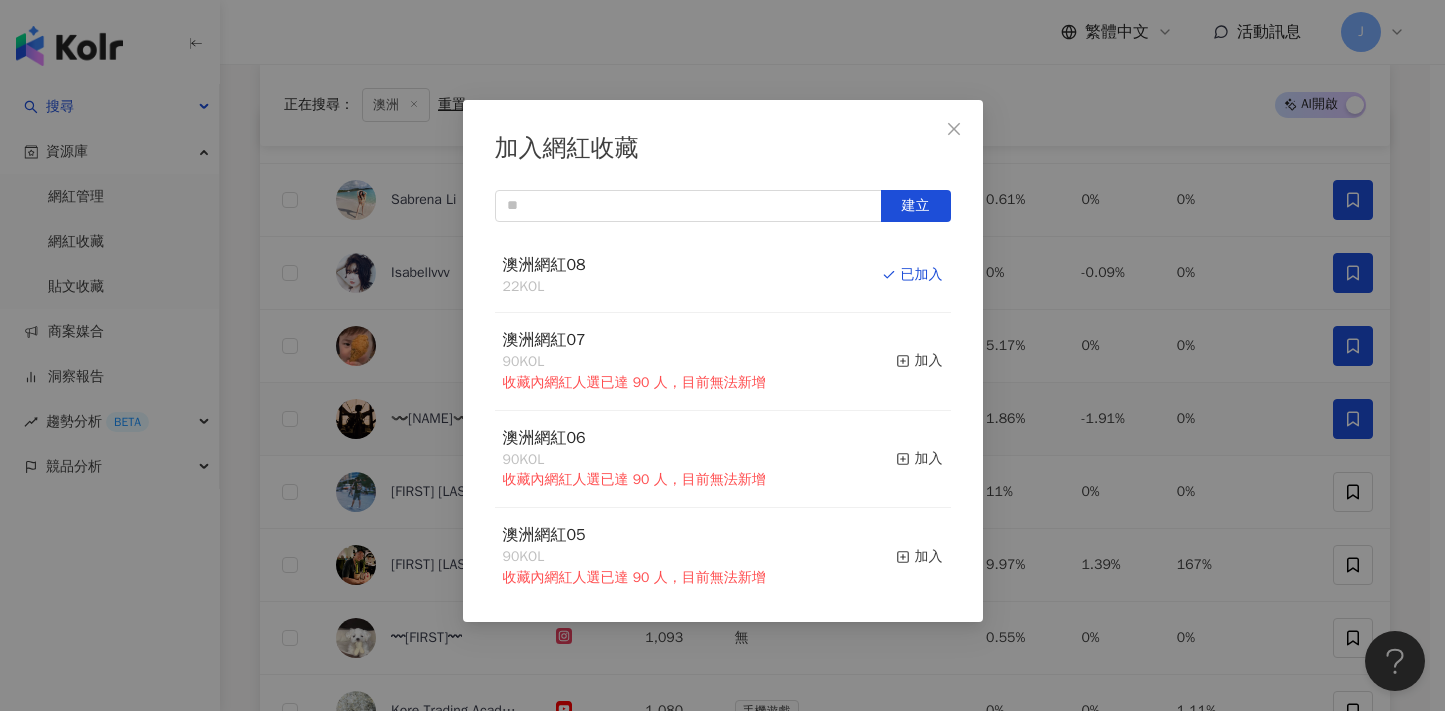 click on "已加入" at bounding box center [912, 275] 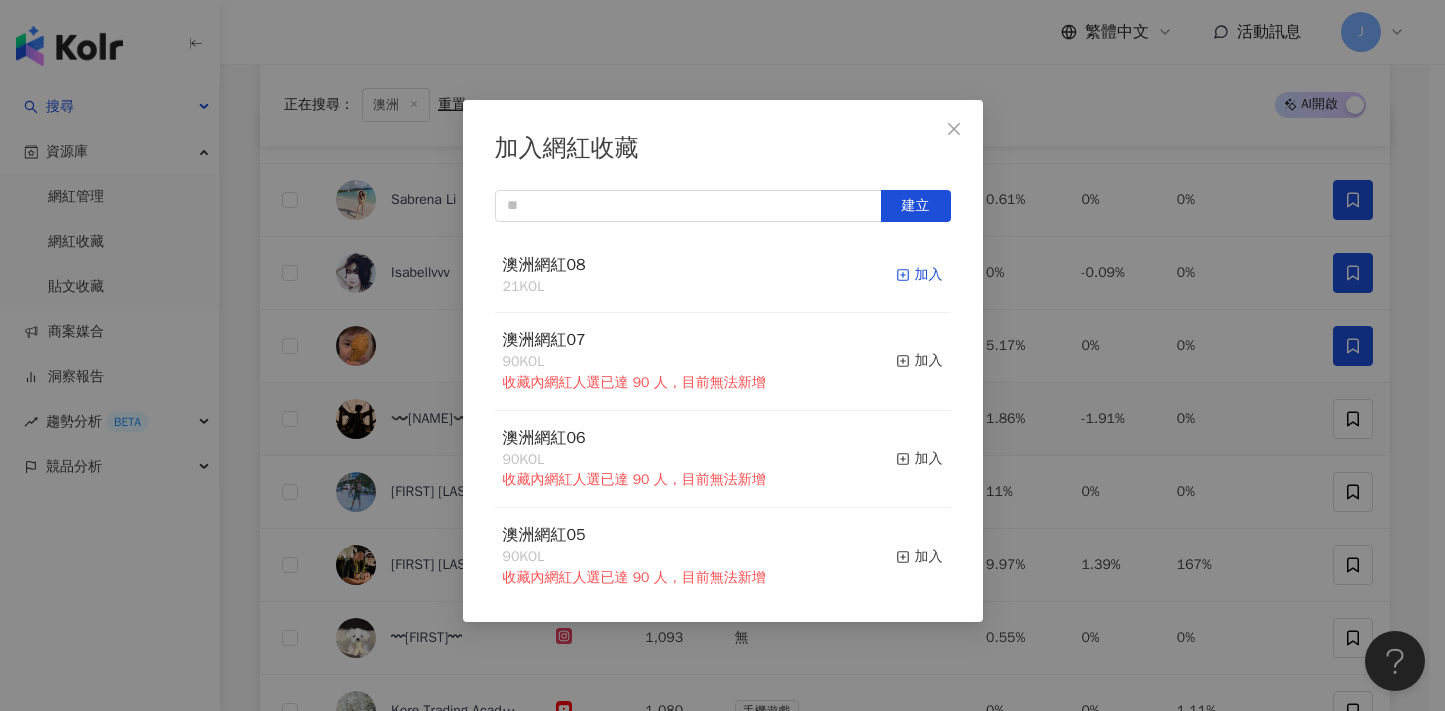 click on "加入" at bounding box center [919, 275] 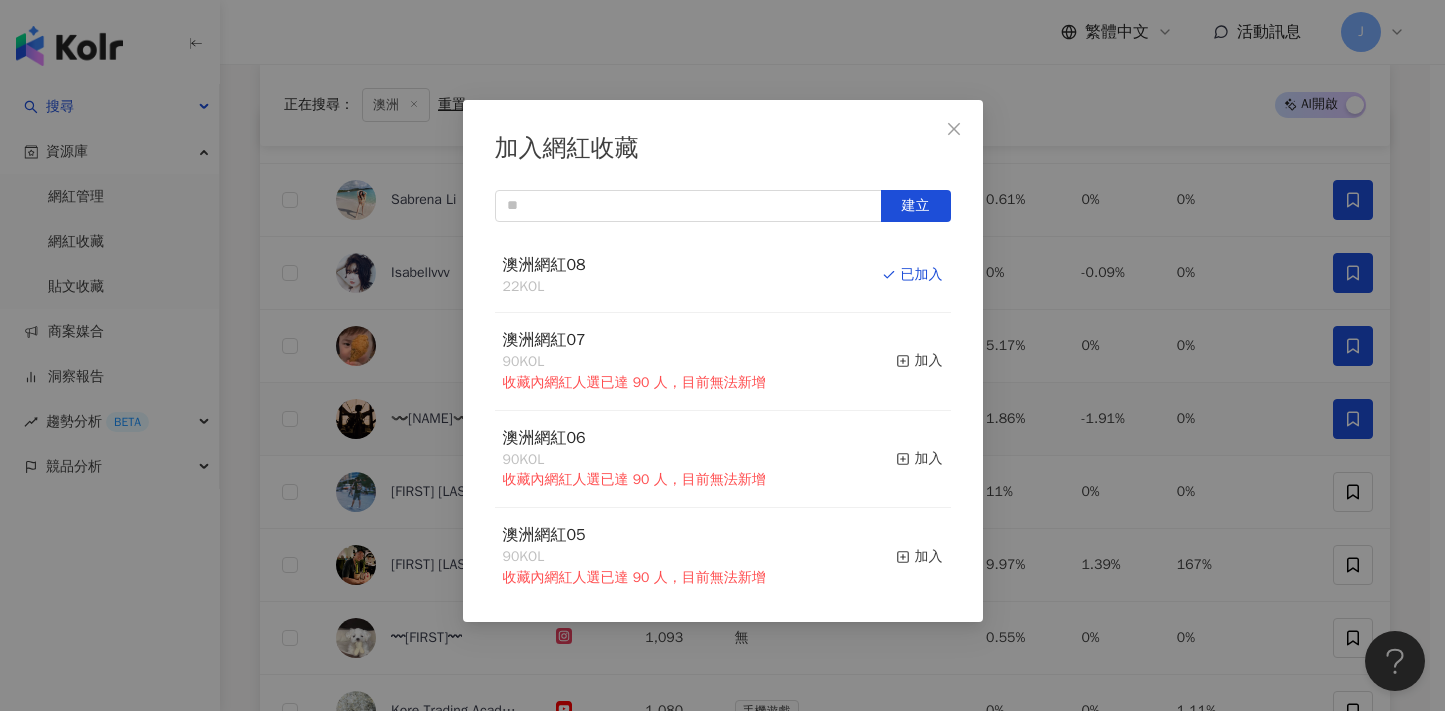 click on "加入網紅收藏 建立 澳洲網紅08 22  KOL 已加入 澳洲網紅07 90  KOL 收藏內網紅人選已達 90 人，目前無法新增 加入 澳洲網紅06 90  KOL 收藏內網紅人選已達 90 人，目前無法新增 加入 澳洲網紅05 90  KOL 收藏內網紅人選已達 90 人，目前無法新增 加入 澳洲網紅04 90  KOL 收藏內網紅人選已達 90 人，目前無法新增 加入 澳洲網紅03 90  KOL 收藏內網紅人選已達 90 人，目前無法新增 加入 澳洲網紅02 90  KOL 收藏內網紅人選已達 90 人，目前無法新增 加入 澳洲網紅01 90  KOL 收藏內網紅人選已達 90 人，目前無法新增 加入 澳洲網紅 90  KOL 收藏內網紅人選已達 90 人，目前無法新增 加入 夏日藝術季 12  KOL 加入" at bounding box center [722, 355] 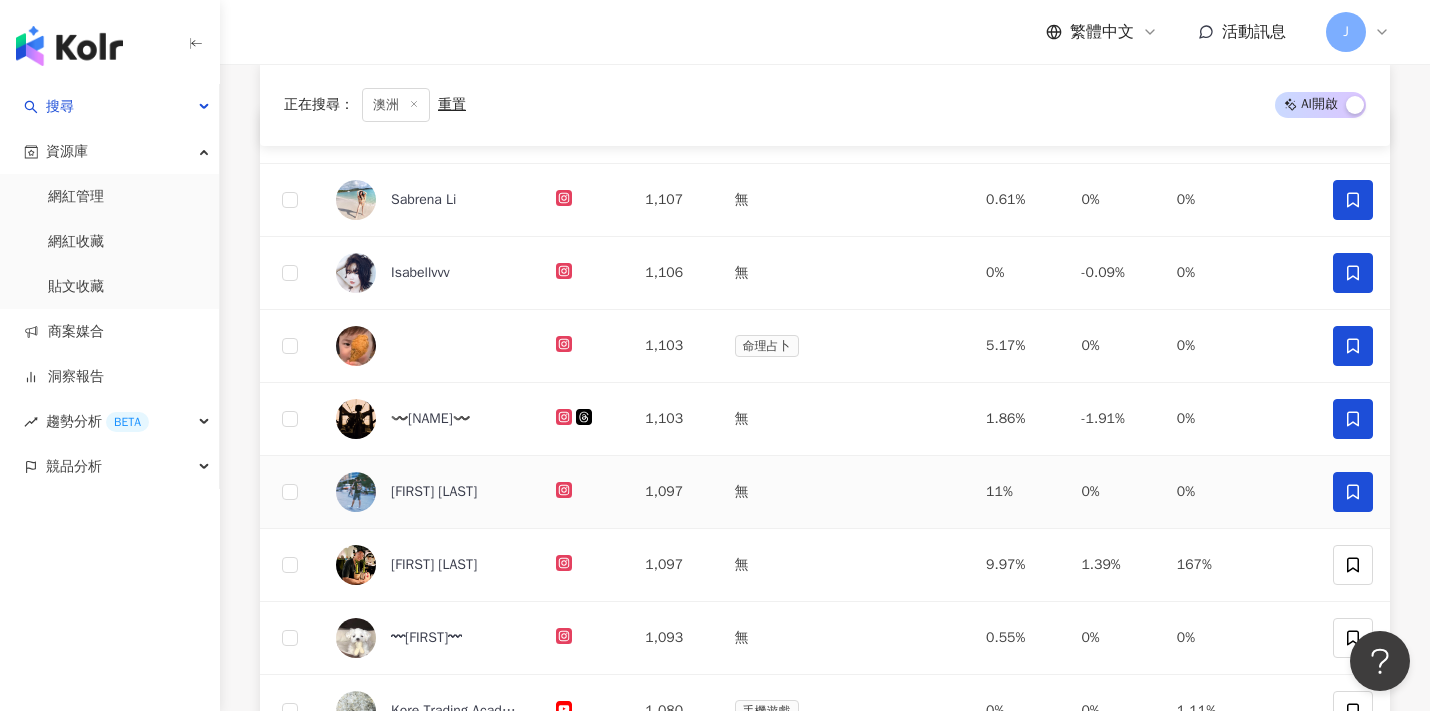 click 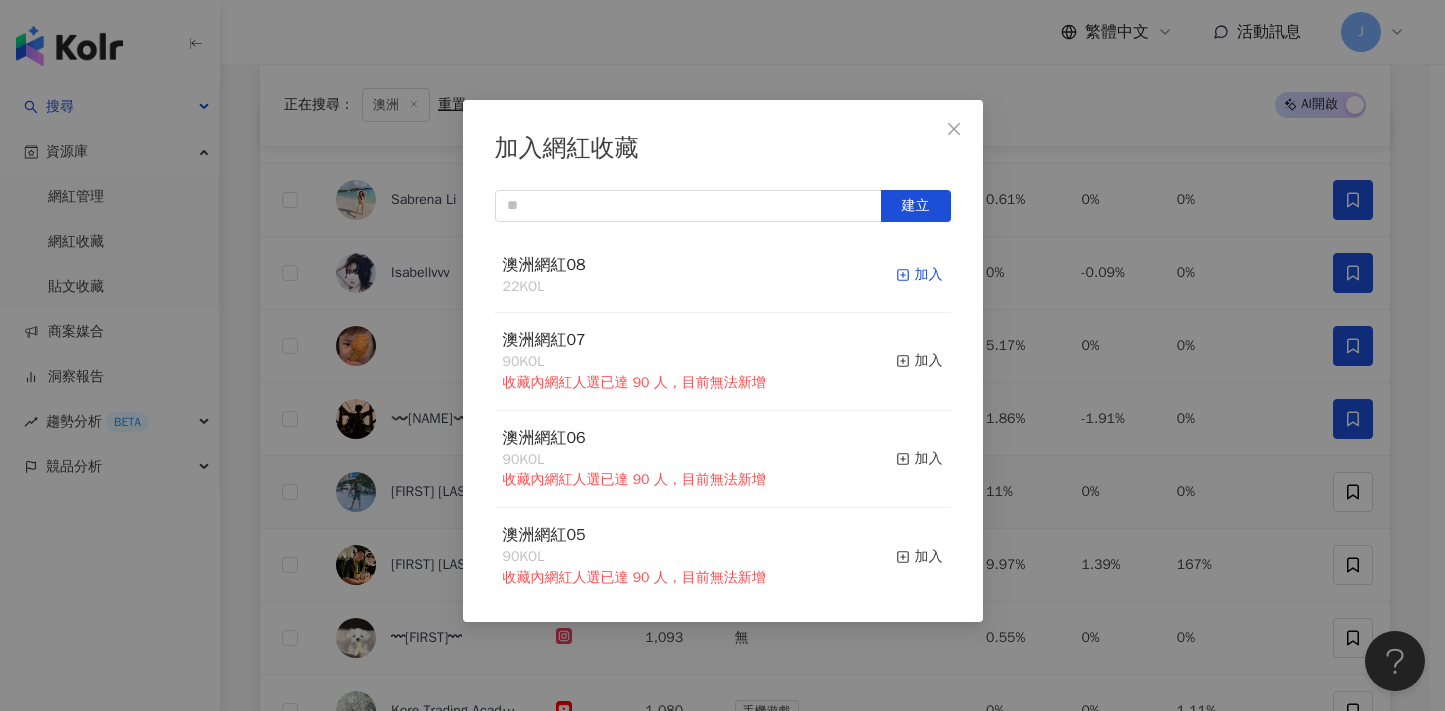 click on "加入" at bounding box center (919, 275) 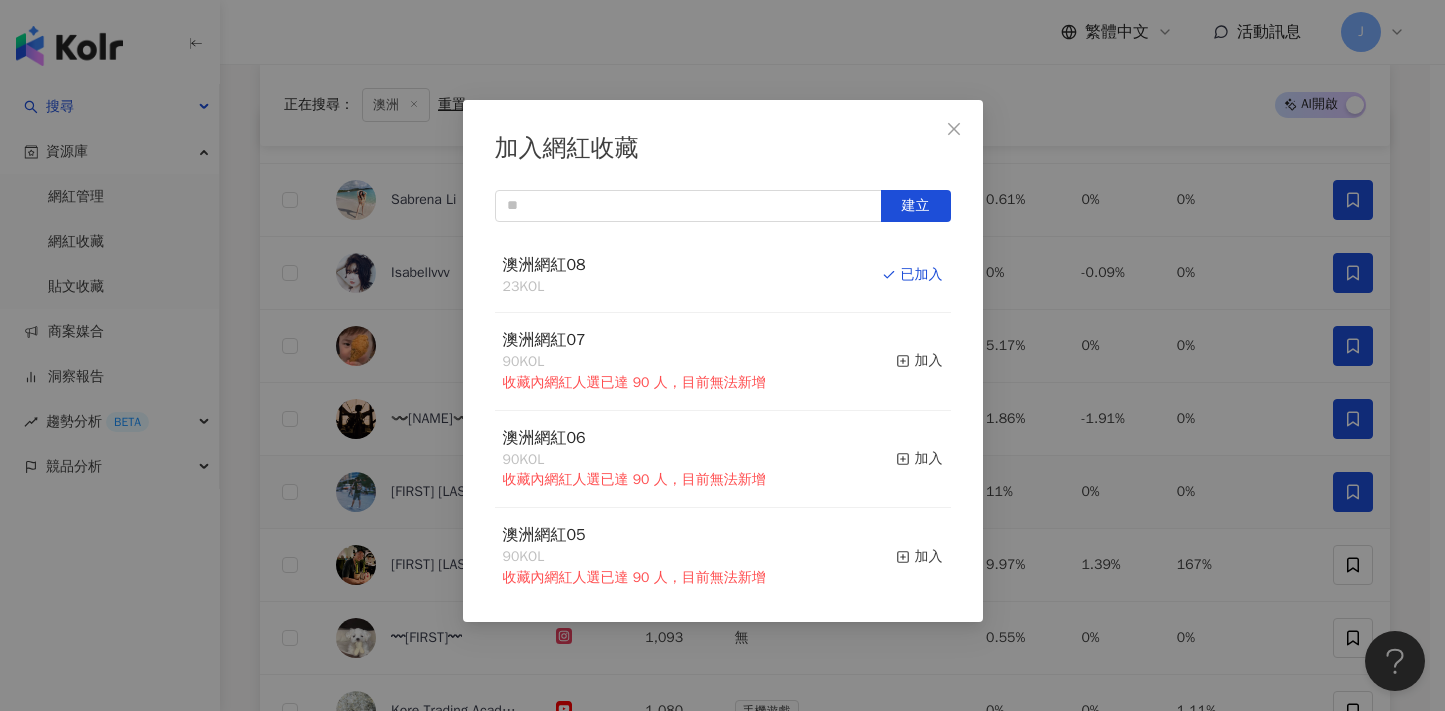 click on "加入網紅收藏 建立 澳洲網紅08 23  KOL 已加入 澳洲網紅07 90  KOL 收藏內網紅人選已達 90 人，目前無法新增 加入 澳洲網紅06 90  KOL 收藏內網紅人選已達 90 人，目前無法新增 加入 澳洲網紅05 90  KOL 收藏內網紅人選已達 90 人，目前無法新增 加入 澳洲網紅04 90  KOL 收藏內網紅人選已達 90 人，目前無法新增 加入 澳洲網紅03 90  KOL 收藏內網紅人選已達 90 人，目前無法新增 加入 澳洲網紅02 90  KOL 收藏內網紅人選已達 90 人，目前無法新增 加入 澳洲網紅01 90  KOL 收藏內網紅人選已達 90 人，目前無法新增 加入 澳洲網紅 90  KOL 收藏內網紅人選已達 90 人，目前無法新增 加入 夏日藝術季 12  KOL 加入" at bounding box center [722, 355] 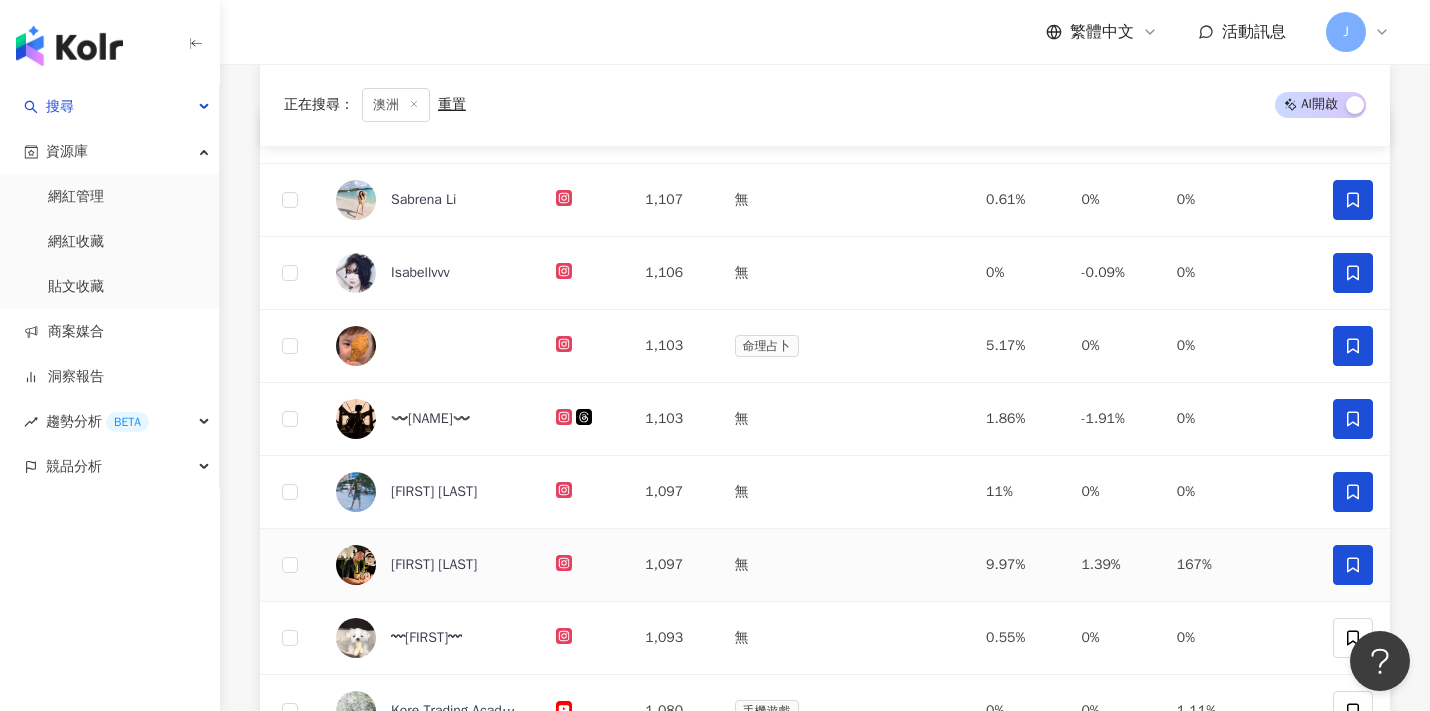 click 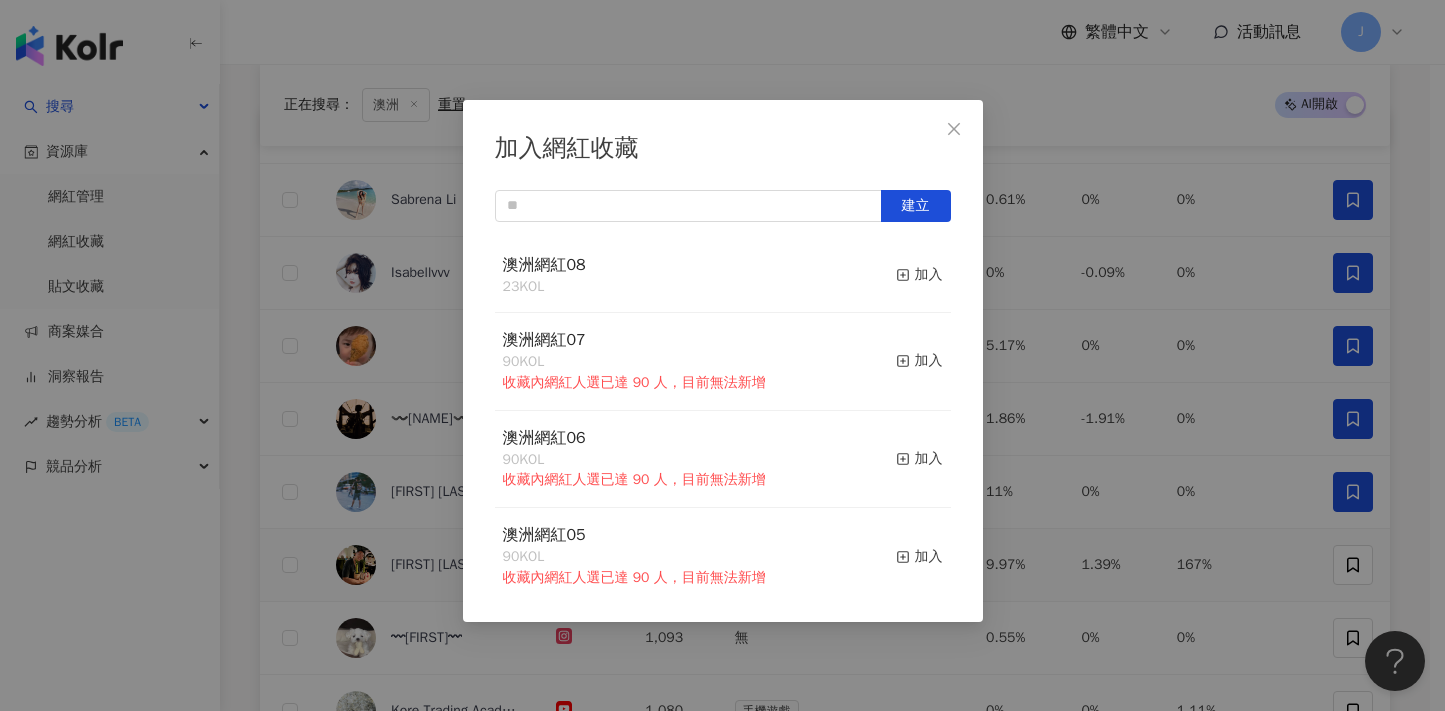 click on "加入" at bounding box center (919, 275) 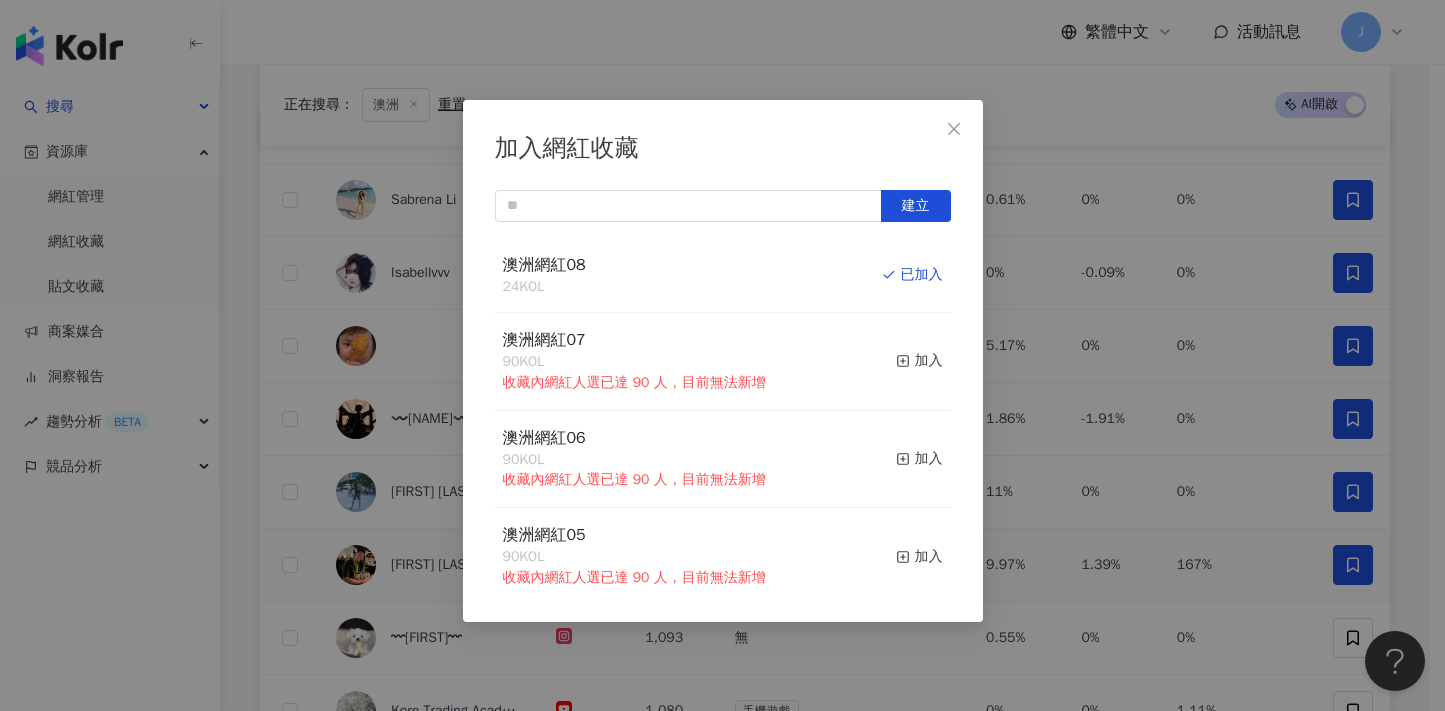 click on "加入網紅收藏 建立 澳洲網紅08 24  KOL 已加入 澳洲網紅07 90  KOL 收藏內網紅人選已達 90 人，目前無法新增 加入 澳洲網紅06 90  KOL 收藏內網紅人選已達 90 人，目前無法新增 加入 澳洲網紅05 90  KOL 收藏內網紅人選已達 90 人，目前無法新增 加入 澳洲網紅04 90  KOL 收藏內網紅人選已達 90 人，目前無法新增 加入 澳洲網紅03 90  KOL 收藏內網紅人選已達 90 人，目前無法新增 加入 澳洲網紅02 90  KOL 收藏內網紅人選已達 90 人，目前無法新增 加入 澳洲網紅01 90  KOL 收藏內網紅人選已達 90 人，目前無法新增 加入 澳洲網紅 90  KOL 收藏內網紅人選已達 90 人，目前無法新增 加入 夏日藝術季 12  KOL 加入" at bounding box center [722, 355] 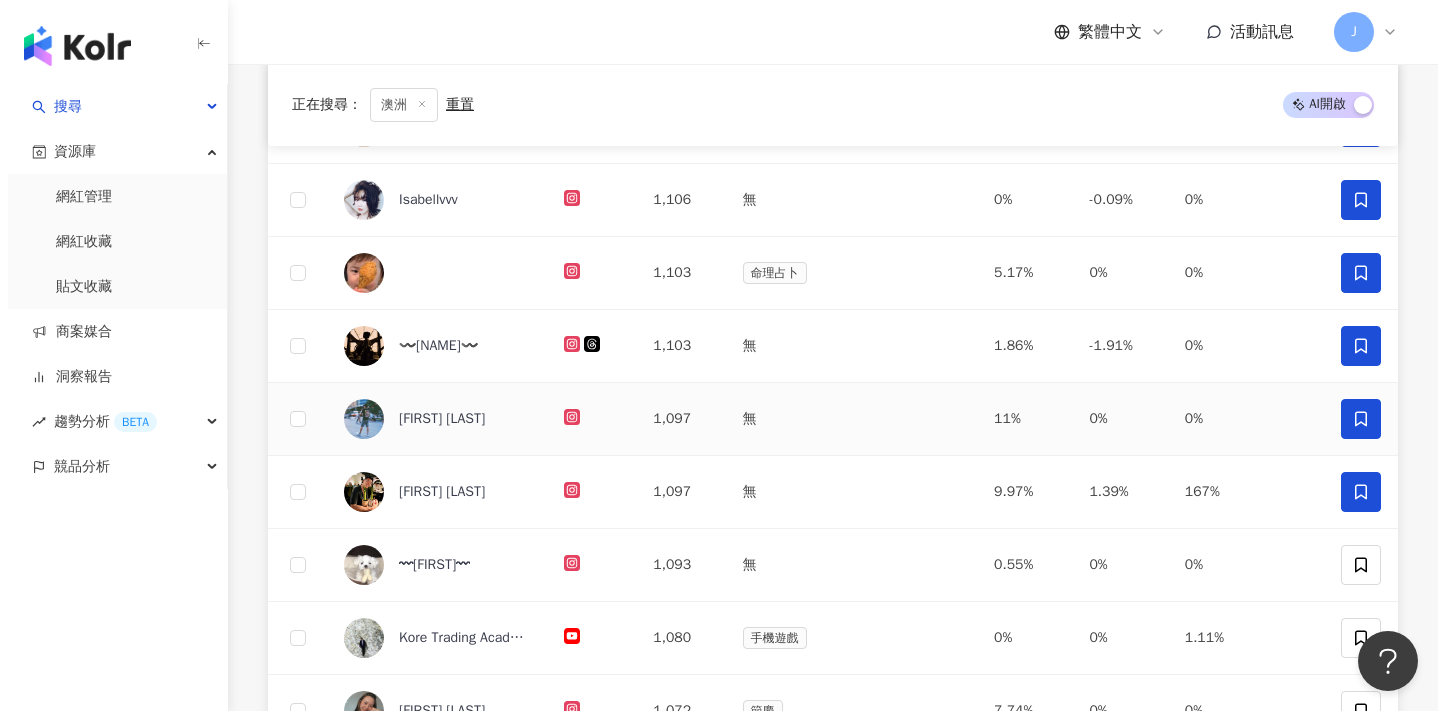scroll, scrollTop: 407, scrollLeft: 0, axis: vertical 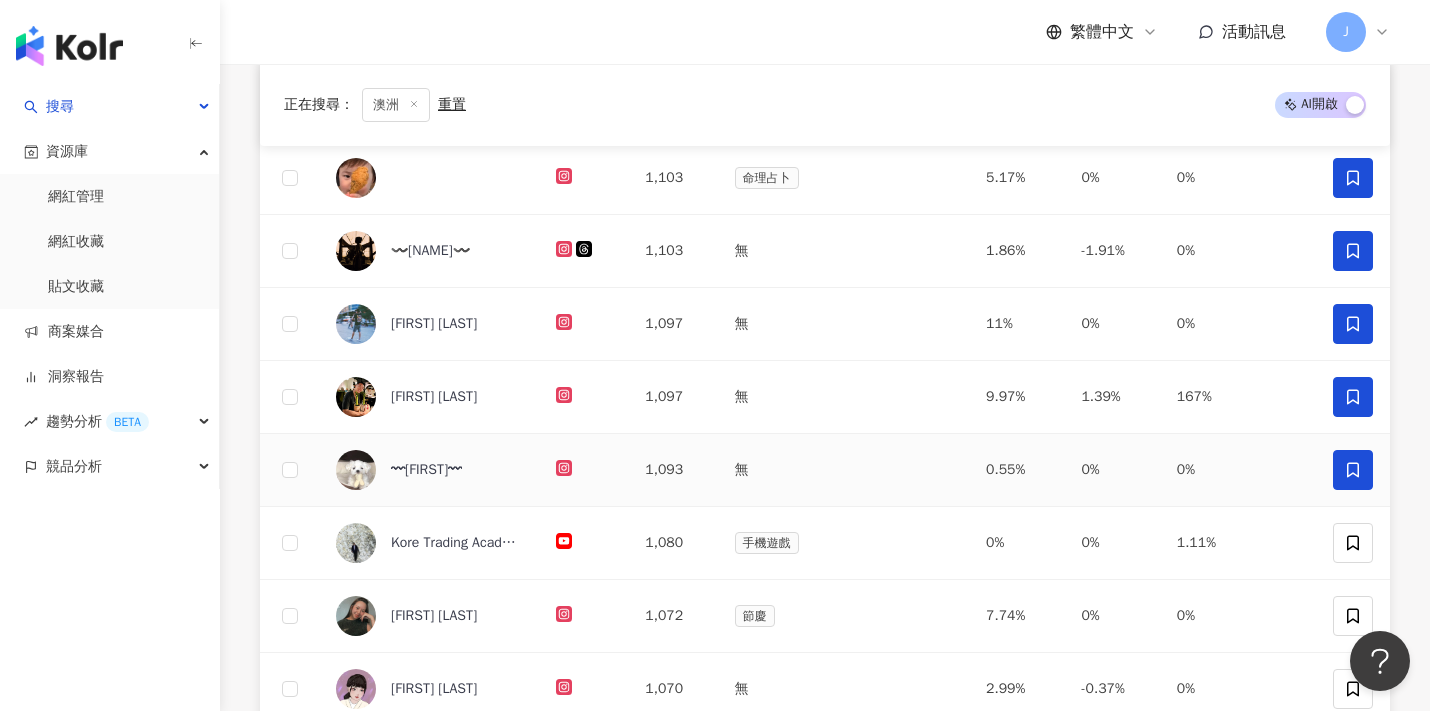 click 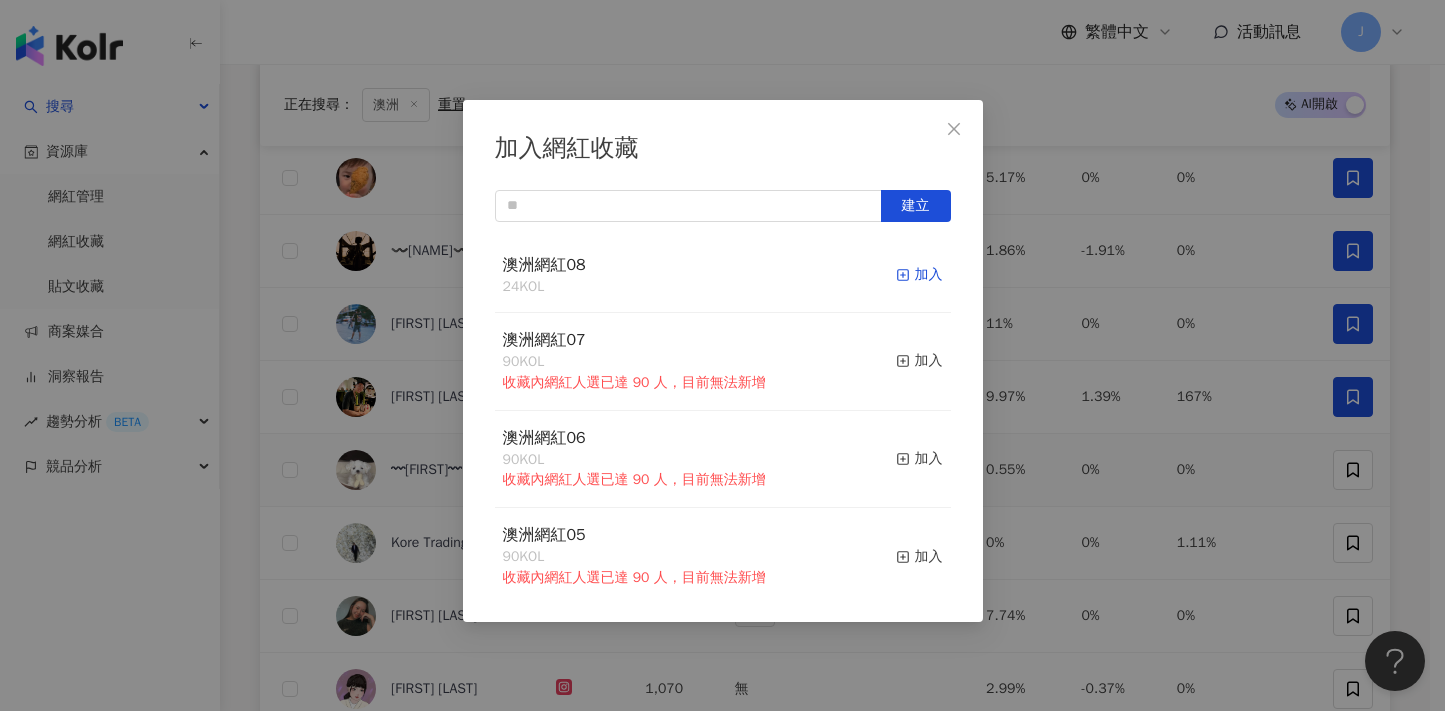 click on "加入" at bounding box center (919, 275) 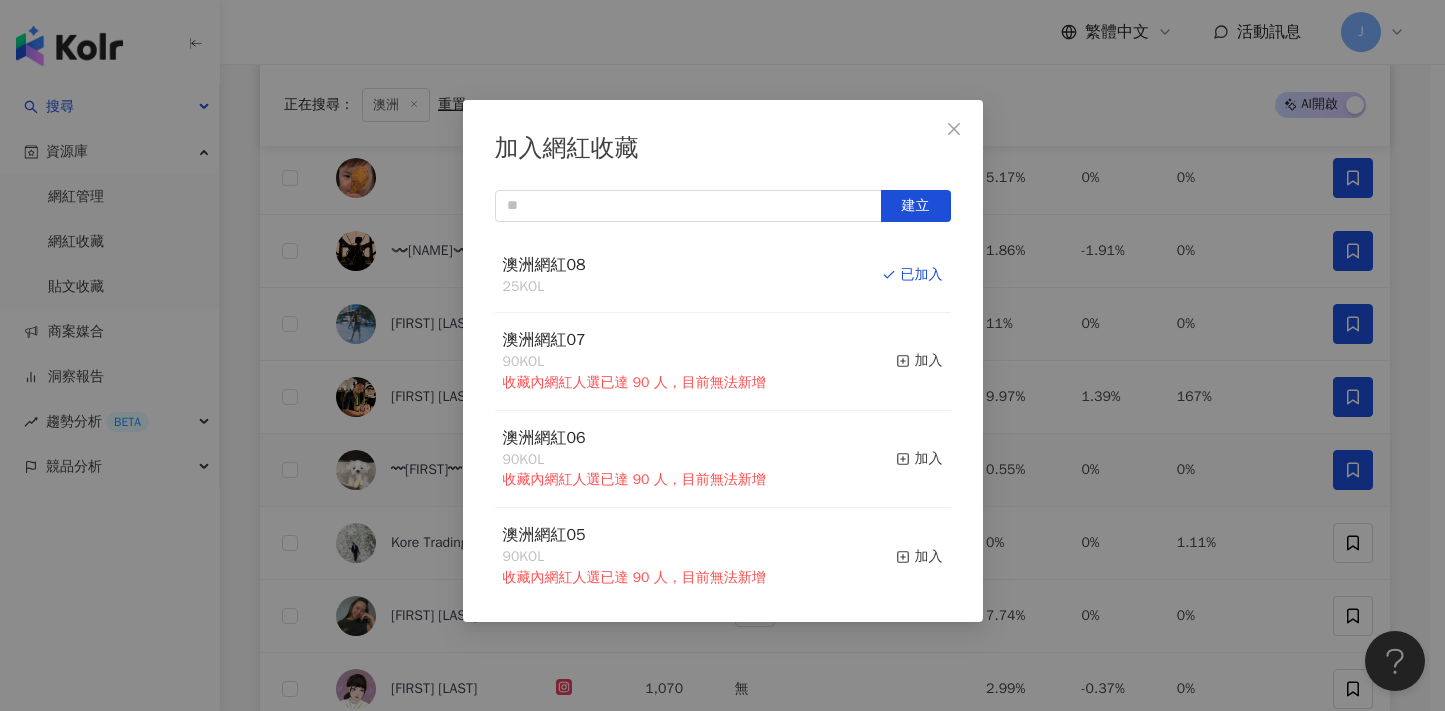 click on "加入網紅收藏 建立 澳洲網紅08 25  KOL 已加入 澳洲網紅07 90  KOL 收藏內網紅人選已達 90 人，目前無法新增 加入 澳洲網紅06 90  KOL 收藏內網紅人選已達 90 人，目前無法新增 加入 澳洲網紅05 90  KOL 收藏內網紅人選已達 90 人，目前無法新增 加入 澳洲網紅04 90  KOL 收藏內網紅人選已達 90 人，目前無法新增 加入 澳洲網紅03 90  KOL 收藏內網紅人選已達 90 人，目前無法新增 加入 澳洲網紅02 90  KOL 收藏內網紅人選已達 90 人，目前無法新增 加入 澳洲網紅01 90  KOL 收藏內網紅人選已達 90 人，目前無法新增 加入 澳洲網紅 90  KOL 收藏內網紅人選已達 90 人，目前無法新增 加入 夏日藝術季 12  KOL 加入" at bounding box center (722, 355) 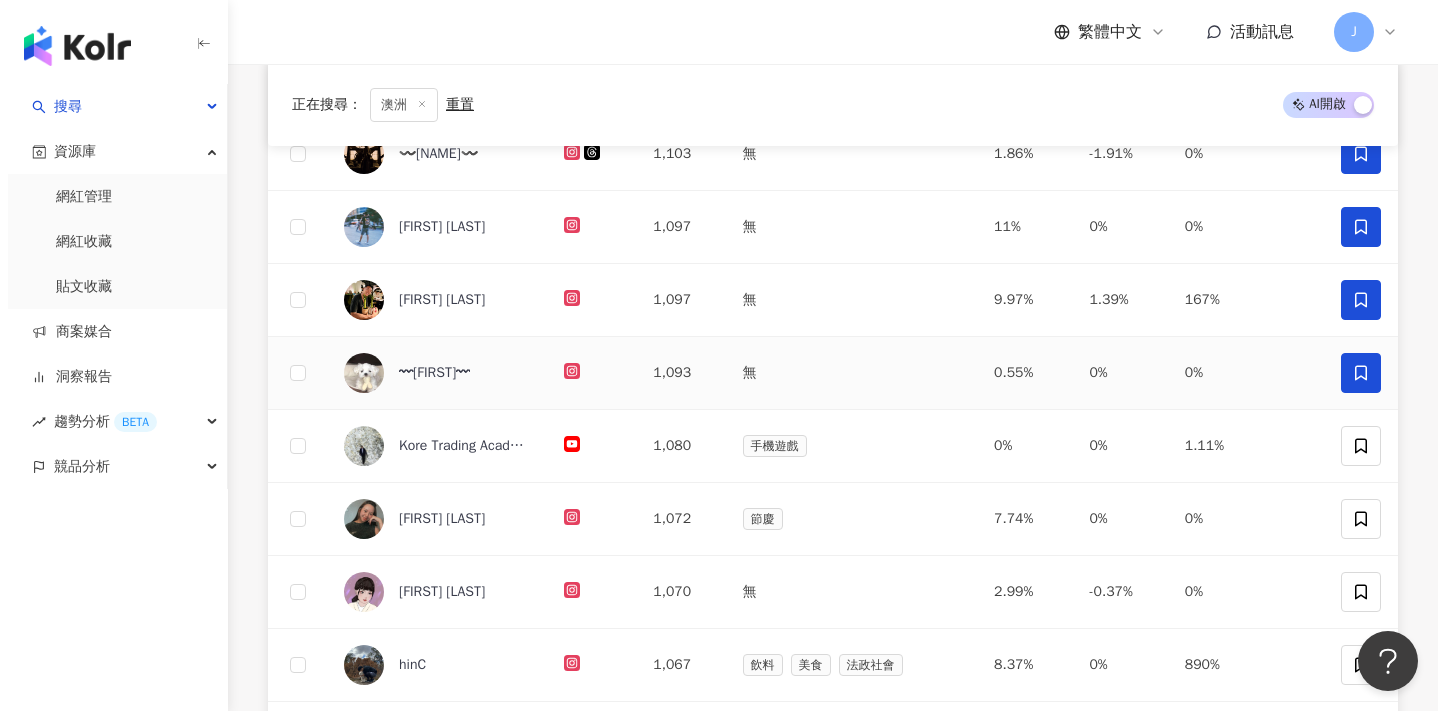 scroll, scrollTop: 586, scrollLeft: 0, axis: vertical 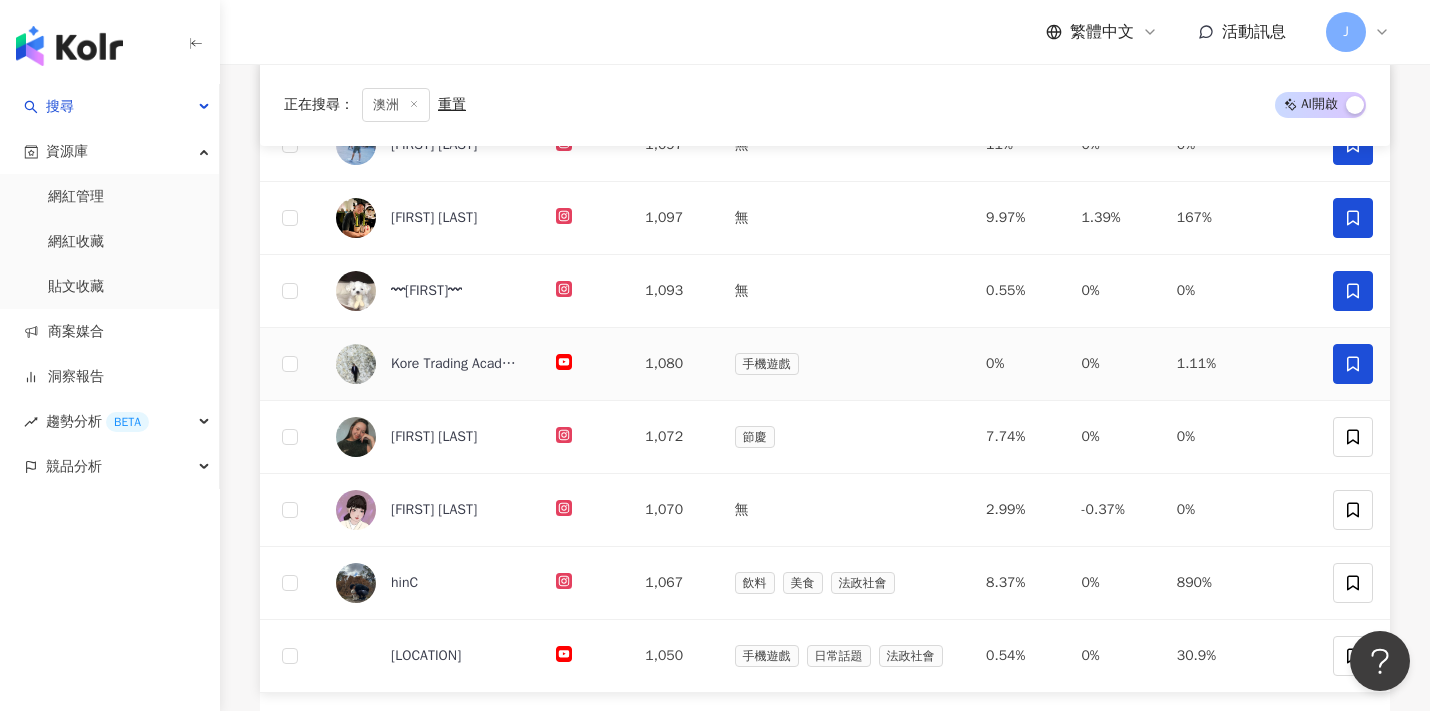 click at bounding box center [1353, 364] 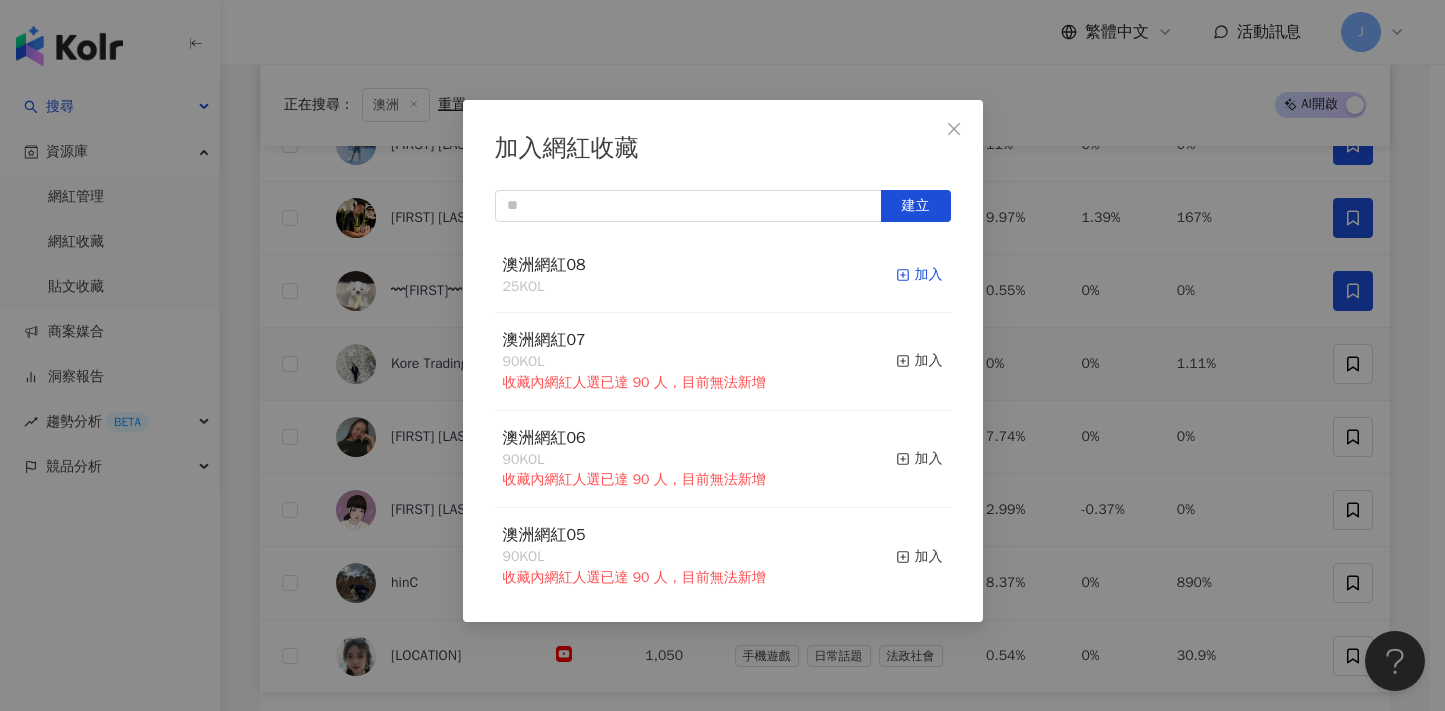 click on "加入" at bounding box center (919, 275) 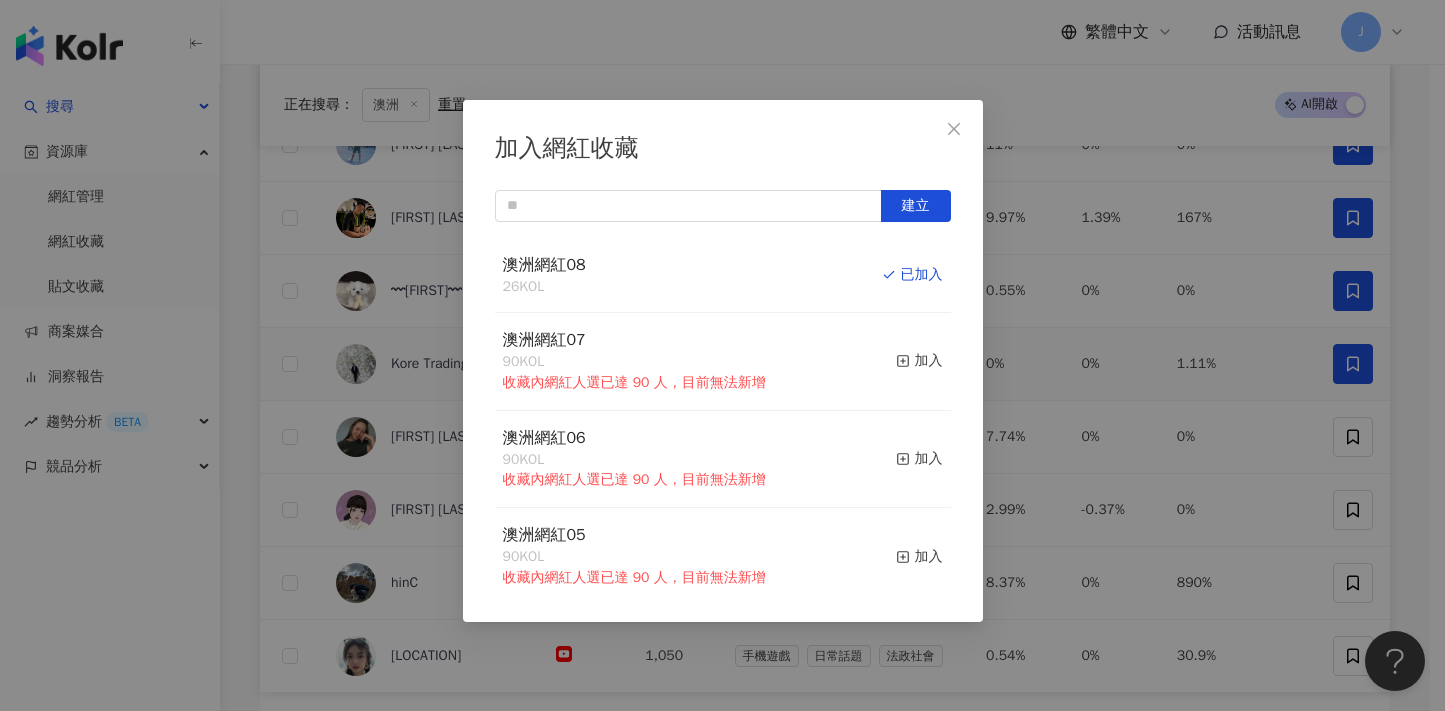 click on "加入網紅收藏 建立 澳洲網紅08 26  KOL 已加入 澳洲網紅07 90  KOL 收藏內網紅人選已達 90 人，目前無法新增 加入 澳洲網紅06 90  KOL 收藏內網紅人選已達 90 人，目前無法新增 加入 澳洲網紅05 90  KOL 收藏內網紅人選已達 90 人，目前無法新增 加入 澳洲網紅04 90  KOL 收藏內網紅人選已達 90 人，目前無法新增 加入 澳洲網紅03 90  KOL 收藏內網紅人選已達 90 人，目前無法新增 加入 澳洲網紅02 90  KOL 收藏內網紅人選已達 90 人，目前無法新增 加入 澳洲網紅01 90  KOL 收藏內網紅人選已達 90 人，目前無法新增 加入 澳洲網紅 90  KOL 收藏內網紅人選已達 90 人，目前無法新增 加入 夏日藝術季 12  KOL 加入" at bounding box center [722, 355] 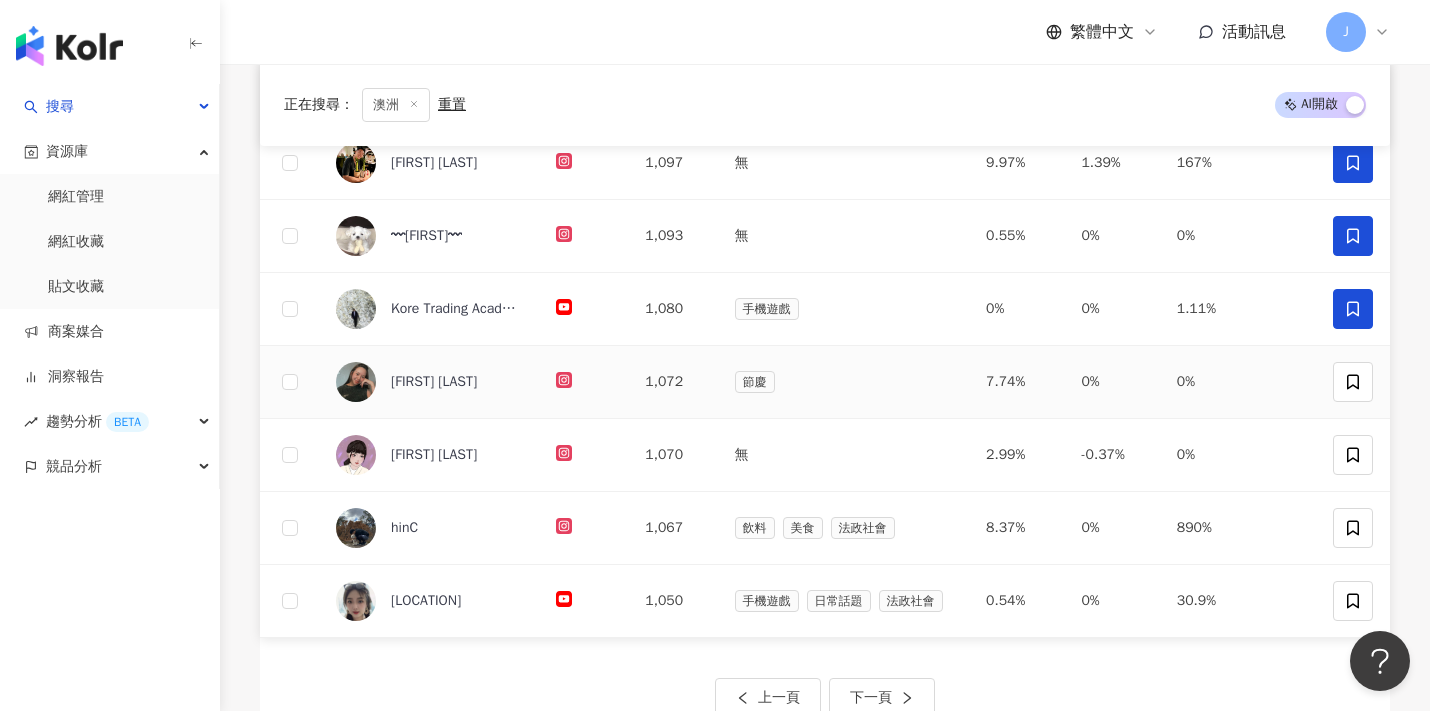 scroll, scrollTop: 645, scrollLeft: 0, axis: vertical 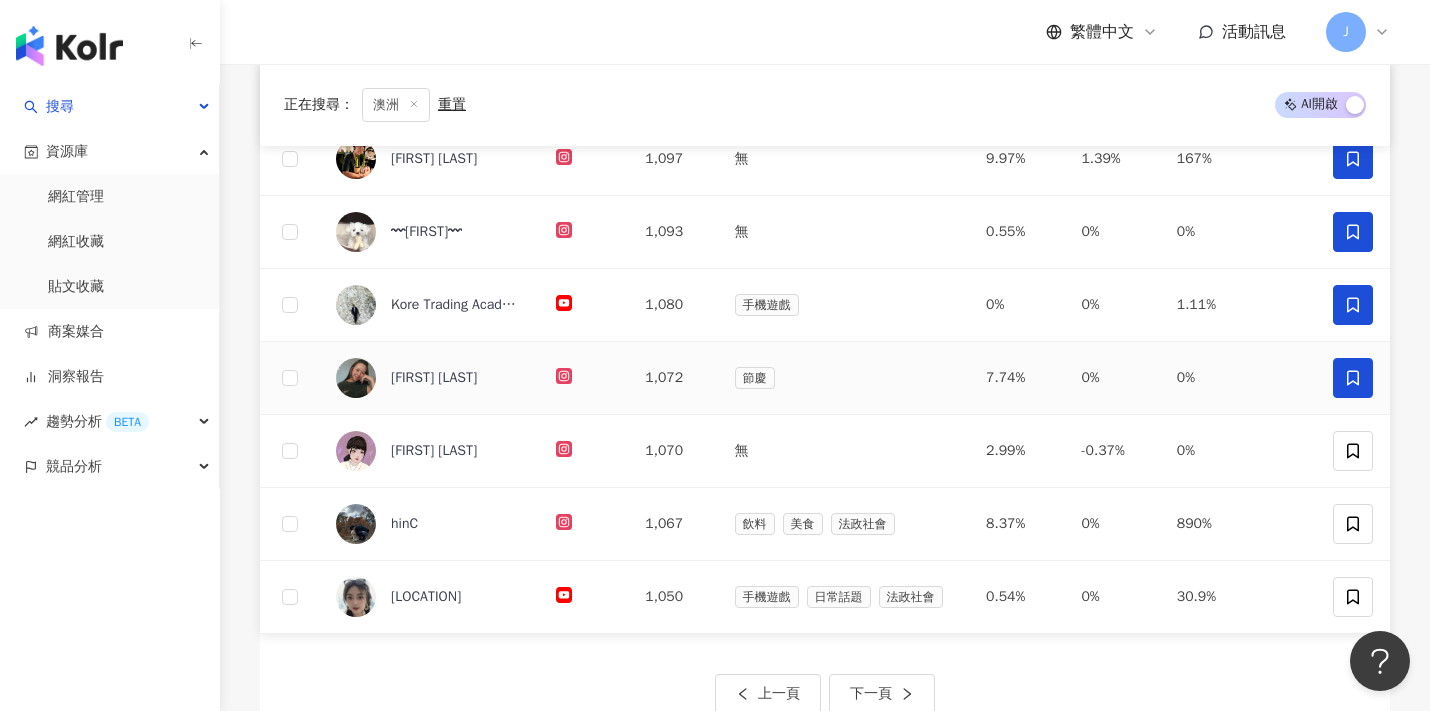 click 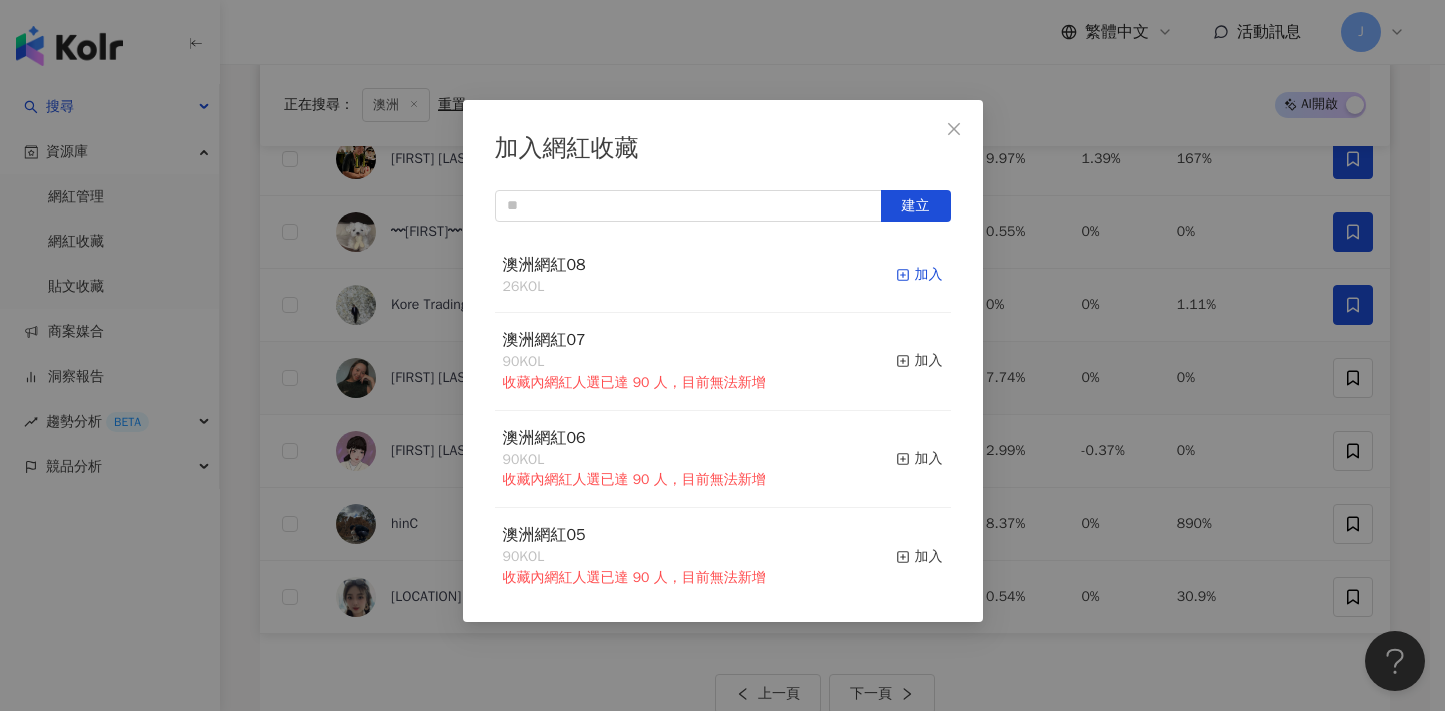 click on "加入" at bounding box center [919, 275] 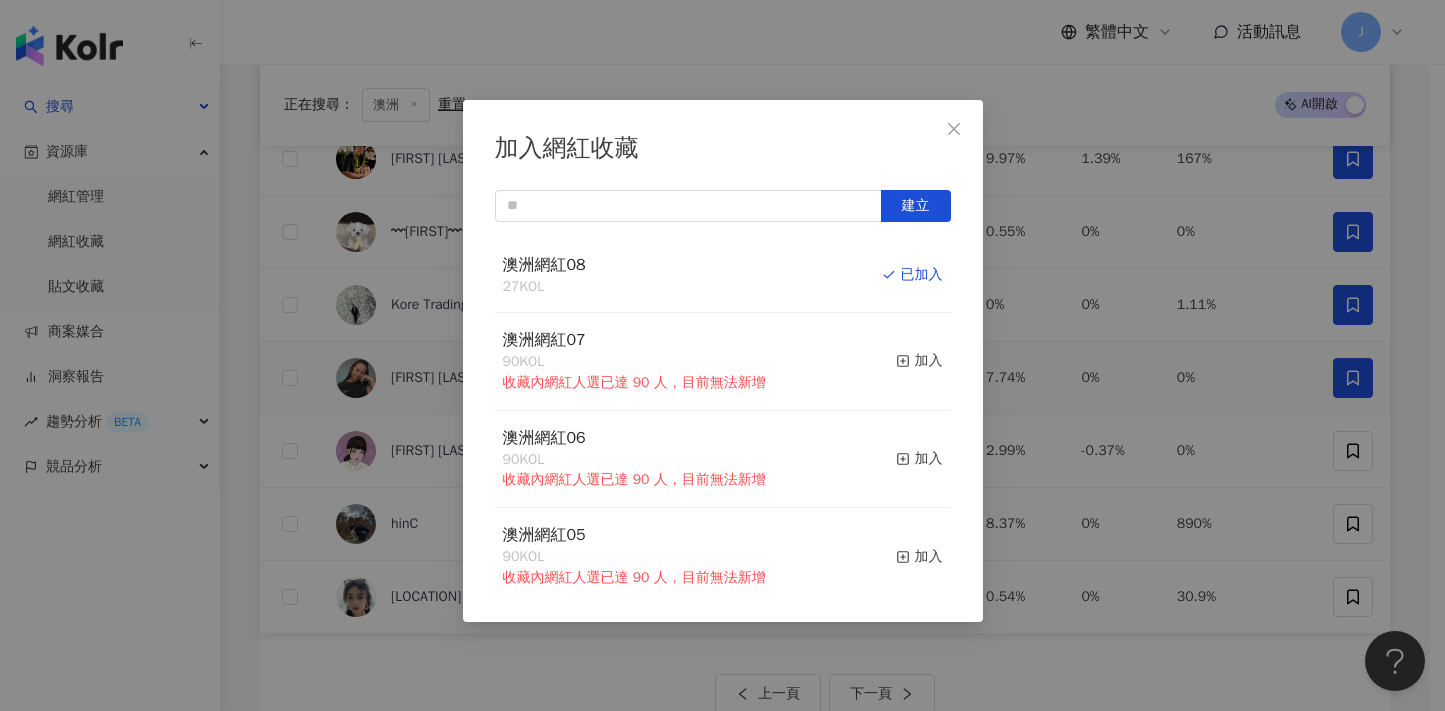 click on "加入網紅收藏 建立 澳洲網紅08 27  KOL 已加入 澳洲網紅07 90  KOL 收藏內網紅人選已達 90 人，目前無法新增 加入 澳洲網紅06 90  KOL 收藏內網紅人選已達 90 人，目前無法新增 加入 澳洲網紅05 90  KOL 收藏內網紅人選已達 90 人，目前無法新增 加入 澳洲網紅04 90  KOL 收藏內網紅人選已達 90 人，目前無法新增 加入 澳洲網紅03 90  KOL 收藏內網紅人選已達 90 人，目前無法新增 加入 澳洲網紅02 90  KOL 收藏內網紅人選已達 90 人，目前無法新增 加入 澳洲網紅01 90  KOL 收藏內網紅人選已達 90 人，目前無法新增 加入 澳洲網紅 90  KOL 收藏內網紅人選已達 90 人，目前無法新增 加入 夏日藝術季 12  KOL 加入" at bounding box center [722, 355] 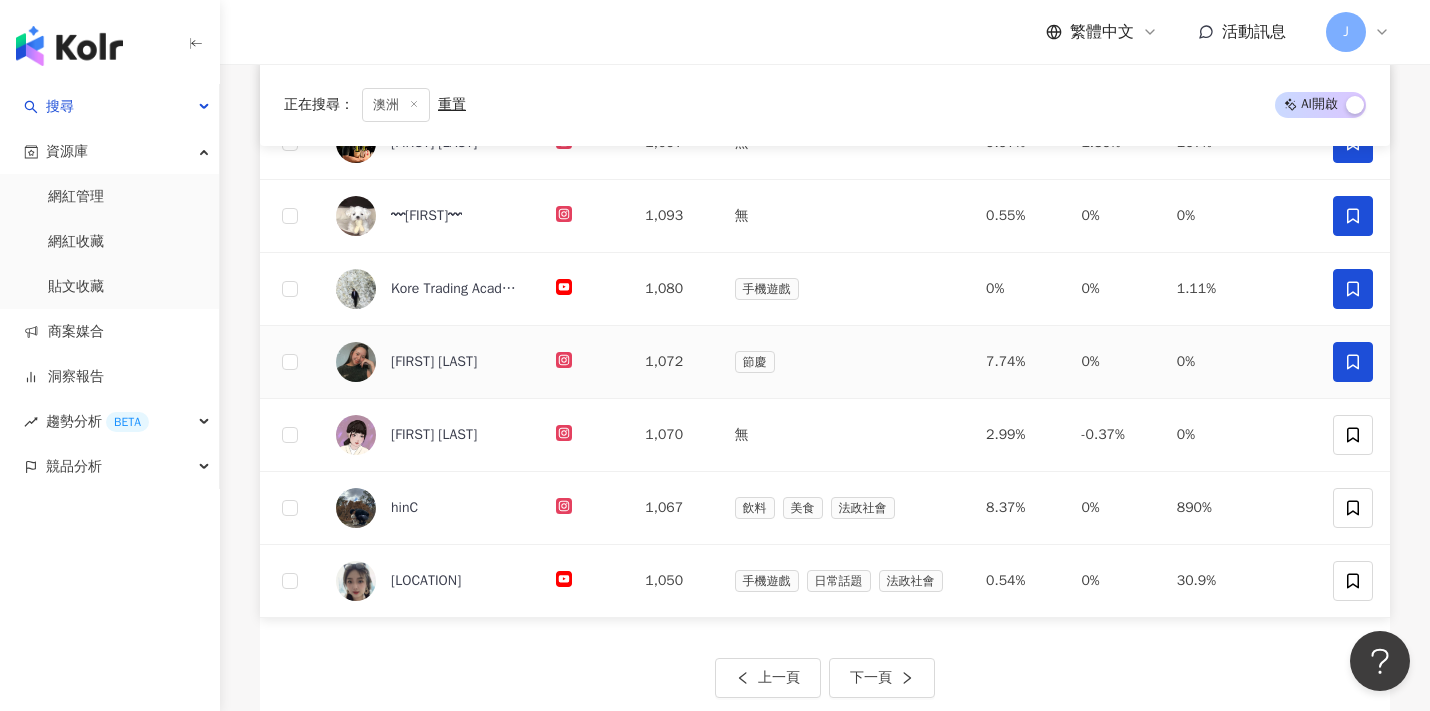scroll, scrollTop: 677, scrollLeft: 0, axis: vertical 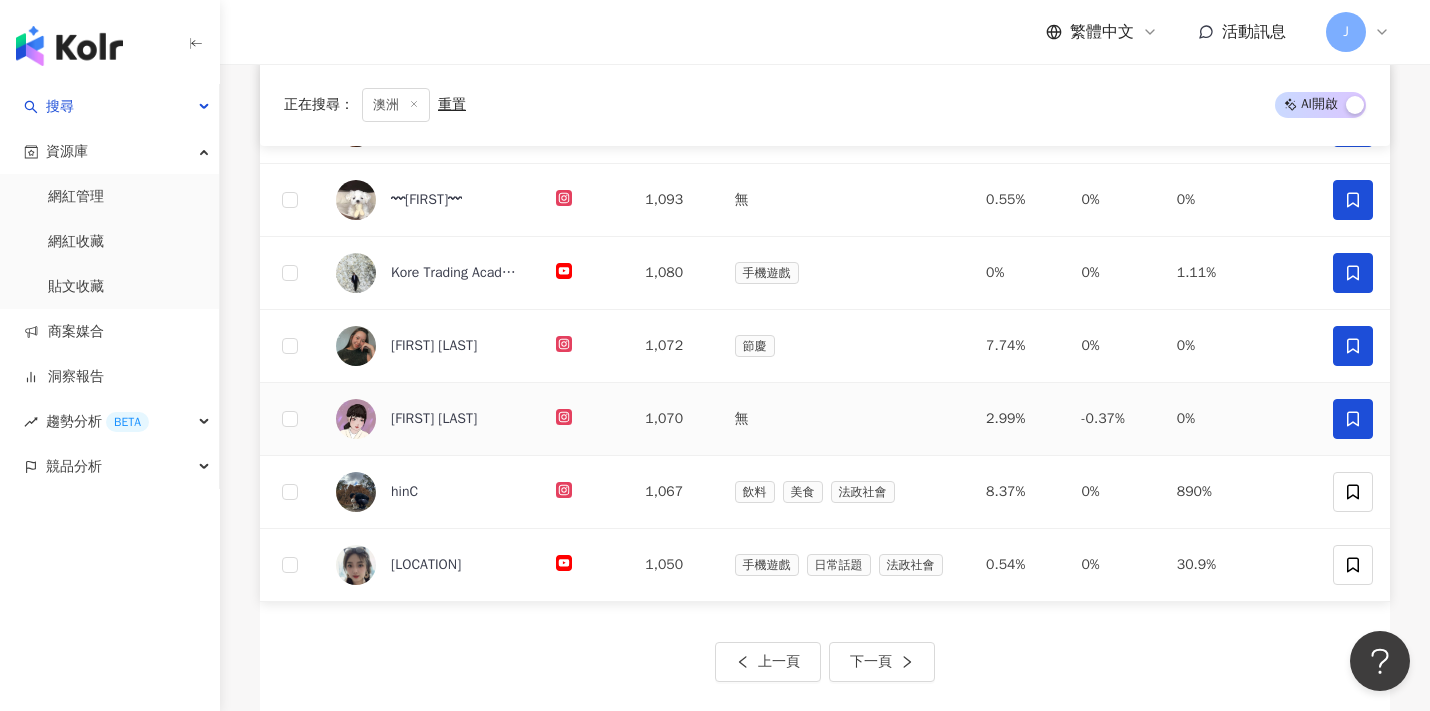 click 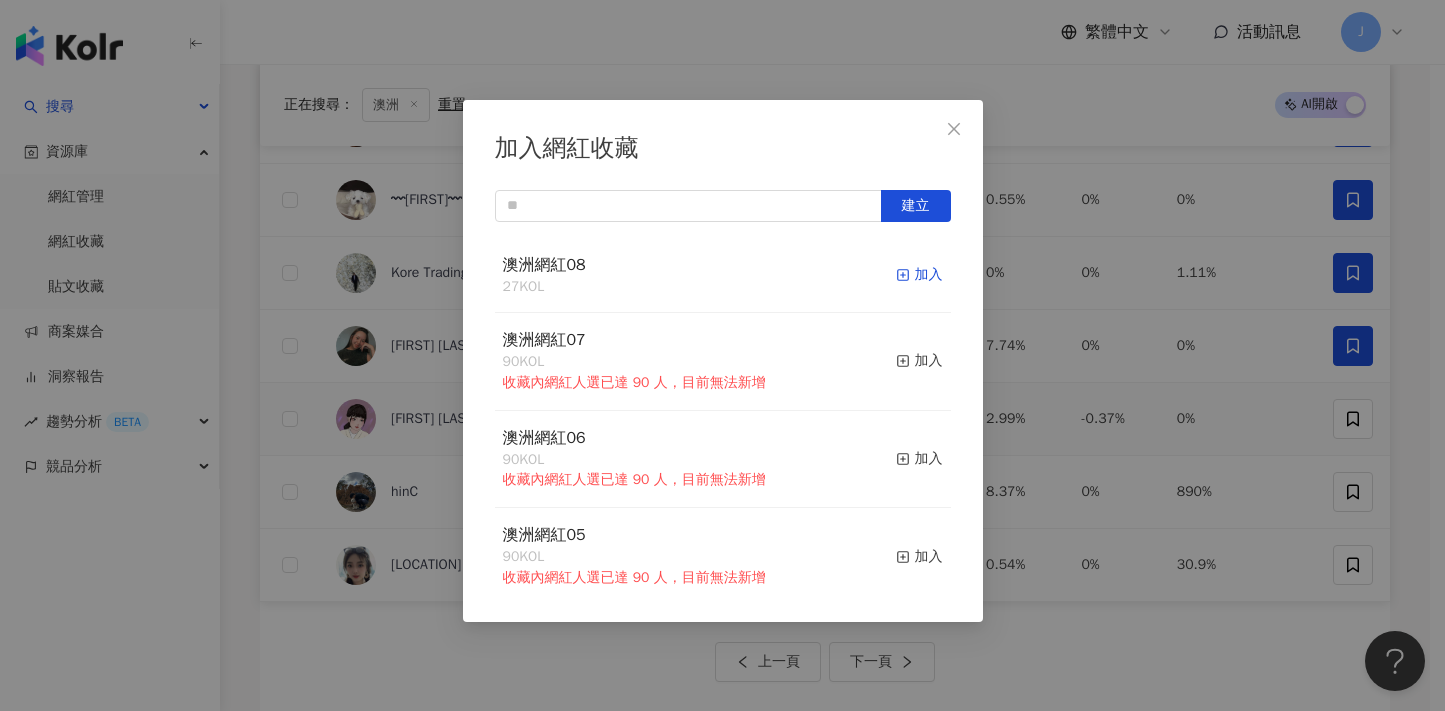click on "加入" at bounding box center (919, 275) 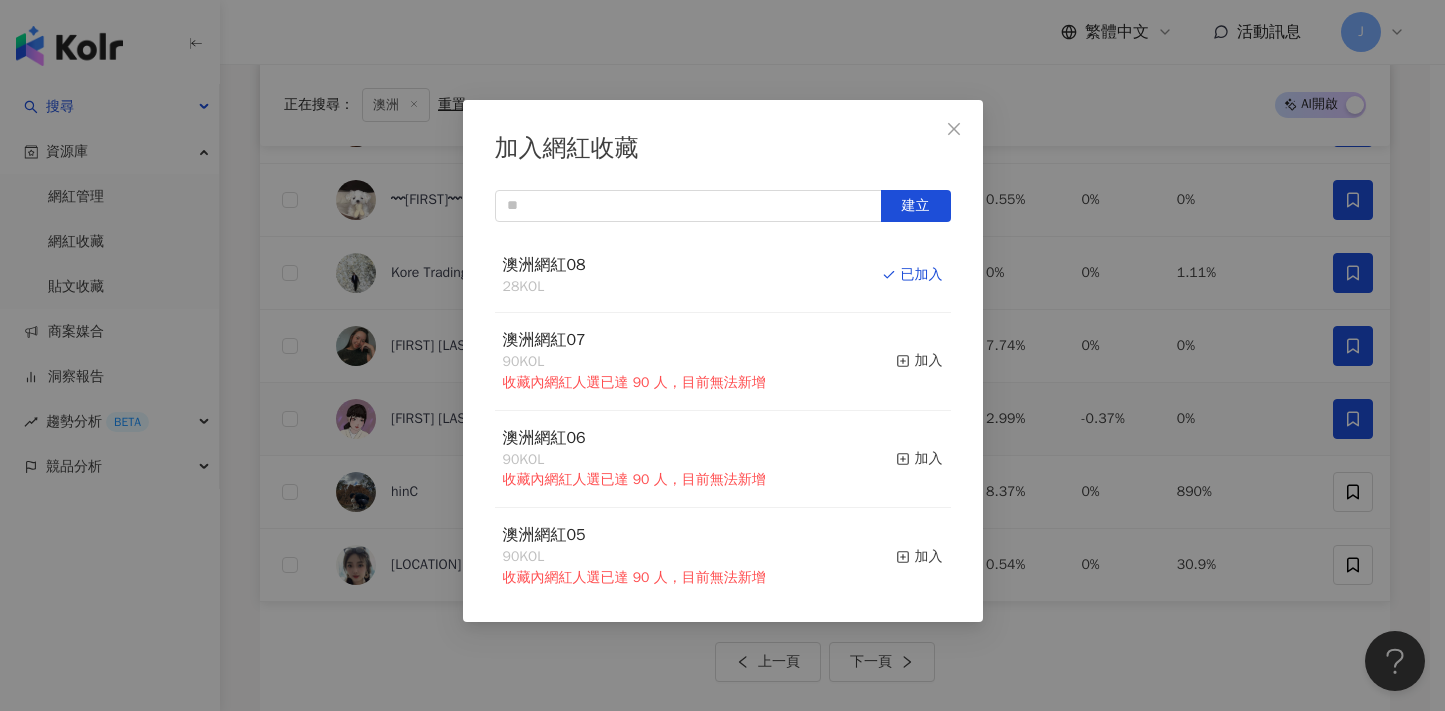 click on "加入網紅收藏 建立 澳洲網紅08 28  KOL 已加入 澳洲網紅07 90  KOL 收藏內網紅人選已達 90 人，目前無法新增 加入 澳洲網紅06 90  KOL 收藏內網紅人選已達 90 人，目前無法新增 加入 澳洲網紅05 90  KOL 收藏內網紅人選已達 90 人，目前無法新增 加入 澳洲網紅04 90  KOL 收藏內網紅人選已達 90 人，目前無法新增 加入 澳洲網紅03 90  KOL 收藏內網紅人選已達 90 人，目前無法新增 加入 澳洲網紅02 90  KOL 收藏內網紅人選已達 90 人，目前無法新增 加入 澳洲網紅01 90  KOL 收藏內網紅人選已達 90 人，目前無法新增 加入 澳洲網紅 90  KOL 收藏內網紅人選已達 90 人，目前無法新增 加入 夏日藝術季 12  KOL 加入" at bounding box center (722, 355) 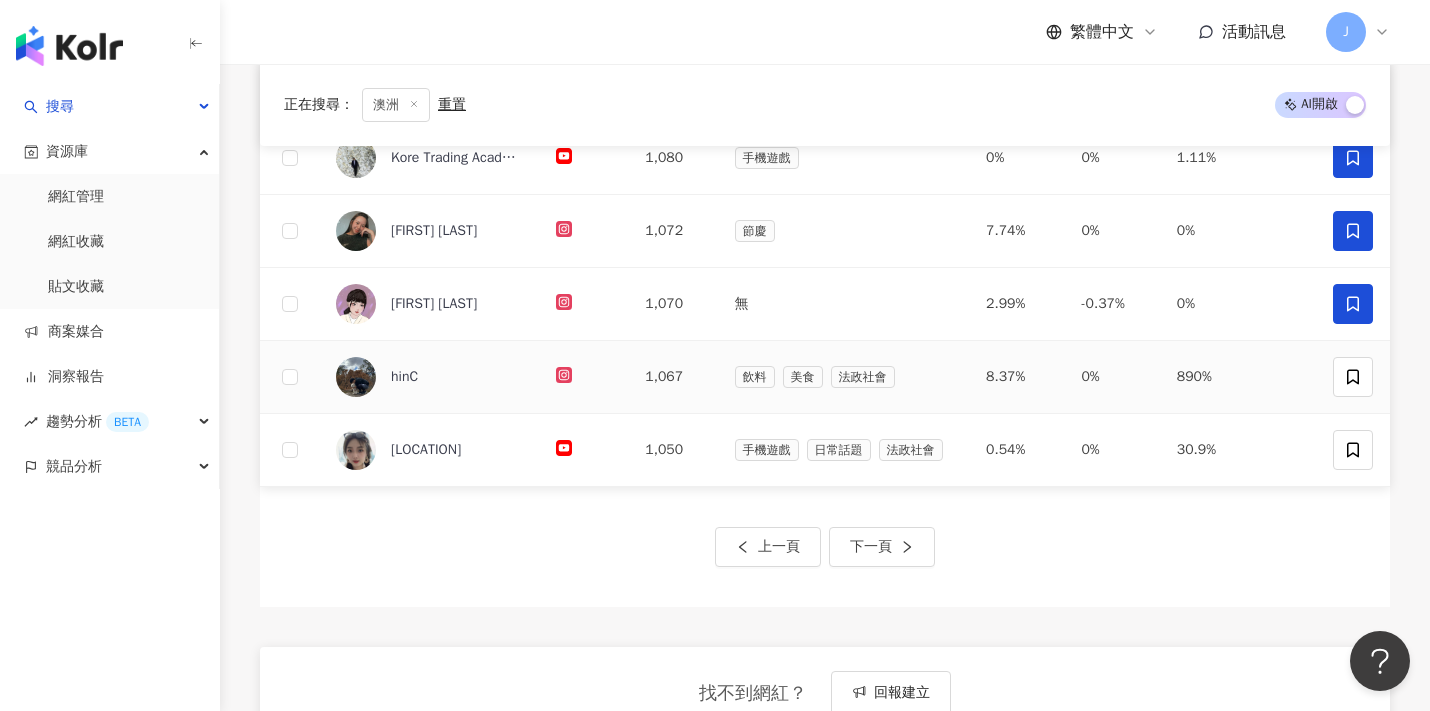 scroll, scrollTop: 820, scrollLeft: 0, axis: vertical 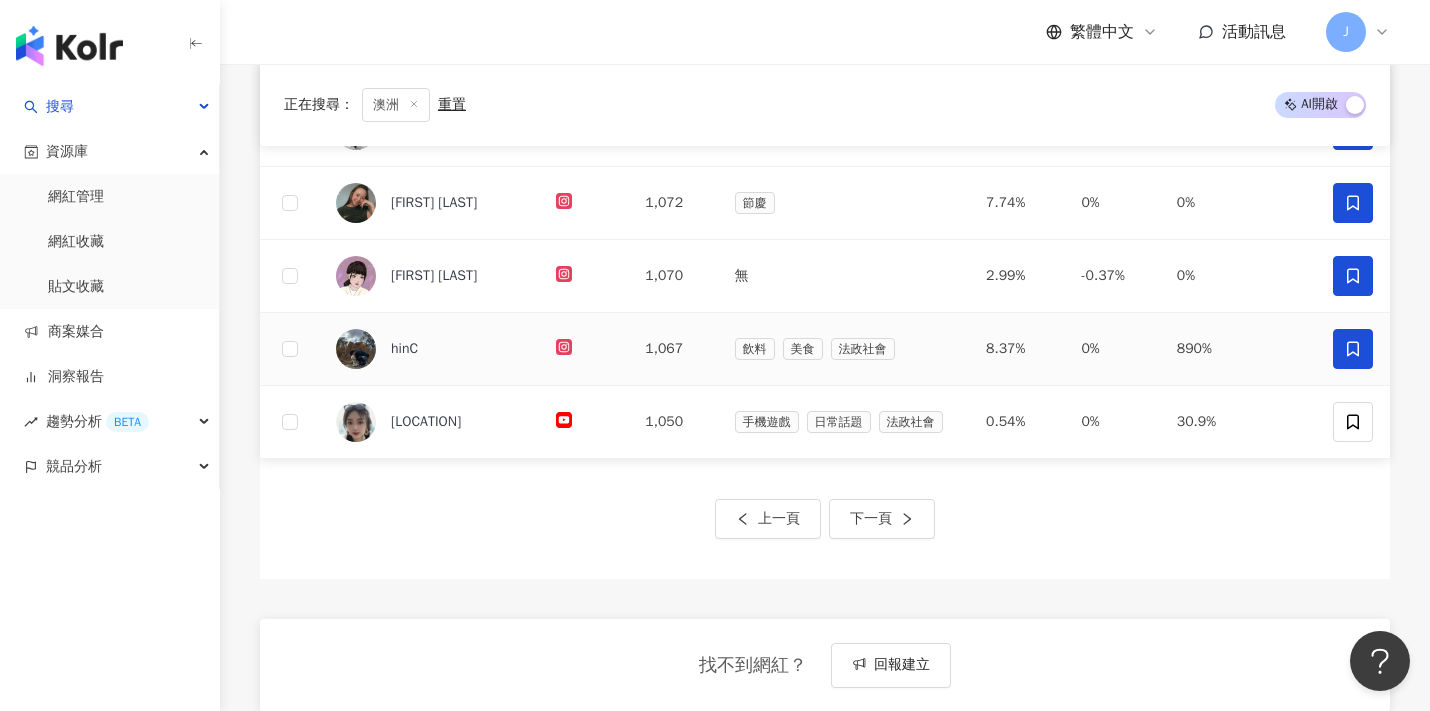 click at bounding box center [1353, 349] 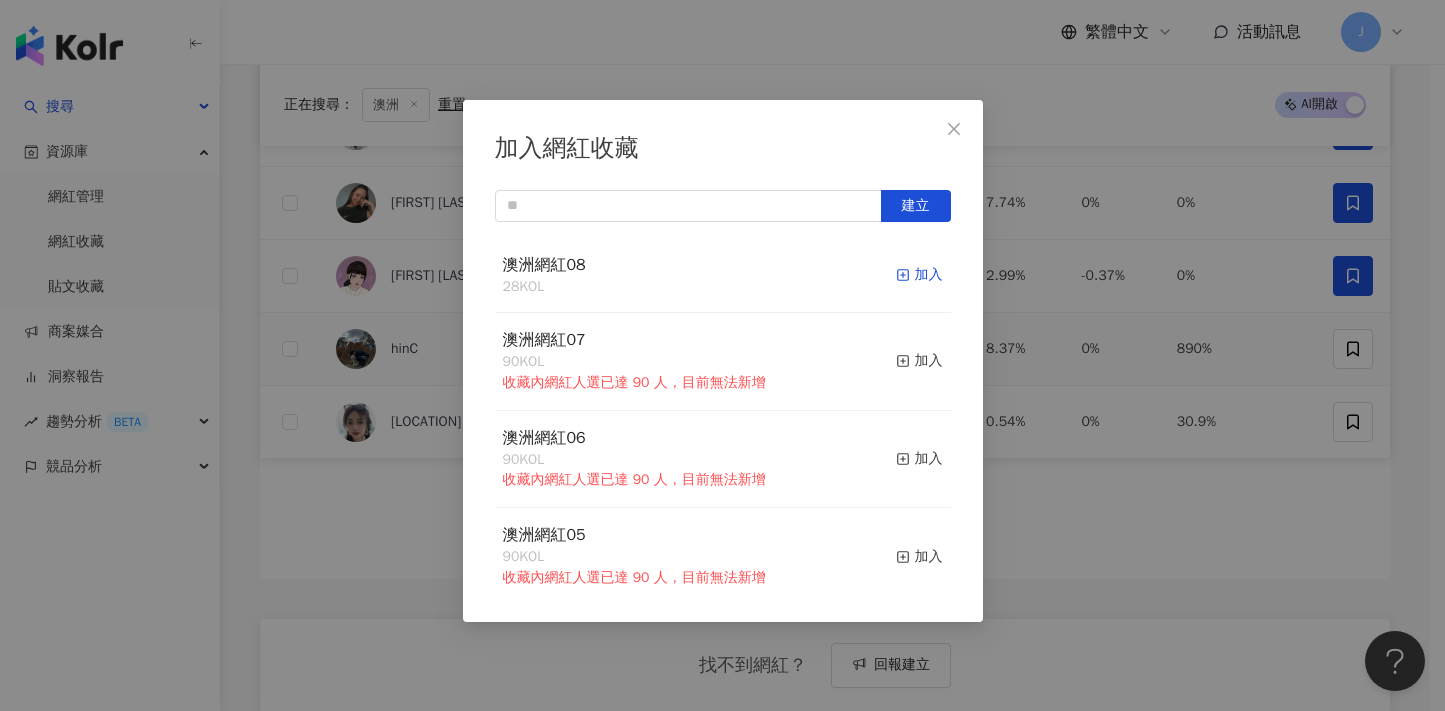 click on "加入" at bounding box center [919, 275] 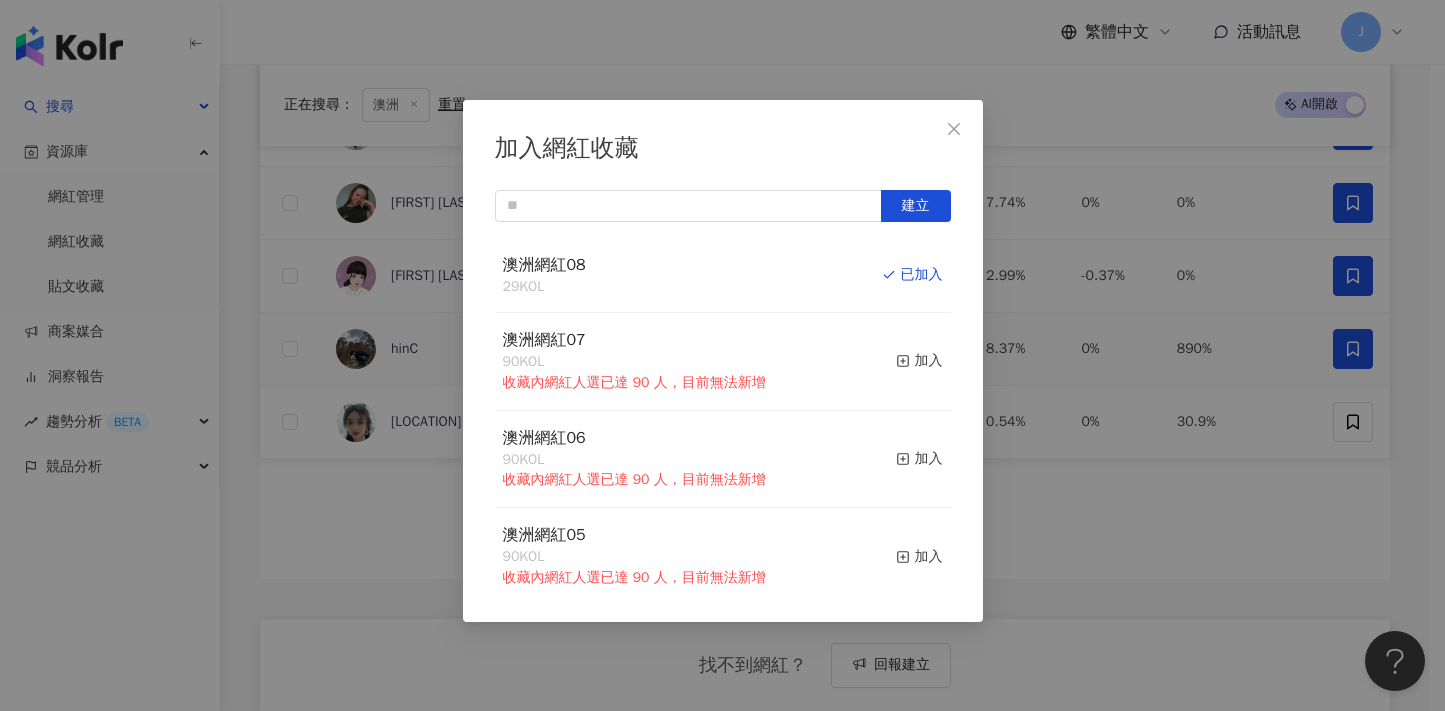click on "加入網紅收藏 建立 澳洲網紅08 29  KOL 已加入 澳洲網紅07 90  KOL 收藏內網紅人選已達 90 人，目前無法新增 加入 澳洲網紅06 90  KOL 收藏內網紅人選已達 90 人，目前無法新增 加入 澳洲網紅05 90  KOL 收藏內網紅人選已達 90 人，目前無法新增 加入 澳洲網紅04 90  KOL 收藏內網紅人選已達 90 人，目前無法新增 加入 澳洲網紅03 90  KOL 收藏內網紅人選已達 90 人，目前無法新增 加入 澳洲網紅02 90  KOL 收藏內網紅人選已達 90 人，目前無法新增 加入 澳洲網紅01 90  KOL 收藏內網紅人選已達 90 人，目前無法新增 加入 澳洲網紅 90  KOL 收藏內網紅人選已達 90 人，目前無法新增 加入 夏日藝術季 12  KOL 加入" at bounding box center (722, 355) 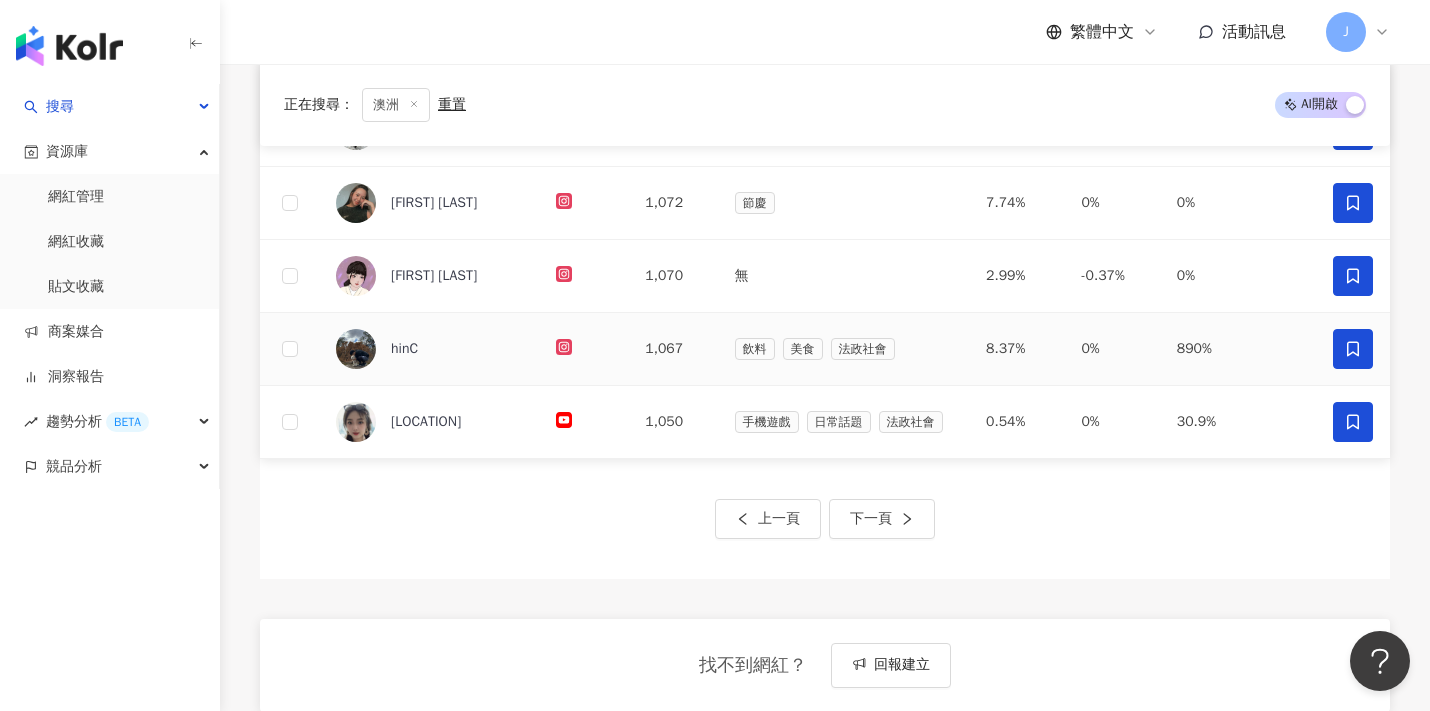 click 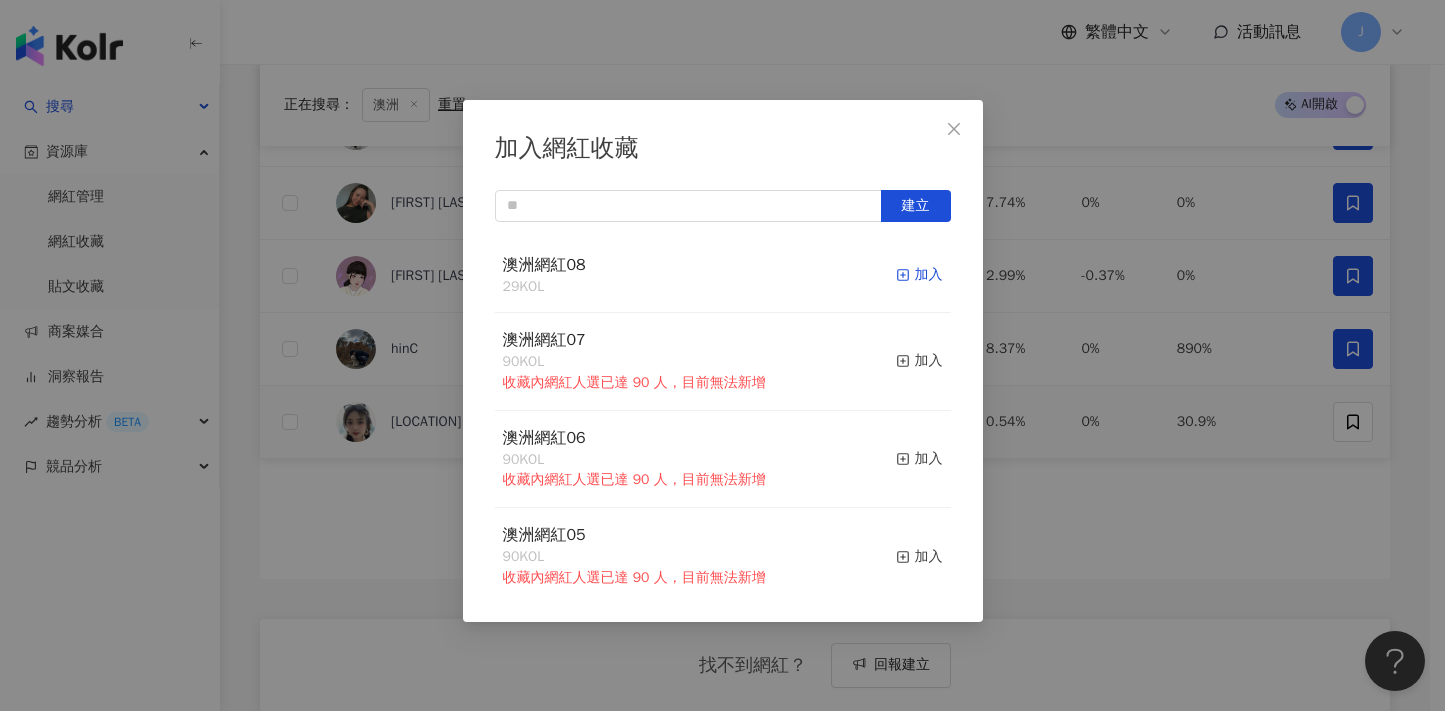 click on "加入" at bounding box center [919, 275] 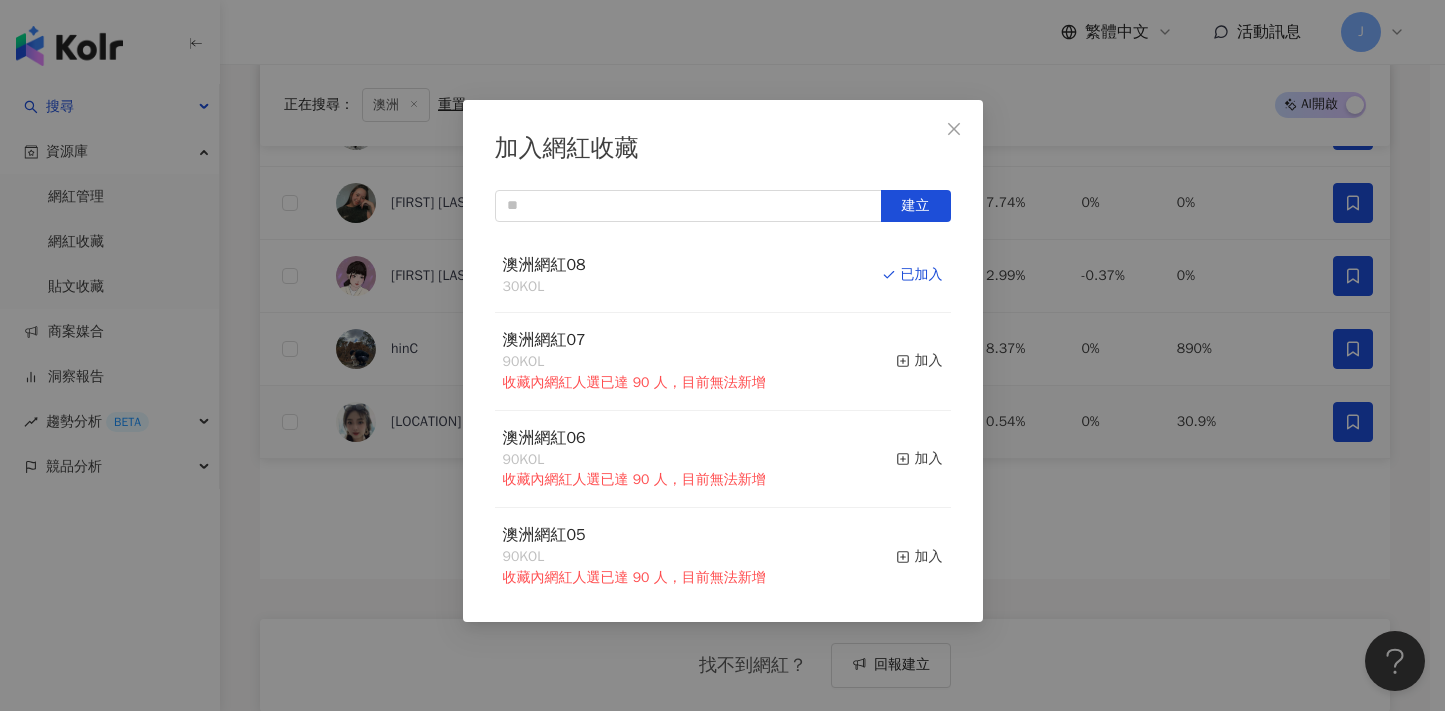 click on "加入網紅收藏 建立 澳洲網紅08 30  KOL 已加入 澳洲網紅07 90  KOL 收藏內網紅人選已達 90 人，目前無法新增 加入 澳洲網紅06 90  KOL 收藏內網紅人選已達 90 人，目前無法新增 加入 澳洲網紅05 90  KOL 收藏內網紅人選已達 90 人，目前無法新增 加入 澳洲網紅04 90  KOL 收藏內網紅人選已達 90 人，目前無法新增 加入 澳洲網紅03 90  KOL 收藏內網紅人選已達 90 人，目前無法新增 加入 澳洲網紅02 90  KOL 收藏內網紅人選已達 90 人，目前無法新增 加入 澳洲網紅01 90  KOL 收藏內網紅人選已達 90 人，目前無法新增 加入 澳洲網紅 90  KOL 收藏內網紅人選已達 90 人，目前無法新增 加入 夏日藝術季 12  KOL 加入" at bounding box center (722, 355) 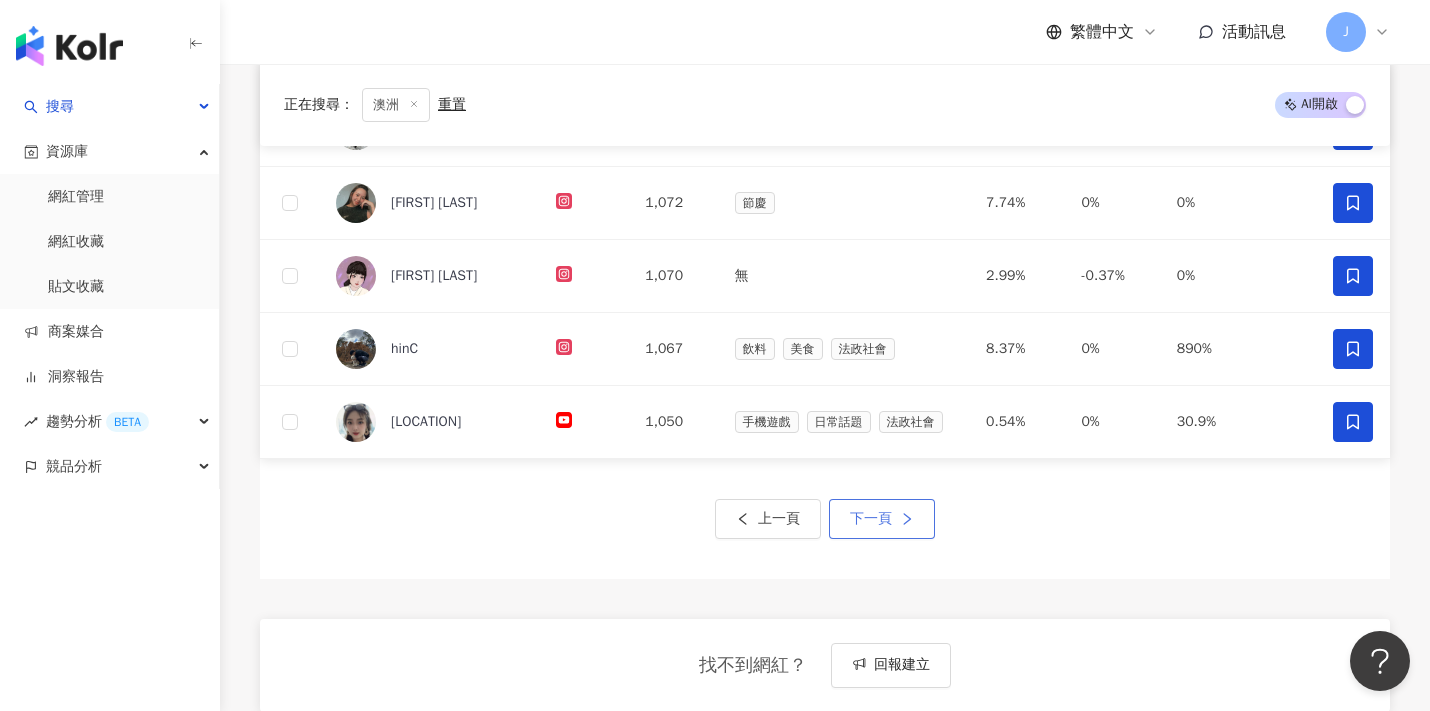 click on "下一頁" at bounding box center (882, 519) 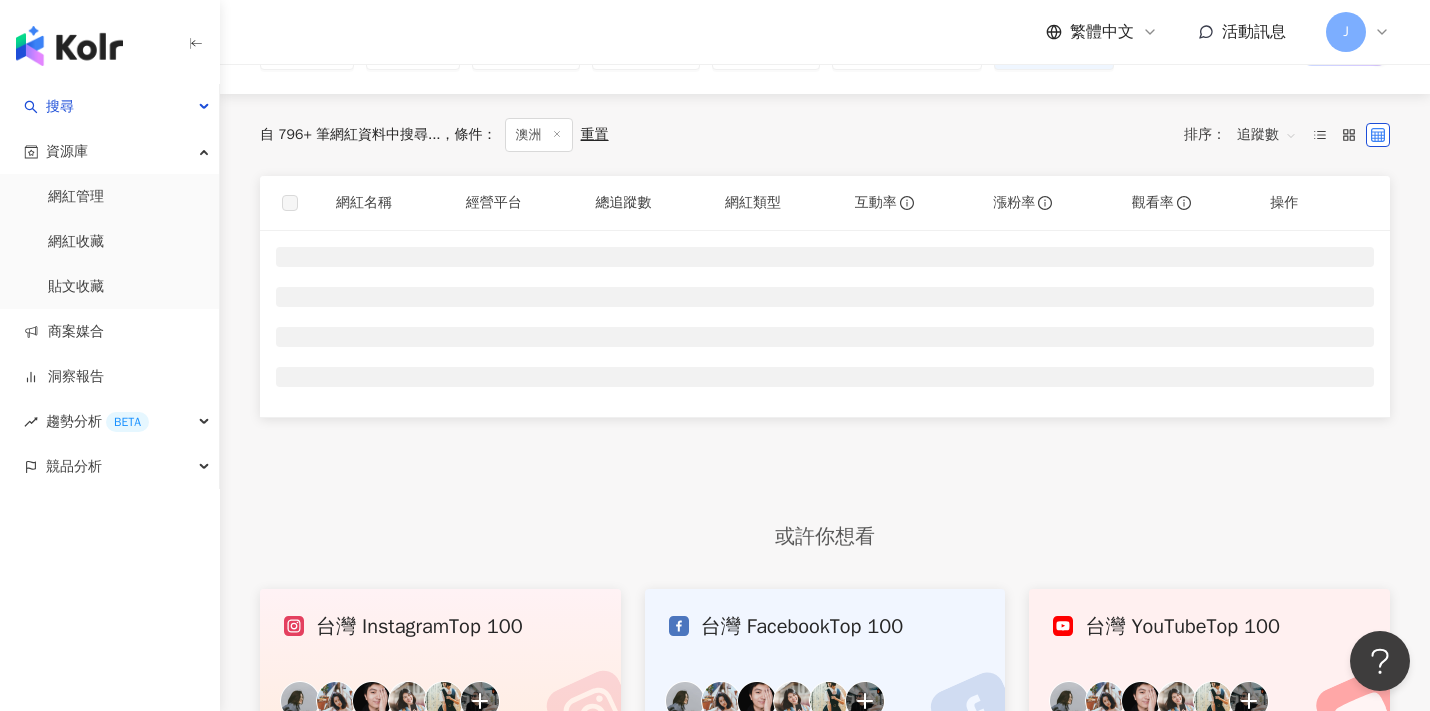 scroll, scrollTop: 129, scrollLeft: 0, axis: vertical 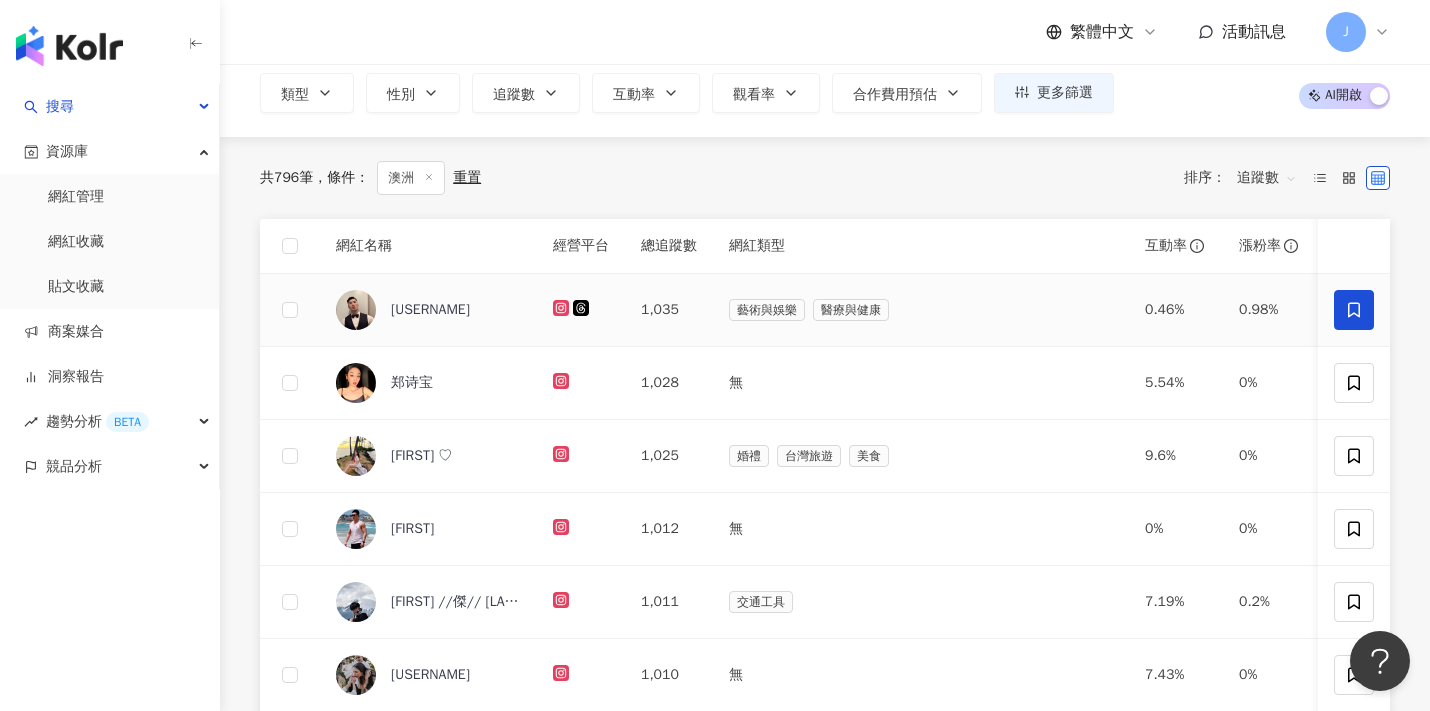 click at bounding box center (1354, 310) 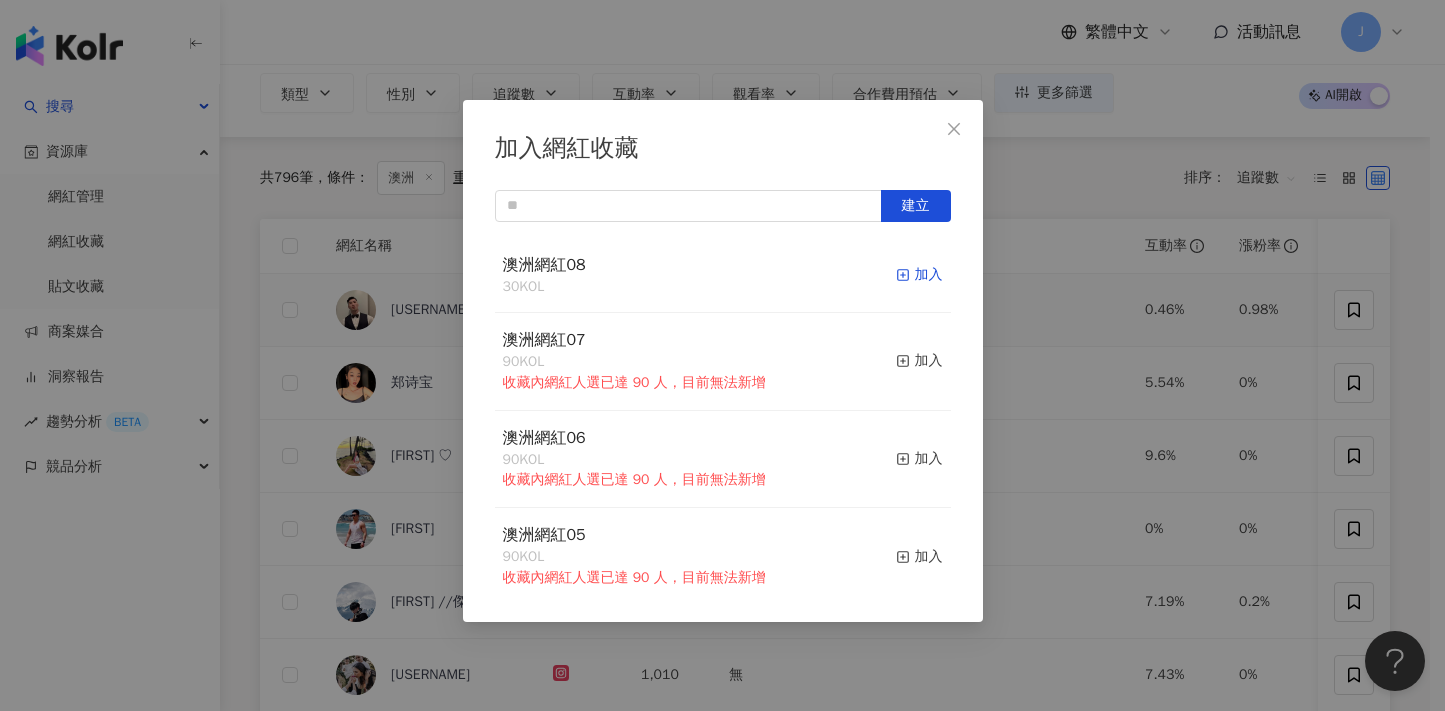 click on "加入" at bounding box center (919, 275) 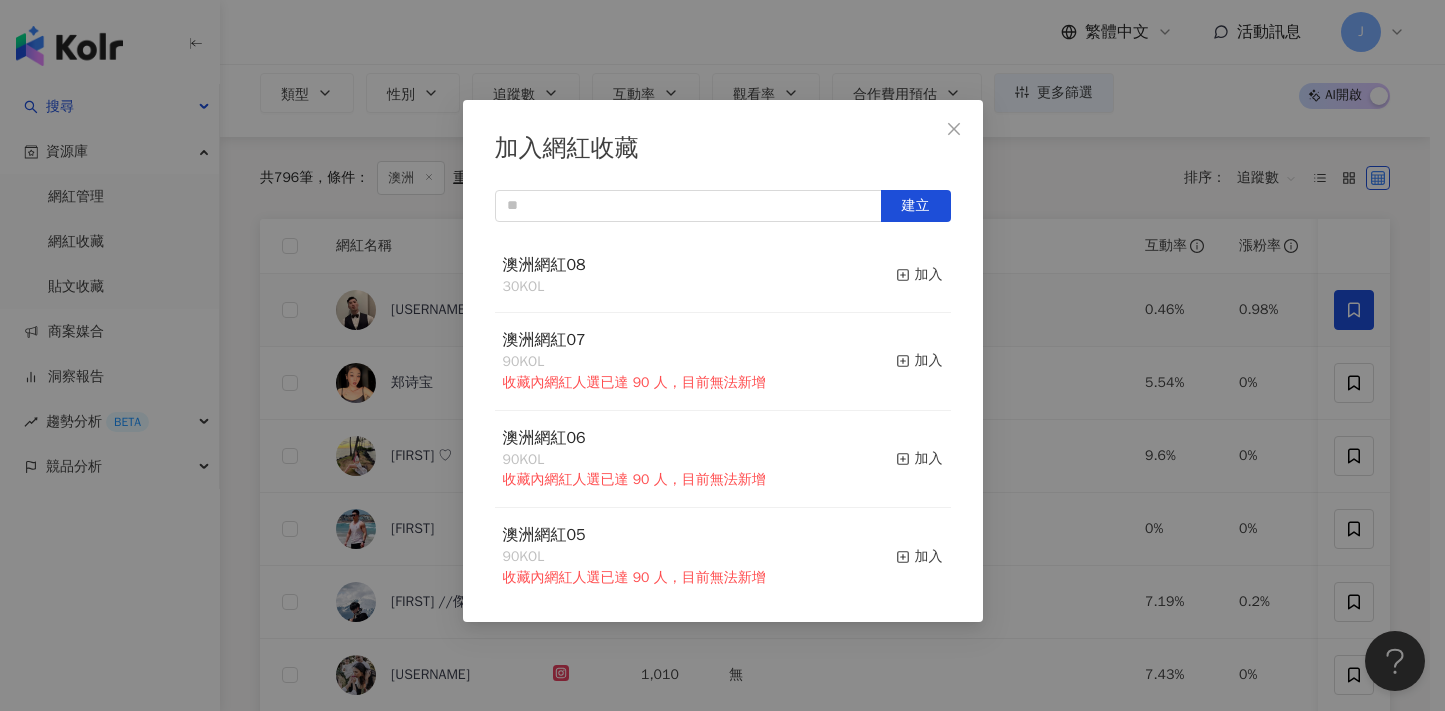 click on "加入網紅收藏 建立 澳洲網紅08 30  KOL 加入 澳洲網紅07 90  KOL 收藏內網紅人選已達 90 人，目前無法新增 加入 澳洲網紅06 90  KOL 收藏內網紅人選已達 90 人，目前無法新增 加入 澳洲網紅05 90  KOL 收藏內網紅人選已達 90 人，目前無法新增 加入 澳洲網紅04 90  KOL 收藏內網紅人選已達 90 人，目前無法新增 加入 澳洲網紅03 90  KOL 收藏內網紅人選已達 90 人，目前無法新增 加入 澳洲網紅02 90  KOL 收藏內網紅人選已達 90 人，目前無法新增 加入 澳洲網紅01 90  KOL 收藏內網紅人選已達 90 人，目前無法新增 加入 澳洲網紅 90  KOL 收藏內網紅人選已達 90 人，目前無法新增 加入 夏日藝術季 12  KOL 加入" at bounding box center (722, 355) 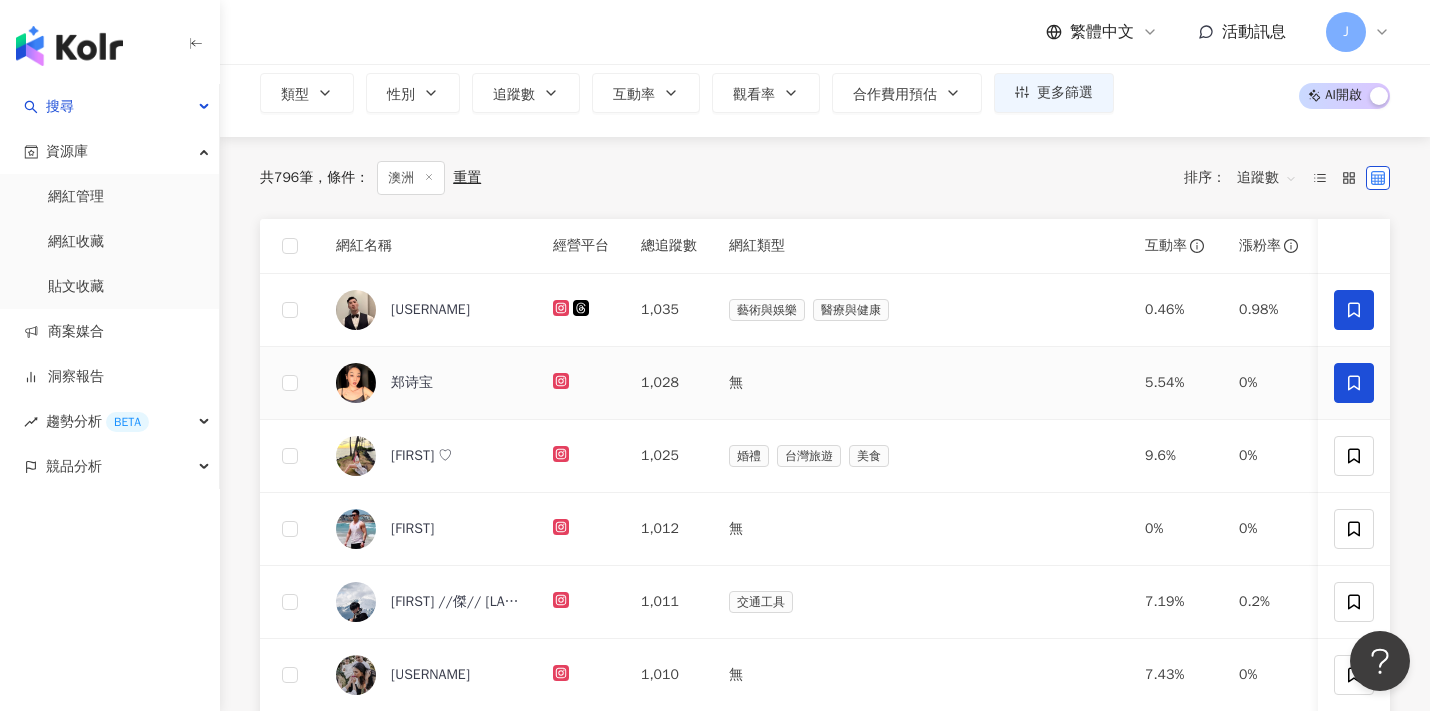 click 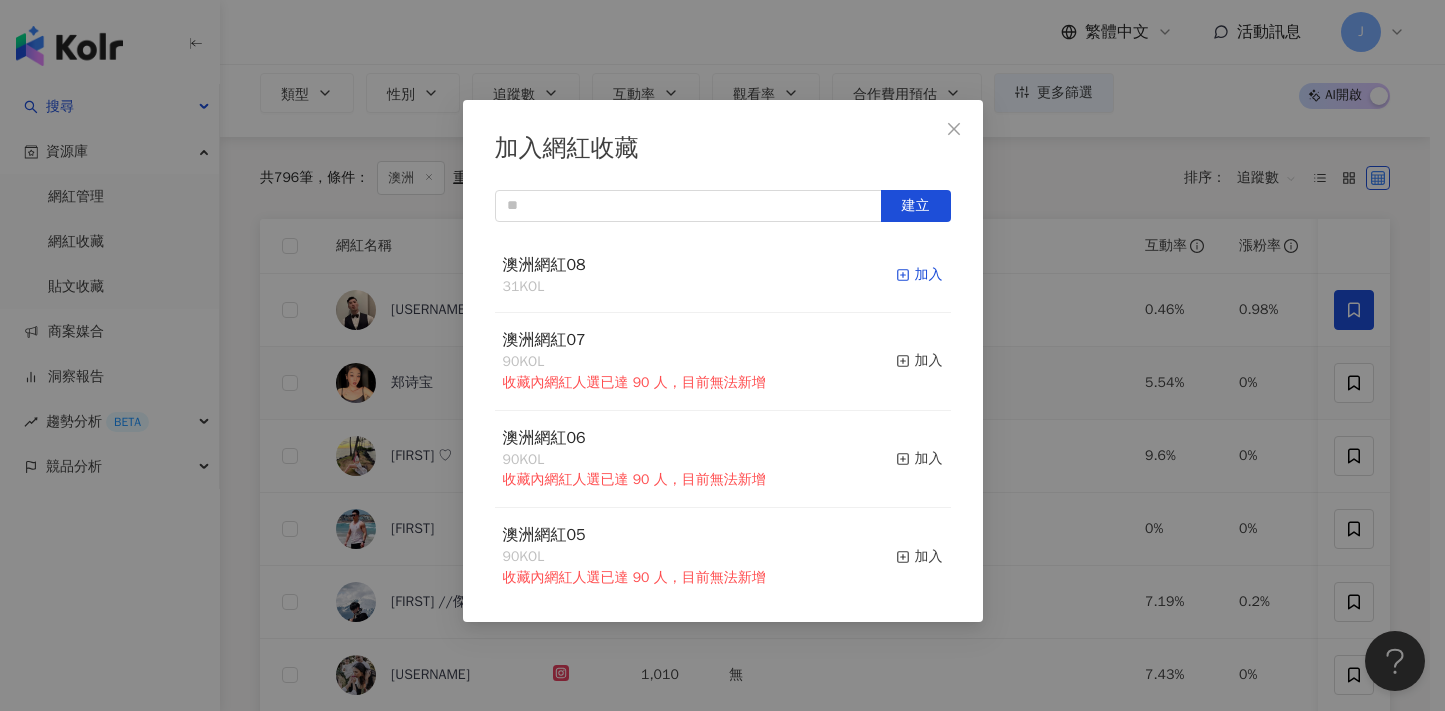 click on "加入" at bounding box center (919, 275) 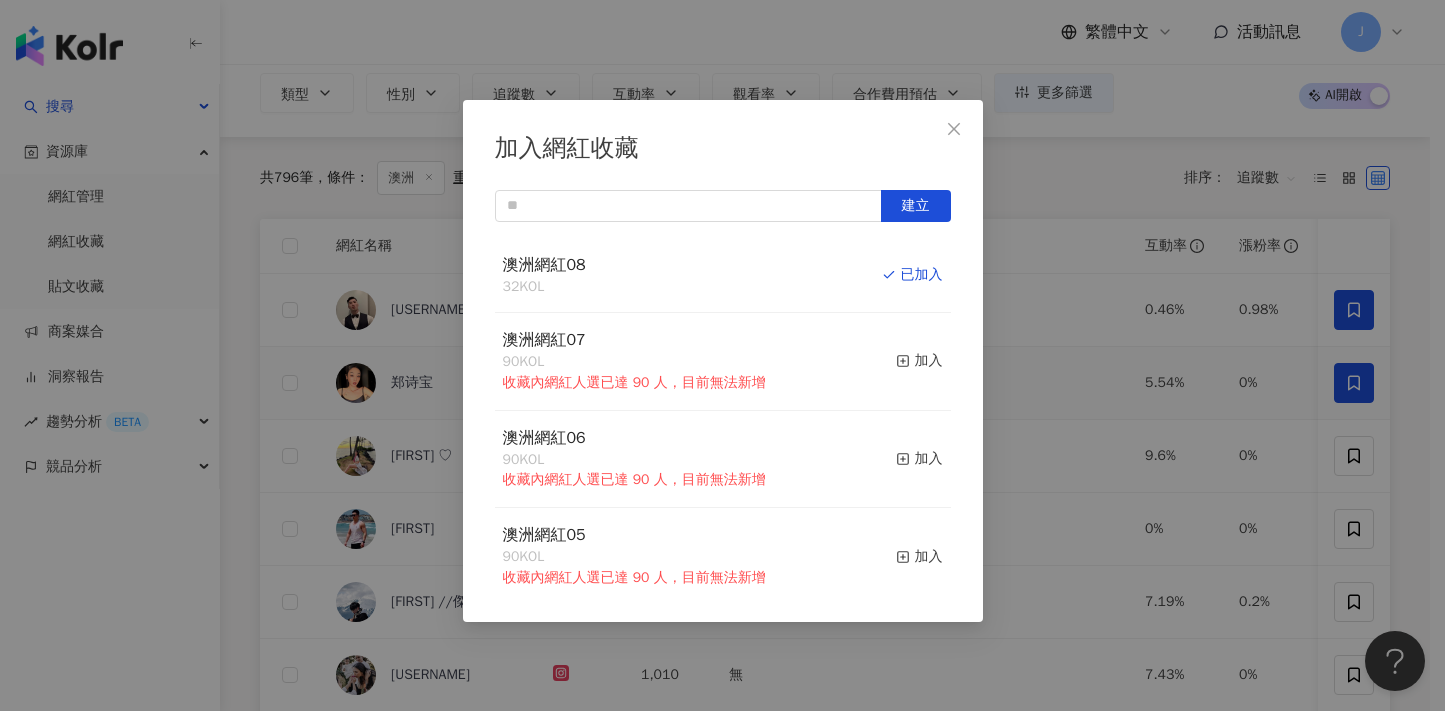 click on "加入網紅收藏 建立 澳洲網紅08 32  KOL 已加入 澳洲網紅07 90  KOL 收藏內網紅人選已達 90 人，目前無法新增 加入 澳洲網紅06 90  KOL 收藏內網紅人選已達 90 人，目前無法新增 加入 澳洲網紅05 90  KOL 收藏內網紅人選已達 90 人，目前無法新增 加入 澳洲網紅04 90  KOL 收藏內網紅人選已達 90 人，目前無法新增 加入 澳洲網紅03 90  KOL 收藏內網紅人選已達 90 人，目前無法新增 加入 澳洲網紅02 90  KOL 收藏內網紅人選已達 90 人，目前無法新增 加入 澳洲網紅01 90  KOL 收藏內網紅人選已達 90 人，目前無法新增 加入 澳洲網紅 90  KOL 收藏內網紅人選已達 90 人，目前無法新增 加入 夏日藝術季 12  KOL 加入" at bounding box center (722, 355) 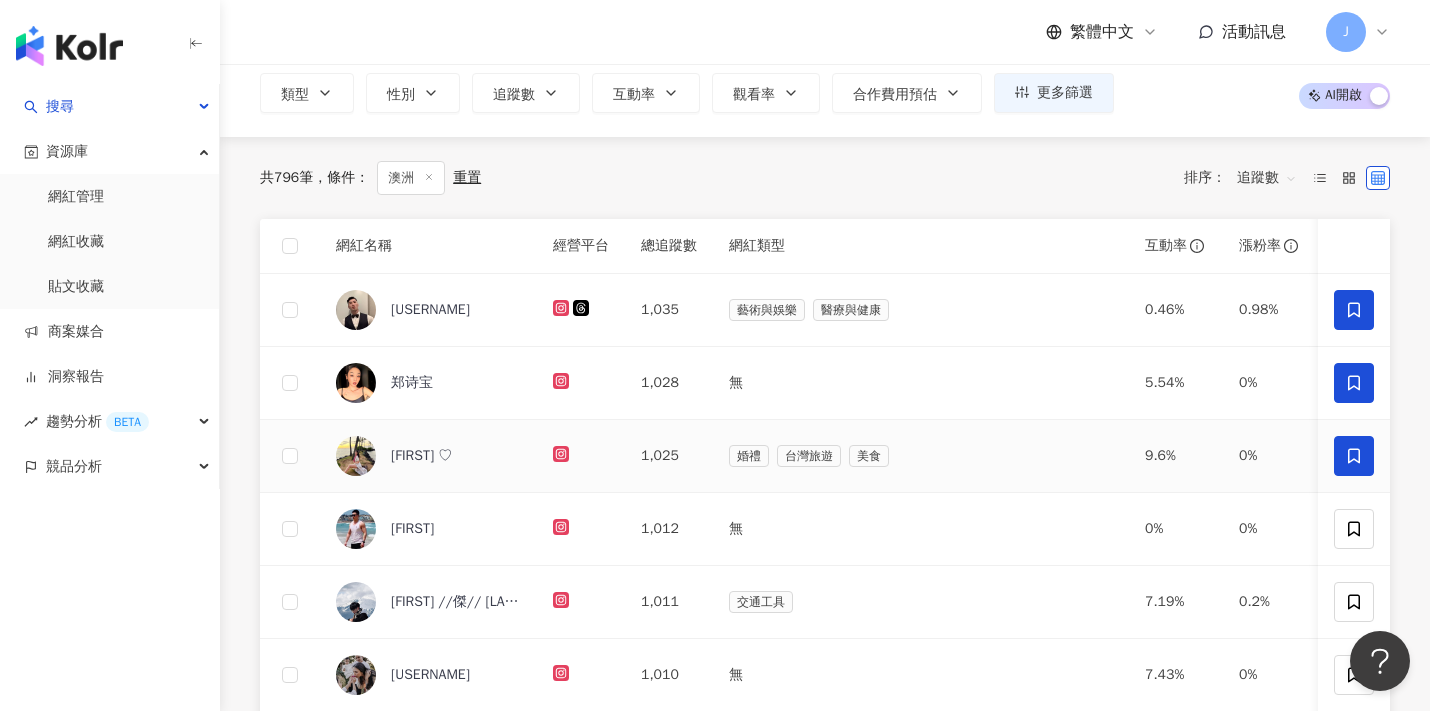 click 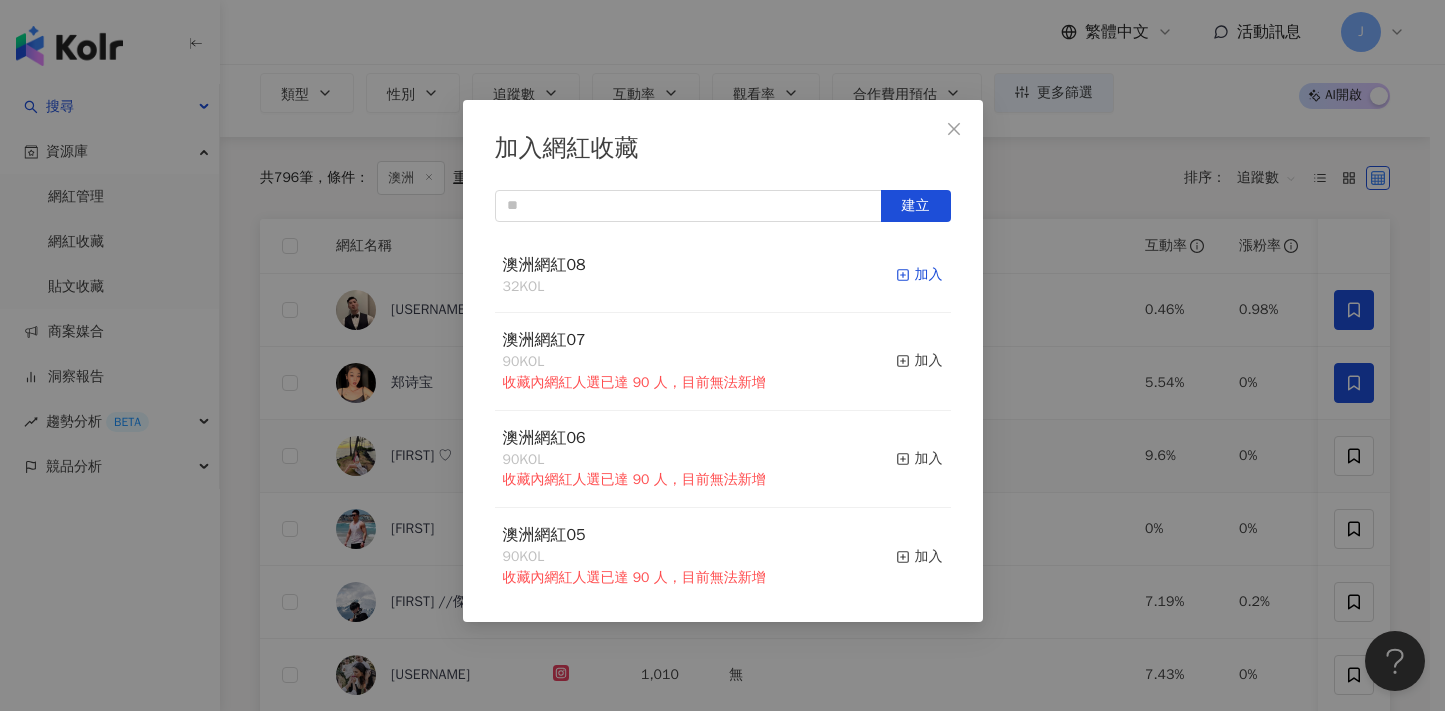 click on "加入" at bounding box center (919, 275) 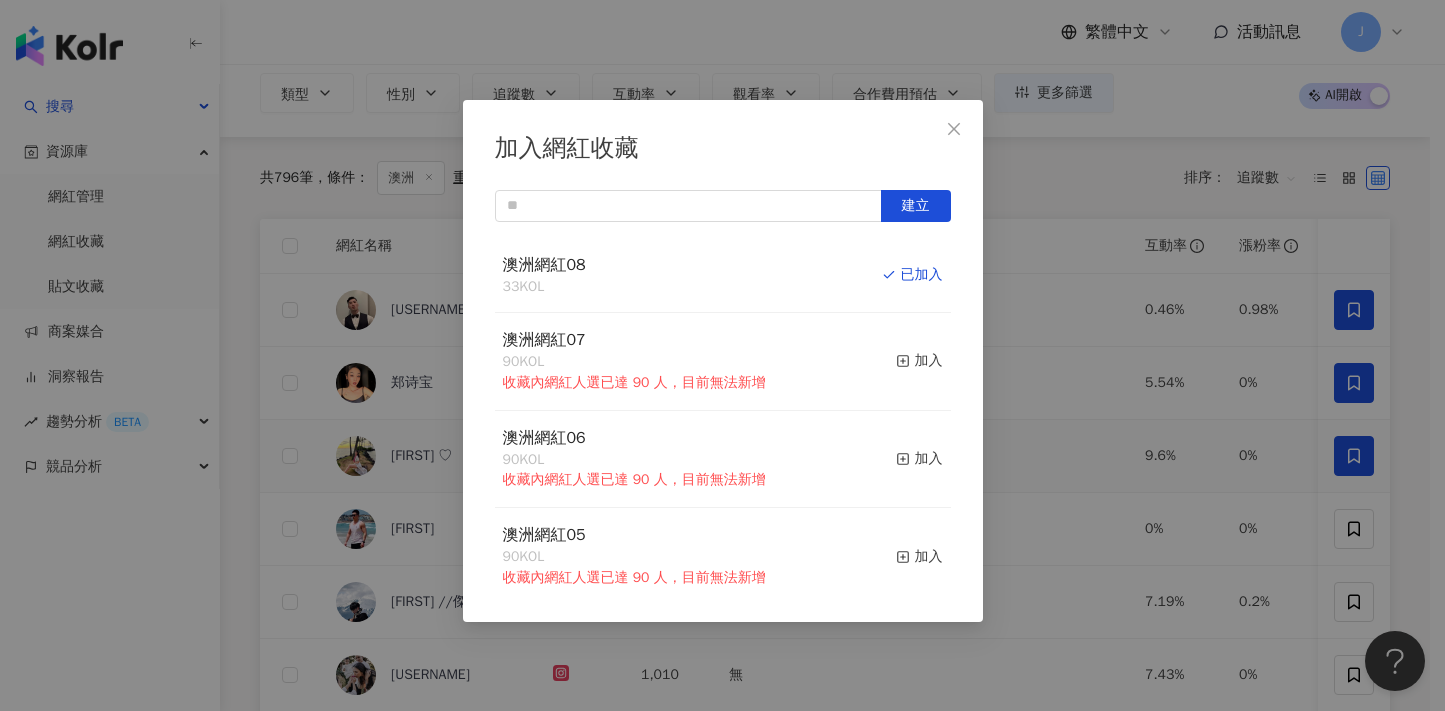 click on "加入網紅收藏 建立 澳洲網紅08 33  KOL 已加入 澳洲網紅07 90  KOL 收藏內網紅人選已達 90 人，目前無法新增 加入 澳洲網紅06 90  KOL 收藏內網紅人選已達 90 人，目前無法新增 加入 澳洲網紅05 90  KOL 收藏內網紅人選已達 90 人，目前無法新增 加入 澳洲網紅04 90  KOL 收藏內網紅人選已達 90 人，目前無法新增 加入 澳洲網紅03 90  KOL 收藏內網紅人選已達 90 人，目前無法新增 加入 澳洲網紅02 90  KOL 收藏內網紅人選已達 90 人，目前無法新增 加入 澳洲網紅01 90  KOL 收藏內網紅人選已達 90 人，目前無法新增 加入 澳洲網紅 90  KOL 收藏內網紅人選已達 90 人，目前無法新增 加入 夏日藝術季 12  KOL 加入" at bounding box center [722, 355] 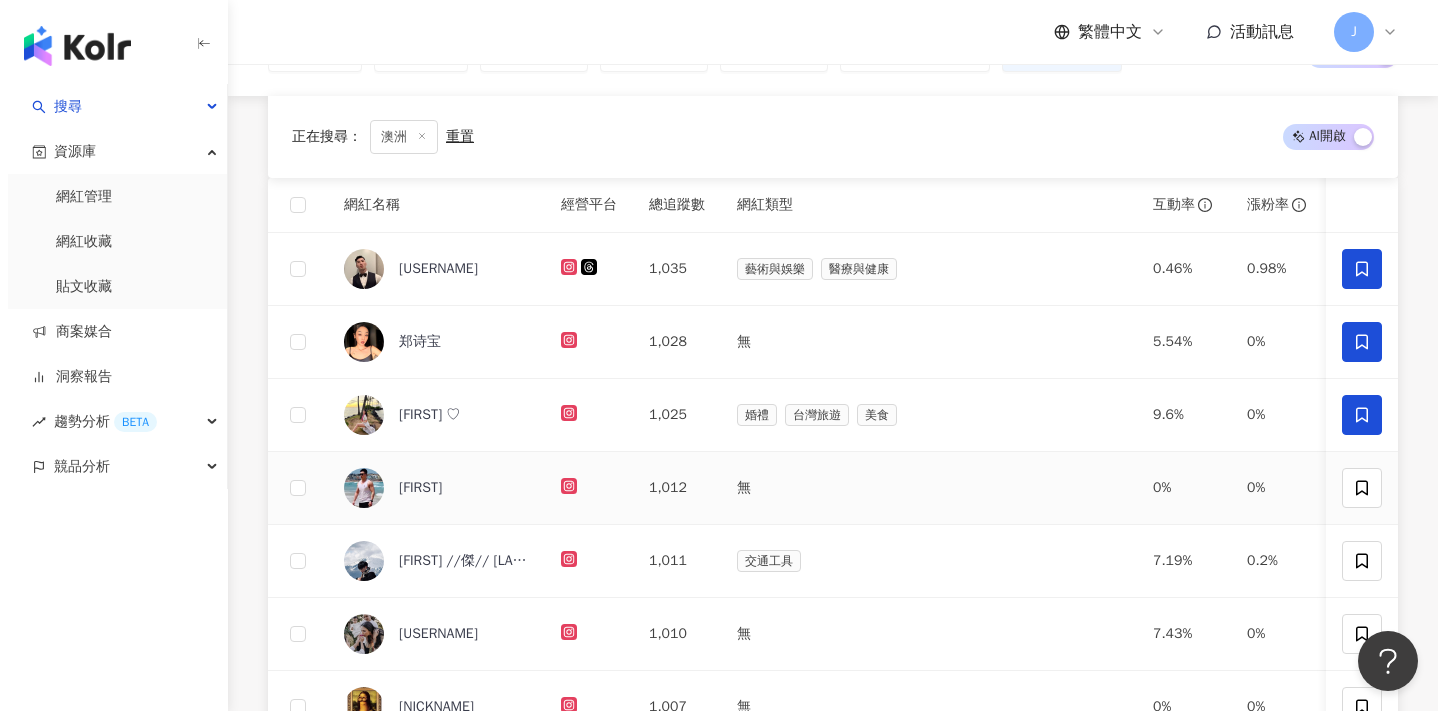 scroll, scrollTop: 245, scrollLeft: 0, axis: vertical 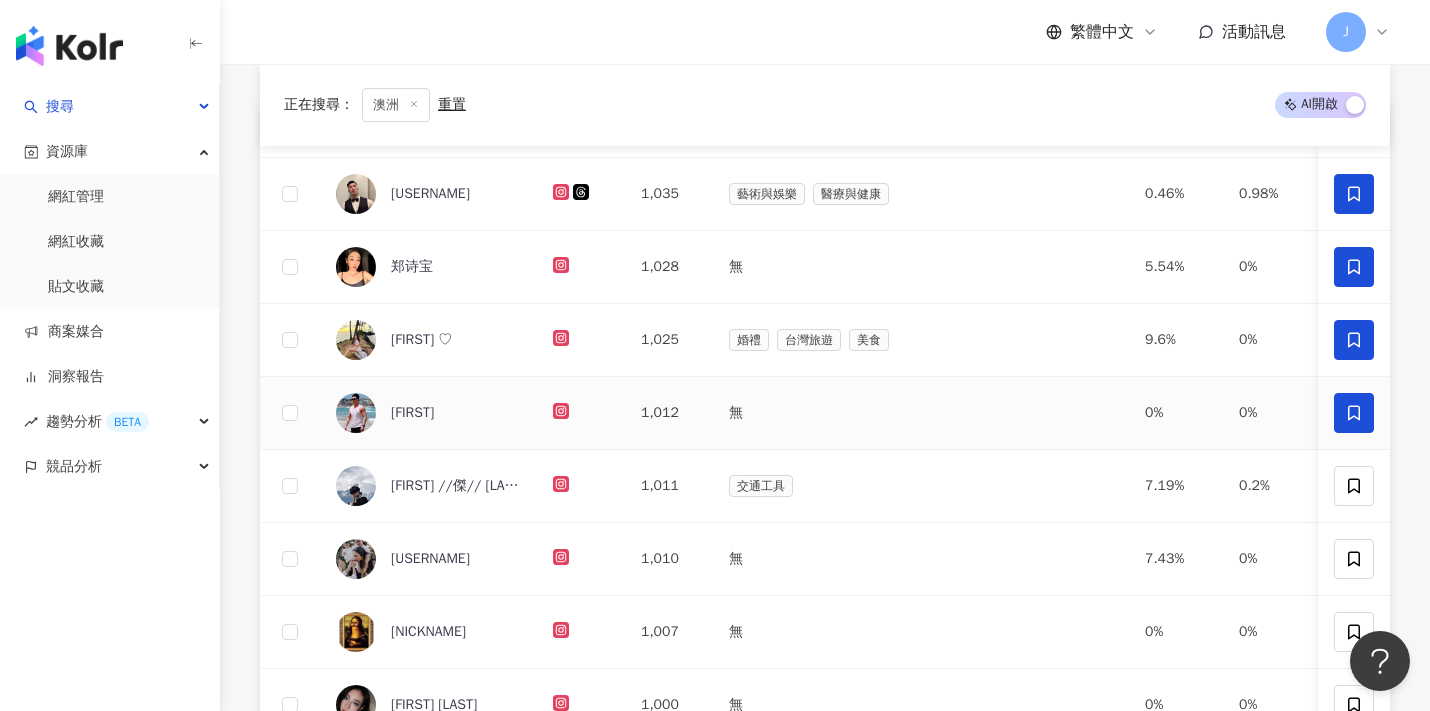 click at bounding box center (1354, 413) 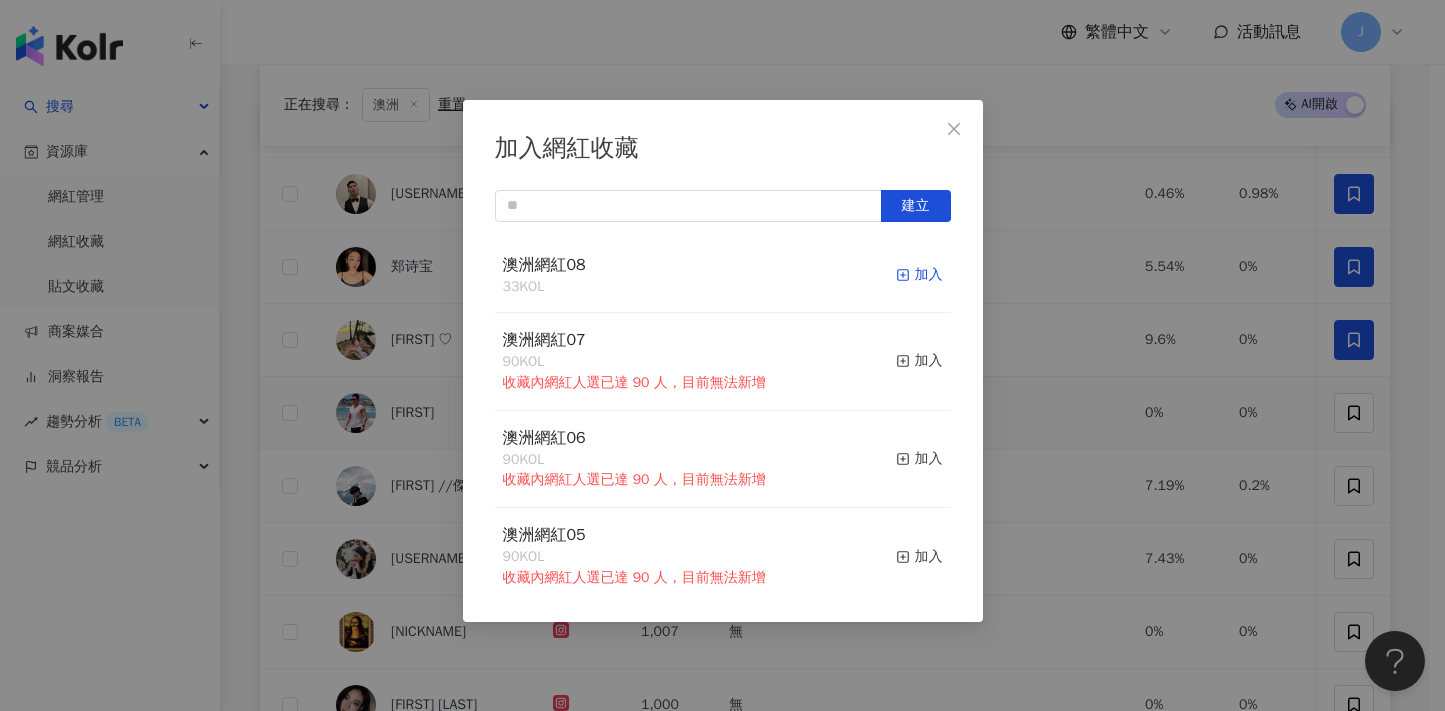 click on "加入" at bounding box center (919, 275) 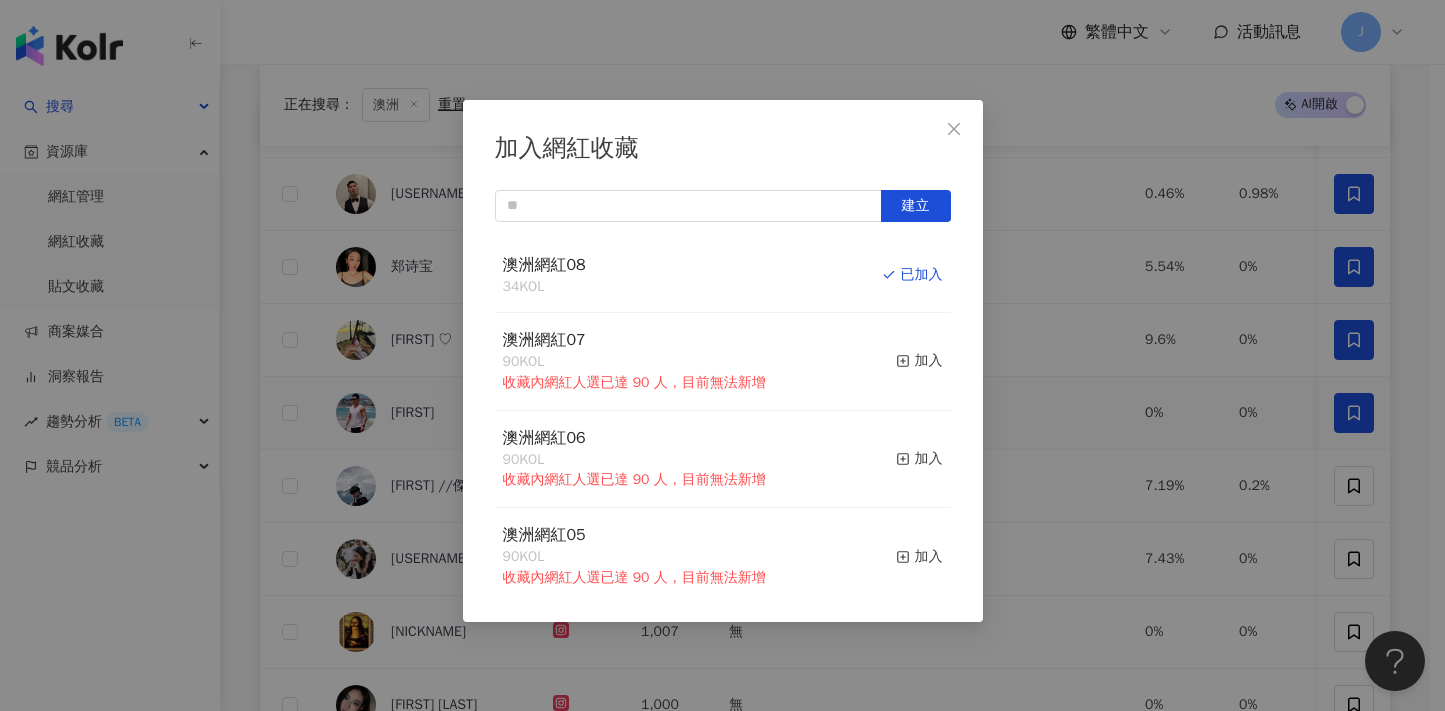 click on "加入網紅收藏 建立 澳洲網紅08 34  KOL 已加入 澳洲網紅07 90  KOL 收藏內網紅人選已達 90 人，目前無法新增 加入 澳洲網紅06 90  KOL 收藏內網紅人選已達 90 人，目前無法新增 加入 澳洲網紅05 90  KOL 收藏內網紅人選已達 90 人，目前無法新增 加入 澳洲網紅04 90  KOL 收藏內網紅人選已達 90 人，目前無法新增 加入 澳洲網紅03 90  KOL 收藏內網紅人選已達 90 人，目前無法新增 加入 澳洲網紅02 90  KOL 收藏內網紅人選已達 90 人，目前無法新增 加入 澳洲網紅01 90  KOL 收藏內網紅人選已達 90 人，目前無法新增 加入 澳洲網紅 90  KOL 收藏內網紅人選已達 90 人，目前無法新增 加入 夏日藝術季 12  KOL 加入" at bounding box center (722, 355) 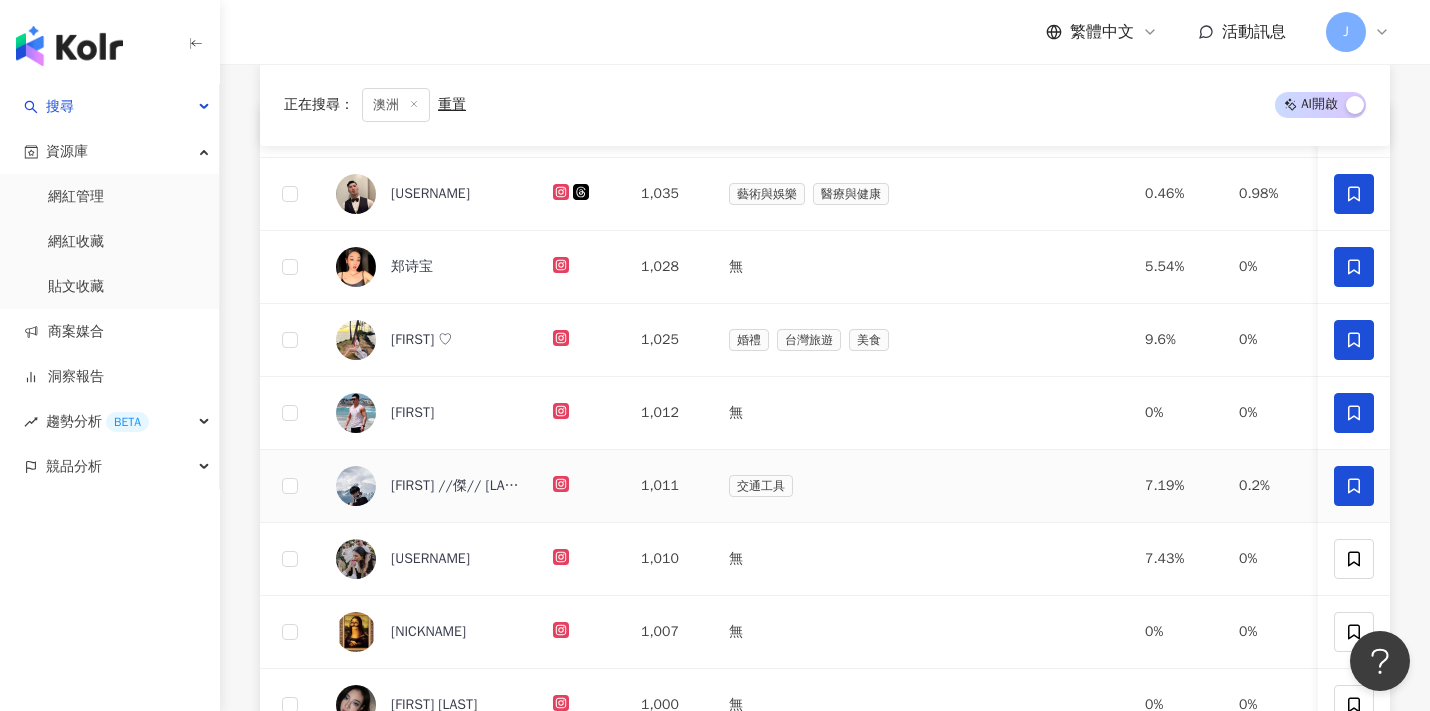 click at bounding box center (1354, 486) 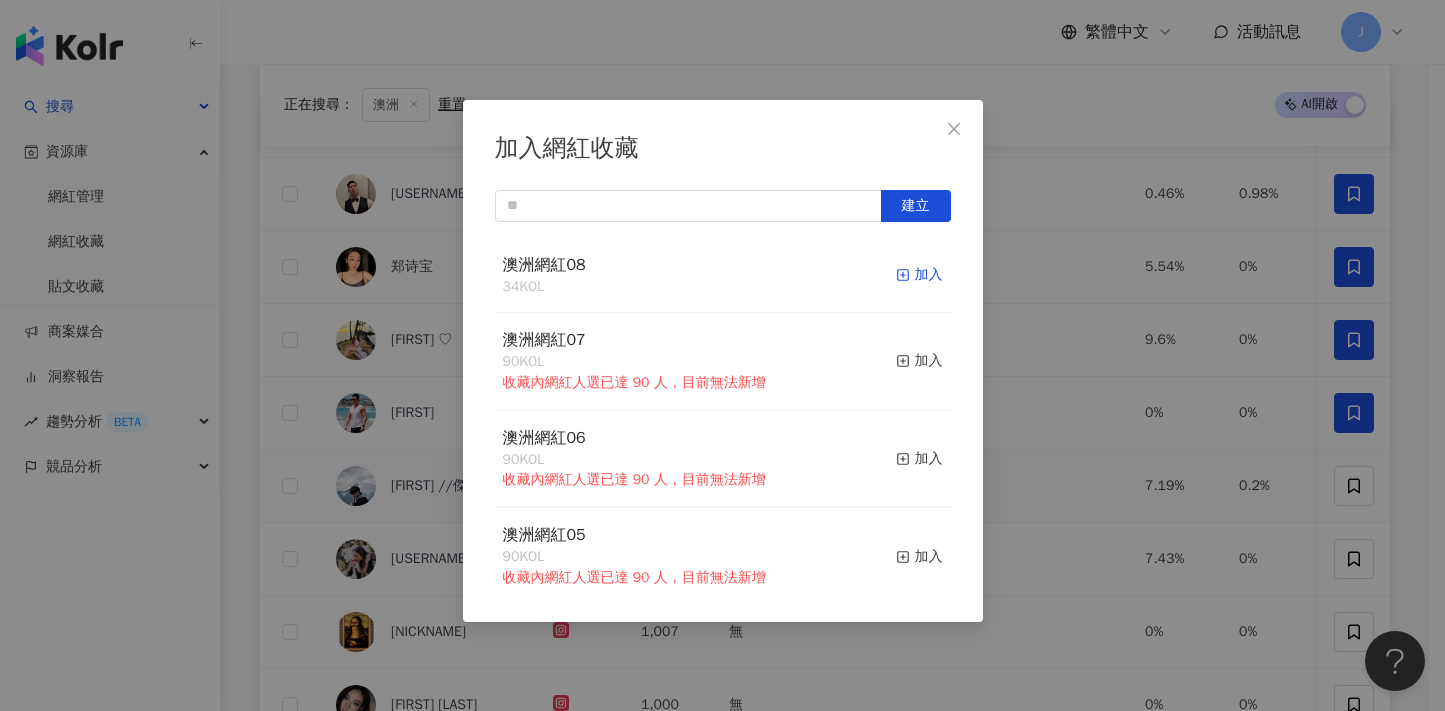 click on "加入" at bounding box center [919, 275] 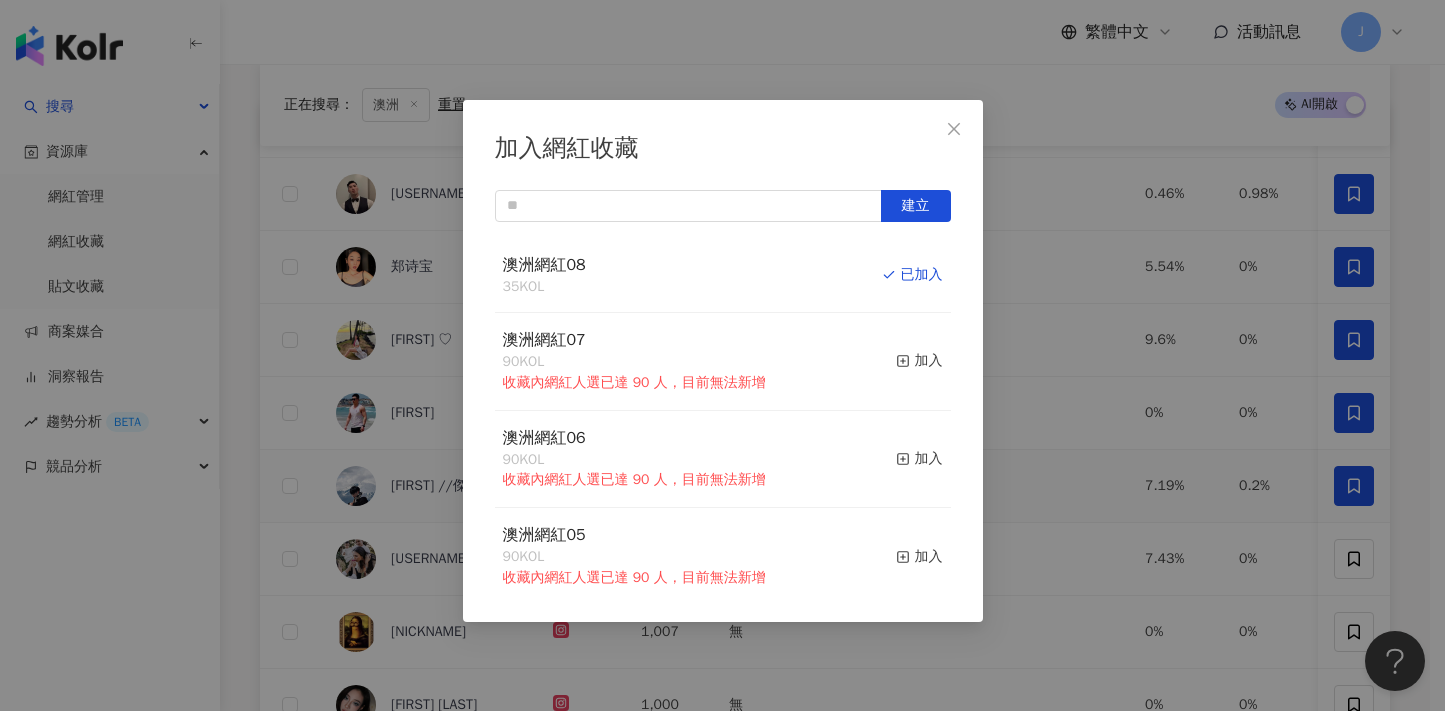 click on "加入網紅收藏 建立 澳洲網紅08 35  KOL 已加入 澳洲網紅07 90  KOL 收藏內網紅人選已達 90 人，目前無法新增 加入 澳洲網紅06 90  KOL 收藏內網紅人選已達 90 人，目前無法新增 加入 澳洲網紅05 90  KOL 收藏內網紅人選已達 90 人，目前無法新增 加入 澳洲網紅04 90  KOL 收藏內網紅人選已達 90 人，目前無法新增 加入 澳洲網紅03 90  KOL 收藏內網紅人選已達 90 人，目前無法新增 加入 澳洲網紅02 90  KOL 收藏內網紅人選已達 90 人，目前無法新增 加入 澳洲網紅01 90  KOL 收藏內網紅人選已達 90 人，目前無法新增 加入 澳洲網紅 90  KOL 收藏內網紅人選已達 90 人，目前無法新增 加入 夏日藝術季 12  KOL 加入" at bounding box center [722, 355] 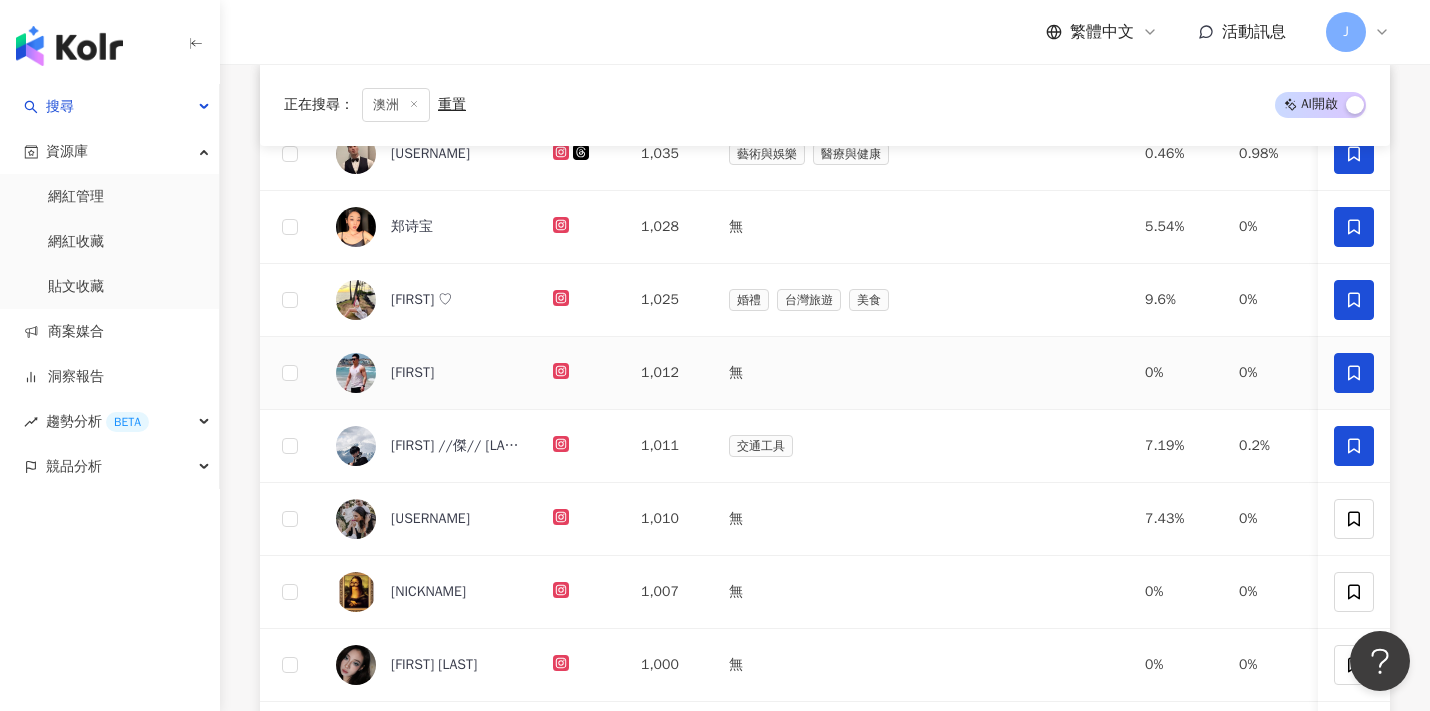 scroll, scrollTop: 289, scrollLeft: 0, axis: vertical 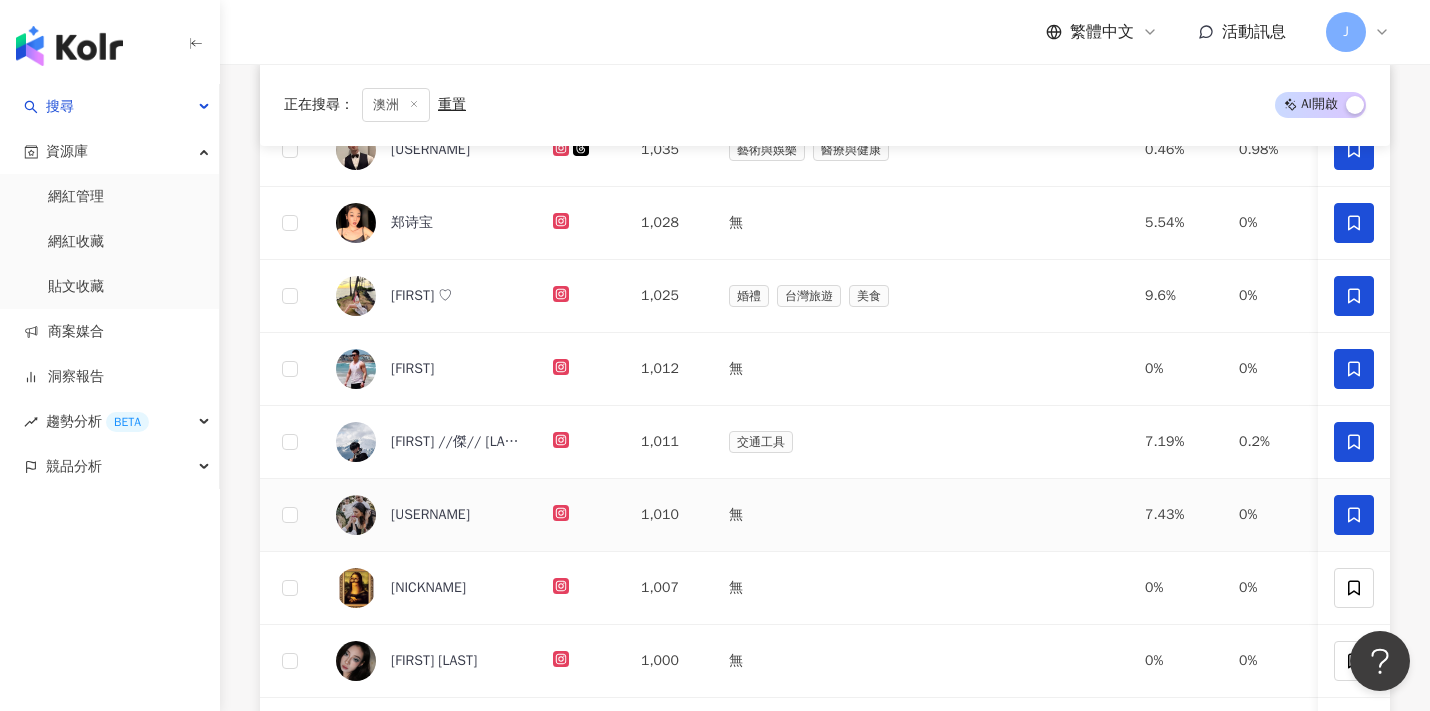 click 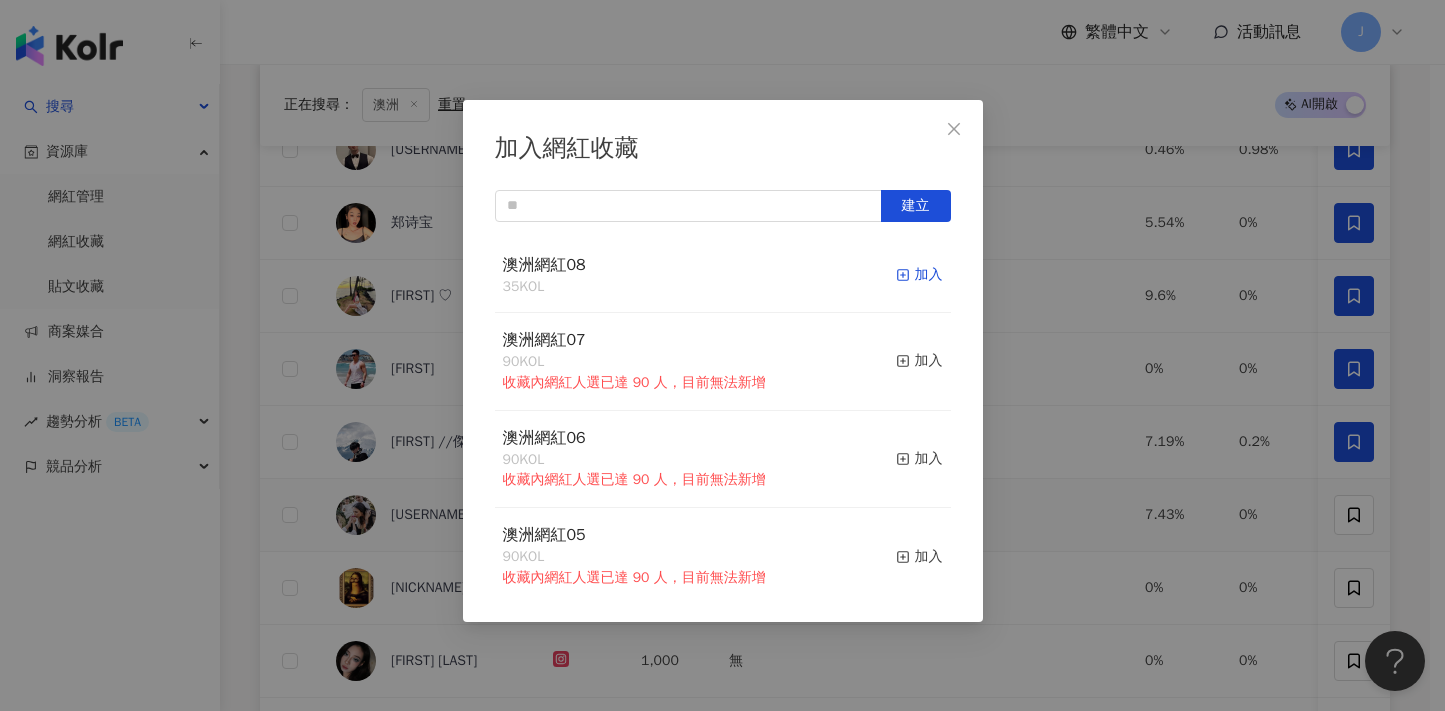 click on "加入" at bounding box center (919, 275) 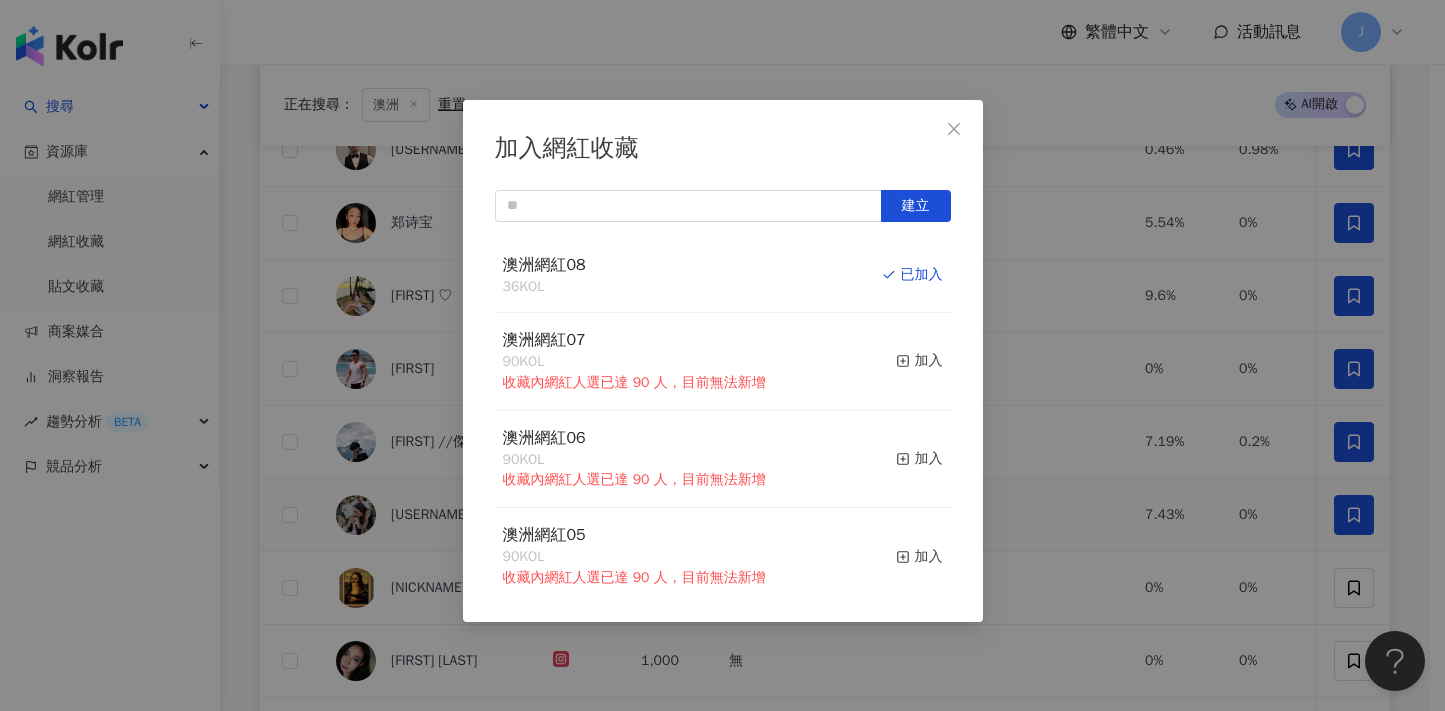 click on "加入網紅收藏 建立 澳洲網紅08 36  KOL 已加入 澳洲網紅07 90  KOL 收藏內網紅人選已達 90 人，目前無法新增 加入 澳洲網紅06 90  KOL 收藏內網紅人選已達 90 人，目前無法新增 加入 澳洲網紅05 90  KOL 收藏內網紅人選已達 90 人，目前無法新增 加入 澳洲網紅04 90  KOL 收藏內網紅人選已達 90 人，目前無法新增 加入 澳洲網紅03 90  KOL 收藏內網紅人選已達 90 人，目前無法新增 加入 澳洲網紅02 90  KOL 收藏內網紅人選已達 90 人，目前無法新增 加入 澳洲網紅01 90  KOL 收藏內網紅人選已達 90 人，目前無法新增 加入 澳洲網紅 90  KOL 收藏內網紅人選已達 90 人，目前無法新增 加入 夏日藝術季 12  KOL 加入" at bounding box center [722, 355] 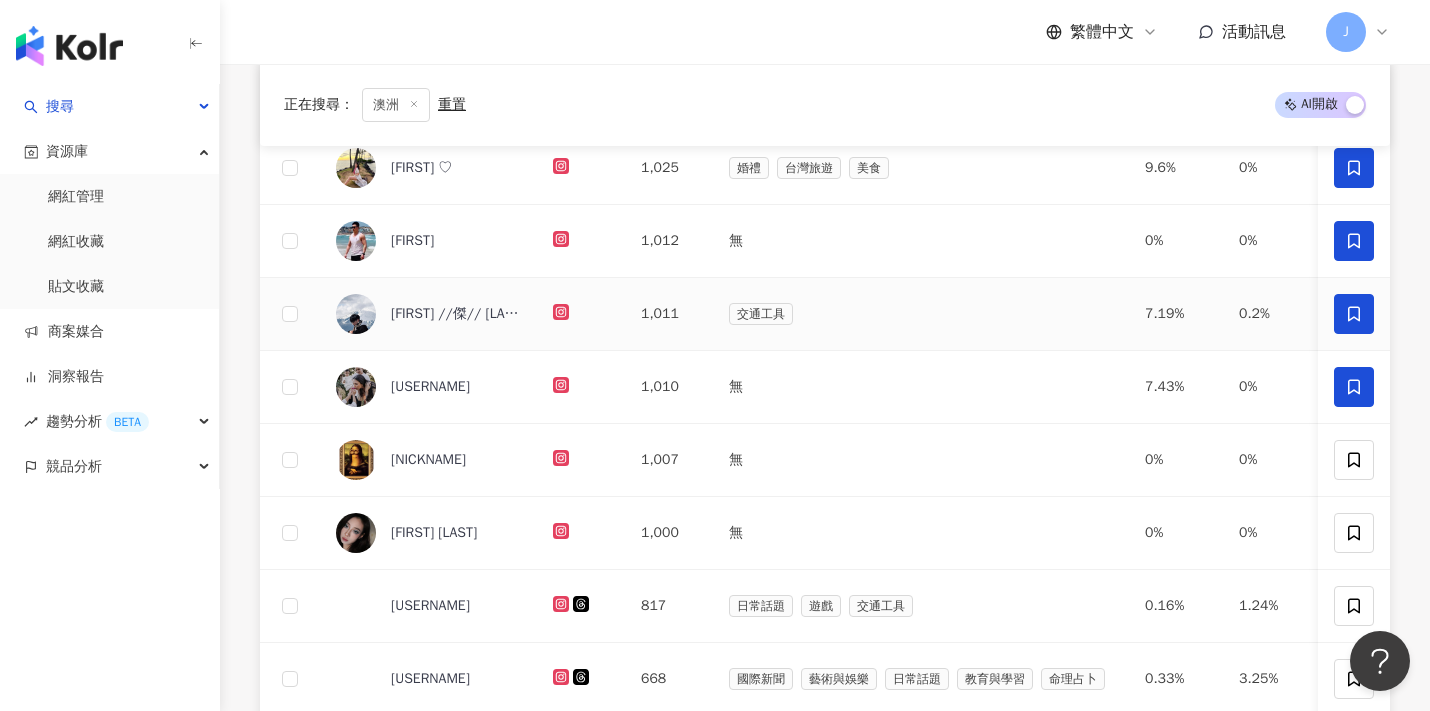 scroll, scrollTop: 453, scrollLeft: 0, axis: vertical 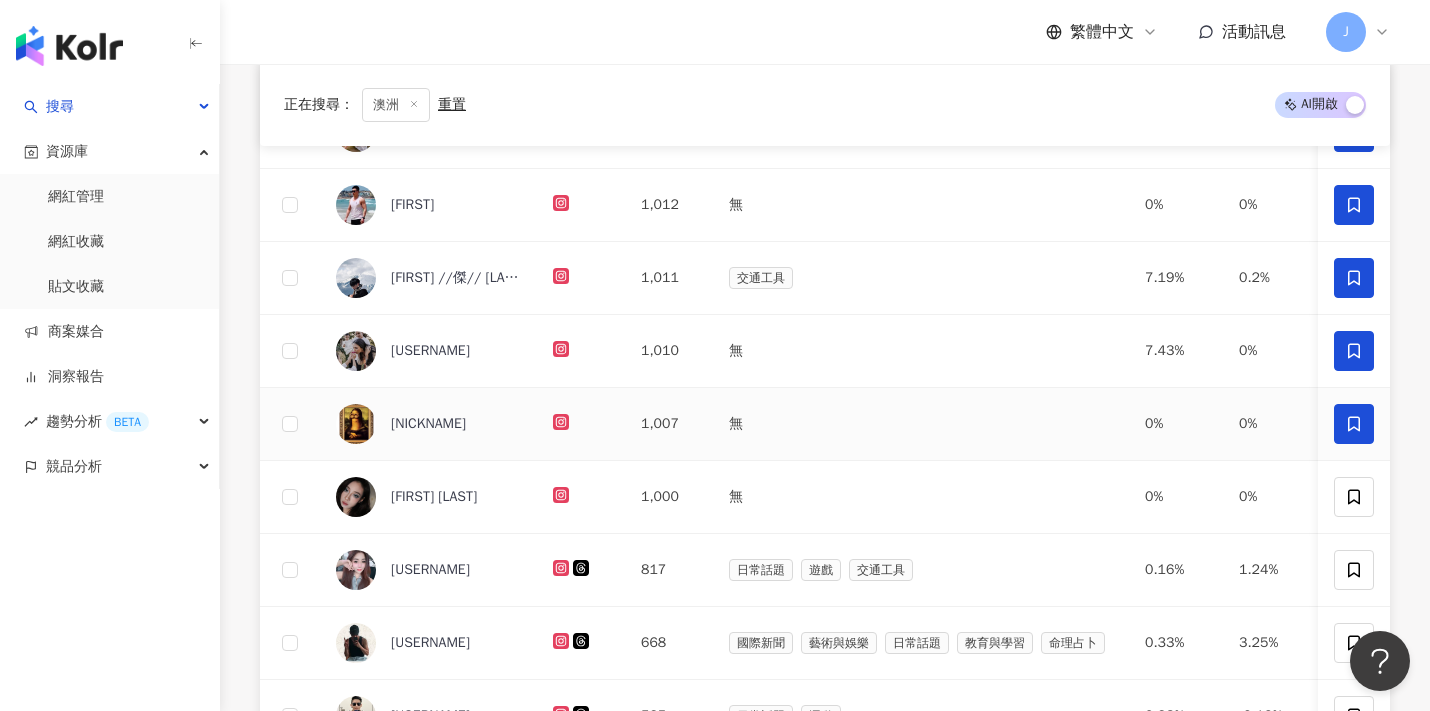 click at bounding box center (1354, 424) 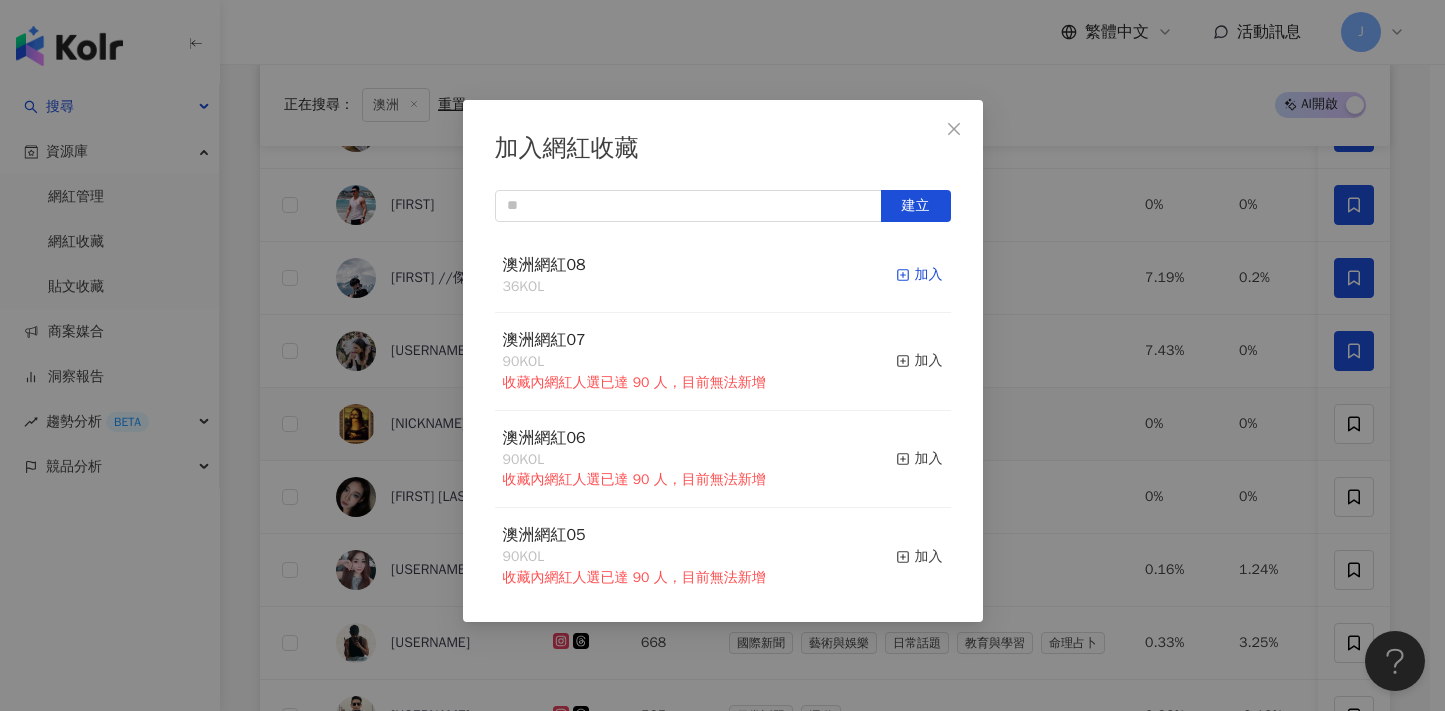 click on "加入" at bounding box center (919, 275) 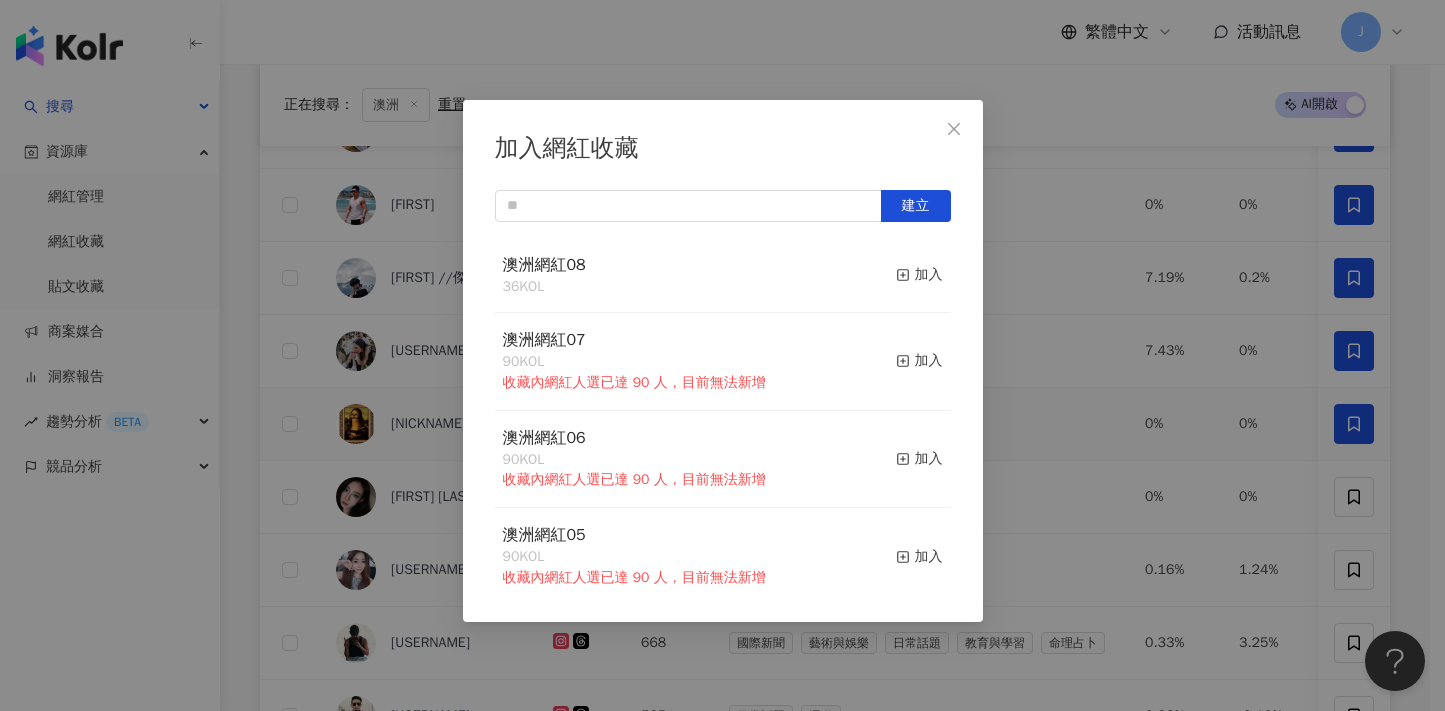 click on "加入網紅收藏 建立 澳洲網紅08 36  KOL 加入 澳洲網紅07 90  KOL 收藏內網紅人選已達 90 人，目前無法新增 加入 澳洲網紅06 90  KOL 收藏內網紅人選已達 90 人，目前無法新增 加入 澳洲網紅05 90  KOL 收藏內網紅人選已達 90 人，目前無法新增 加入 澳洲網紅04 90  KOL 收藏內網紅人選已達 90 人，目前無法新增 加入 澳洲網紅03 90  KOL 收藏內網紅人選已達 90 人，目前無法新增 加入 澳洲網紅02 90  KOL 收藏內網紅人選已達 90 人，目前無法新增 加入 澳洲網紅01 90  KOL 收藏內網紅人選已達 90 人，目前無法新增 加入 澳洲網紅 90  KOL 收藏內網紅人選已達 90 人，目前無法新增 加入 夏日藝術季 12  KOL 加入" at bounding box center [722, 355] 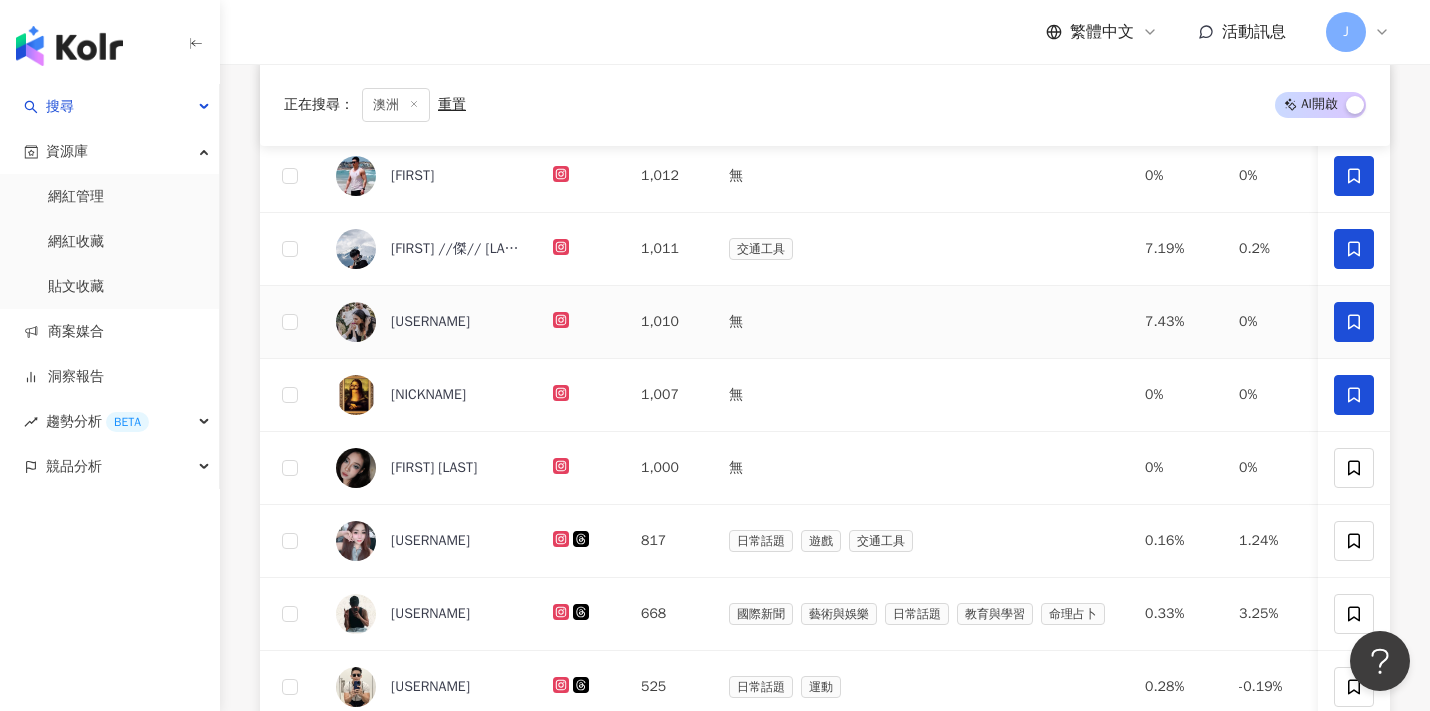 scroll, scrollTop: 521, scrollLeft: 0, axis: vertical 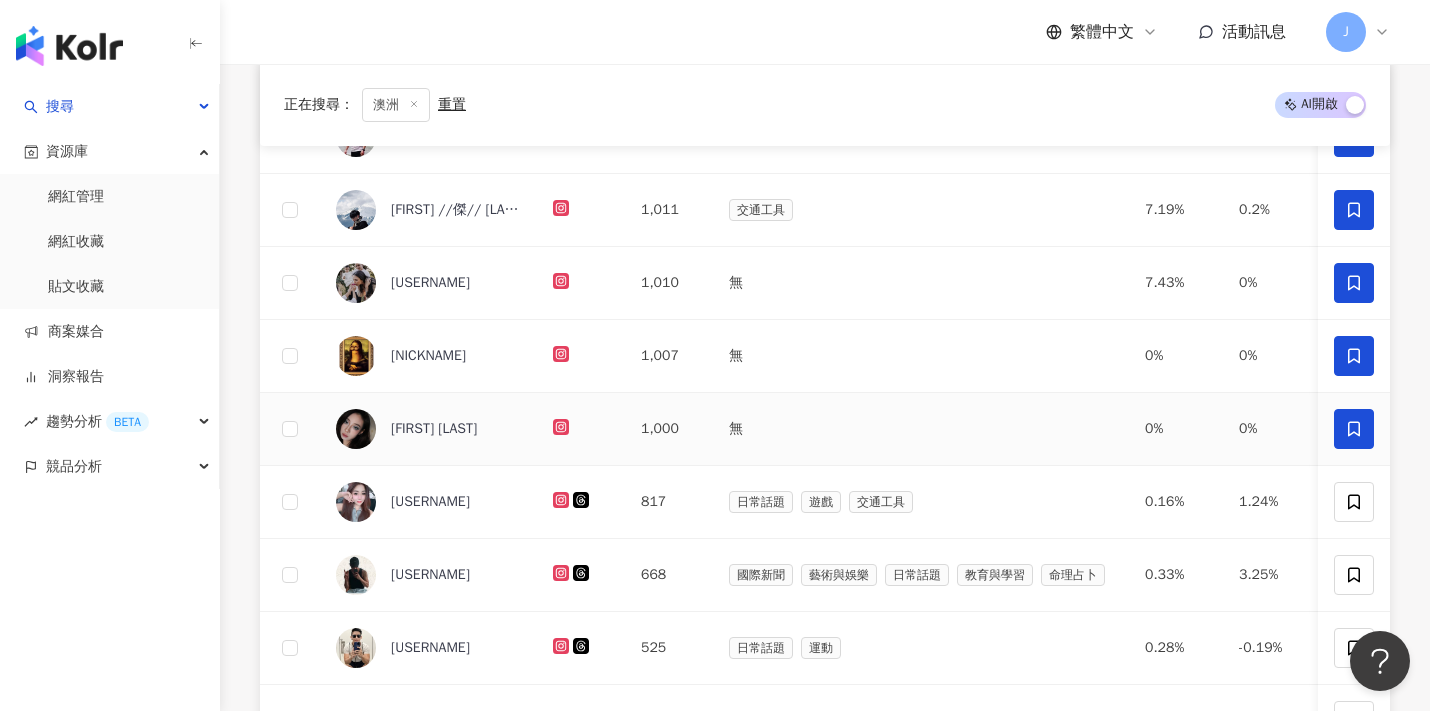 click at bounding box center [1354, 429] 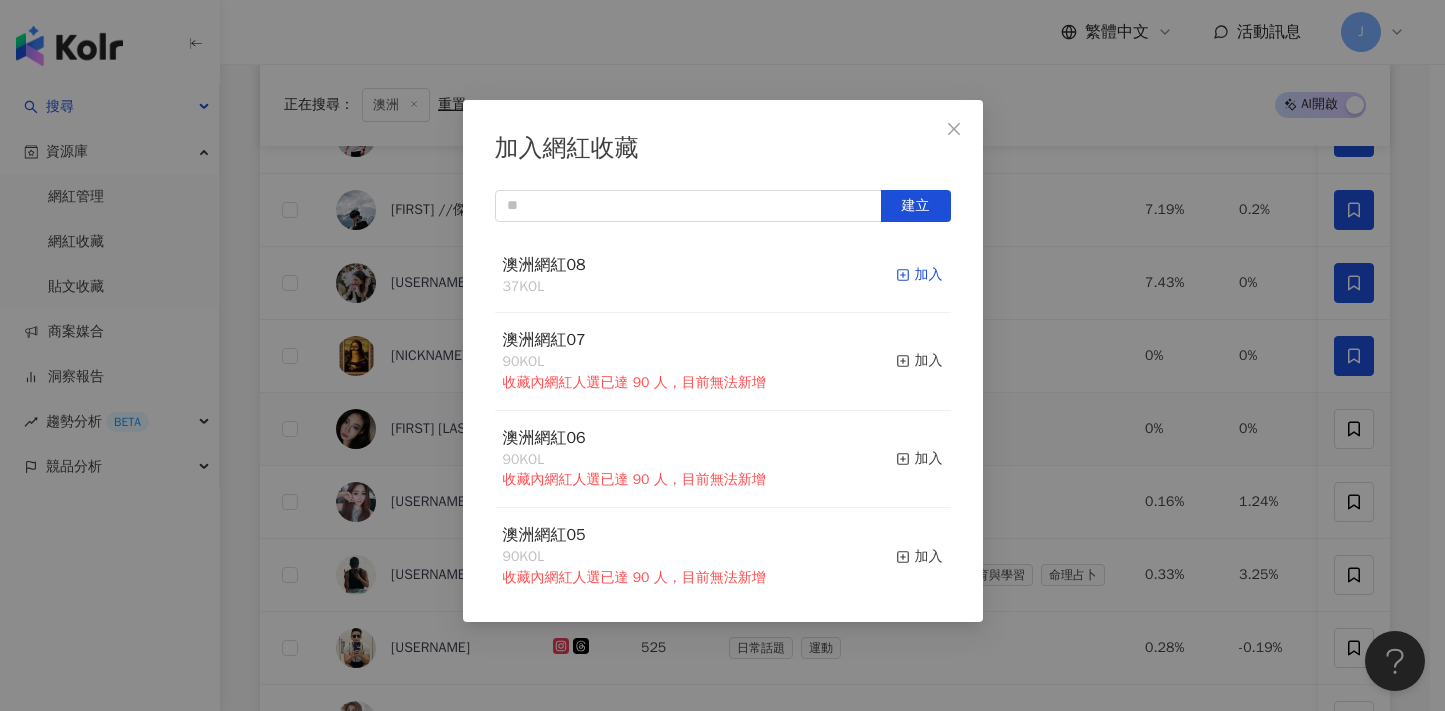 click at bounding box center (903, 274) 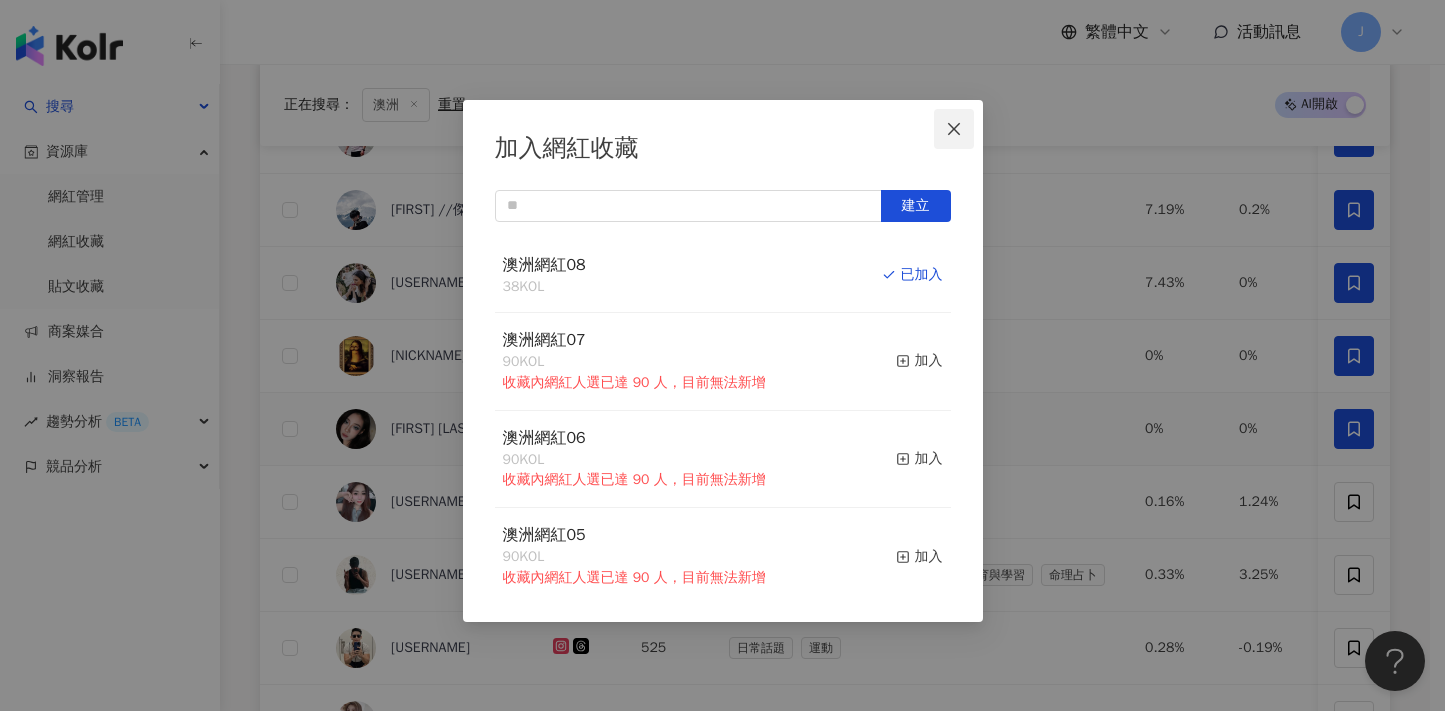 click 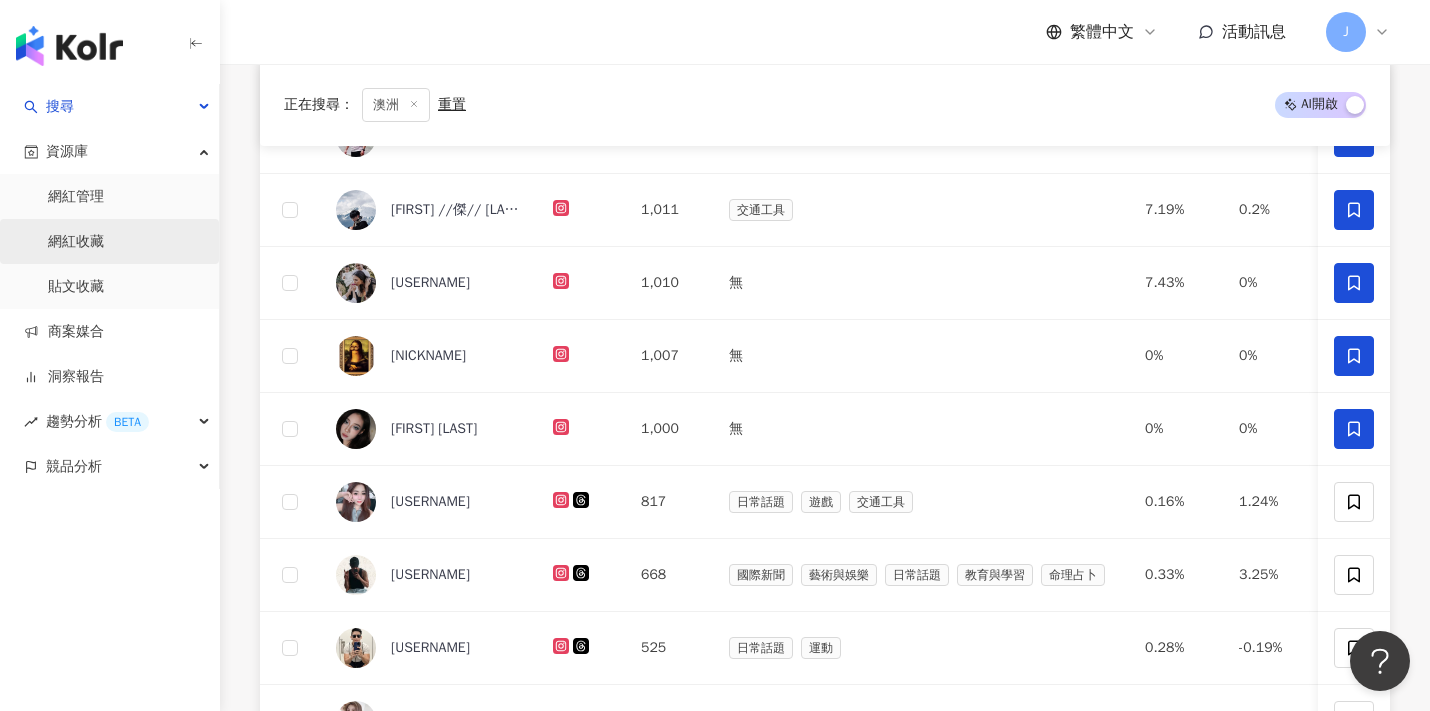 click on "網紅收藏" at bounding box center (76, 242) 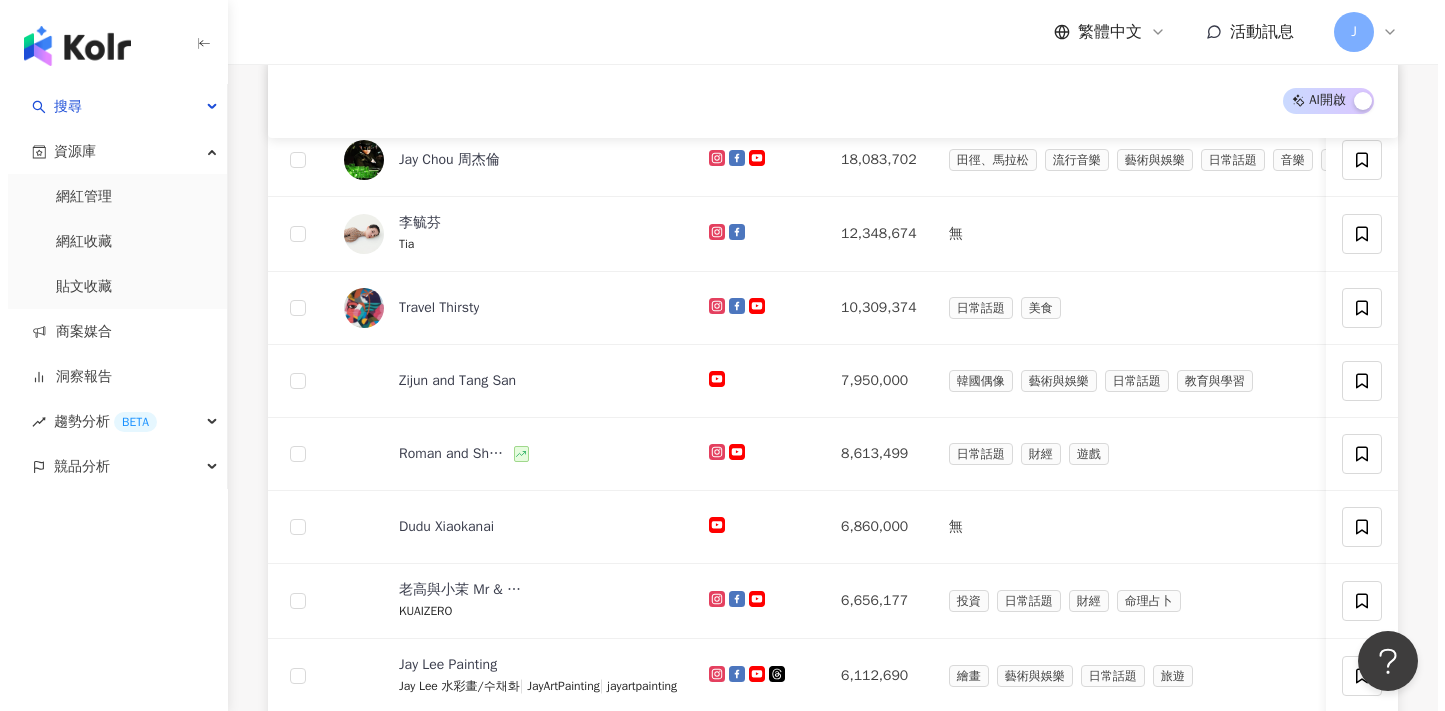 scroll, scrollTop: 0, scrollLeft: 0, axis: both 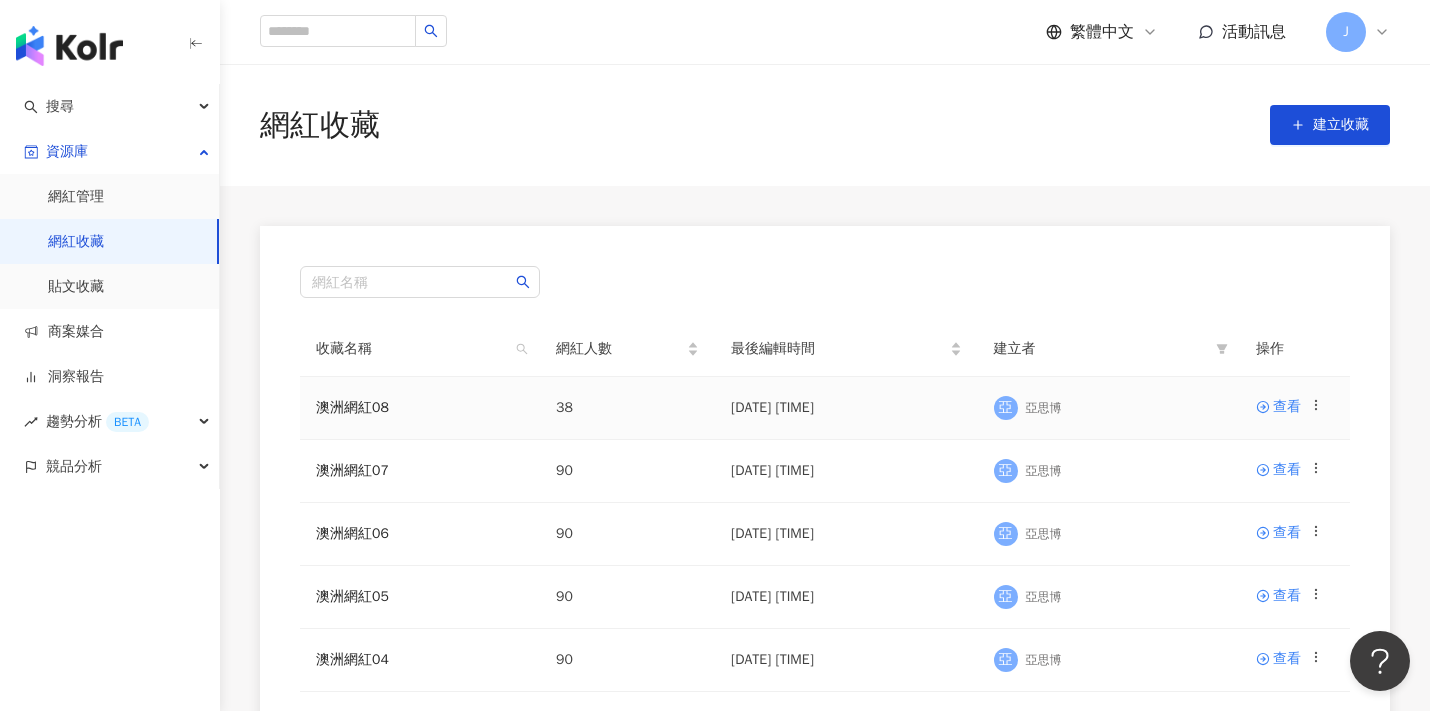 click 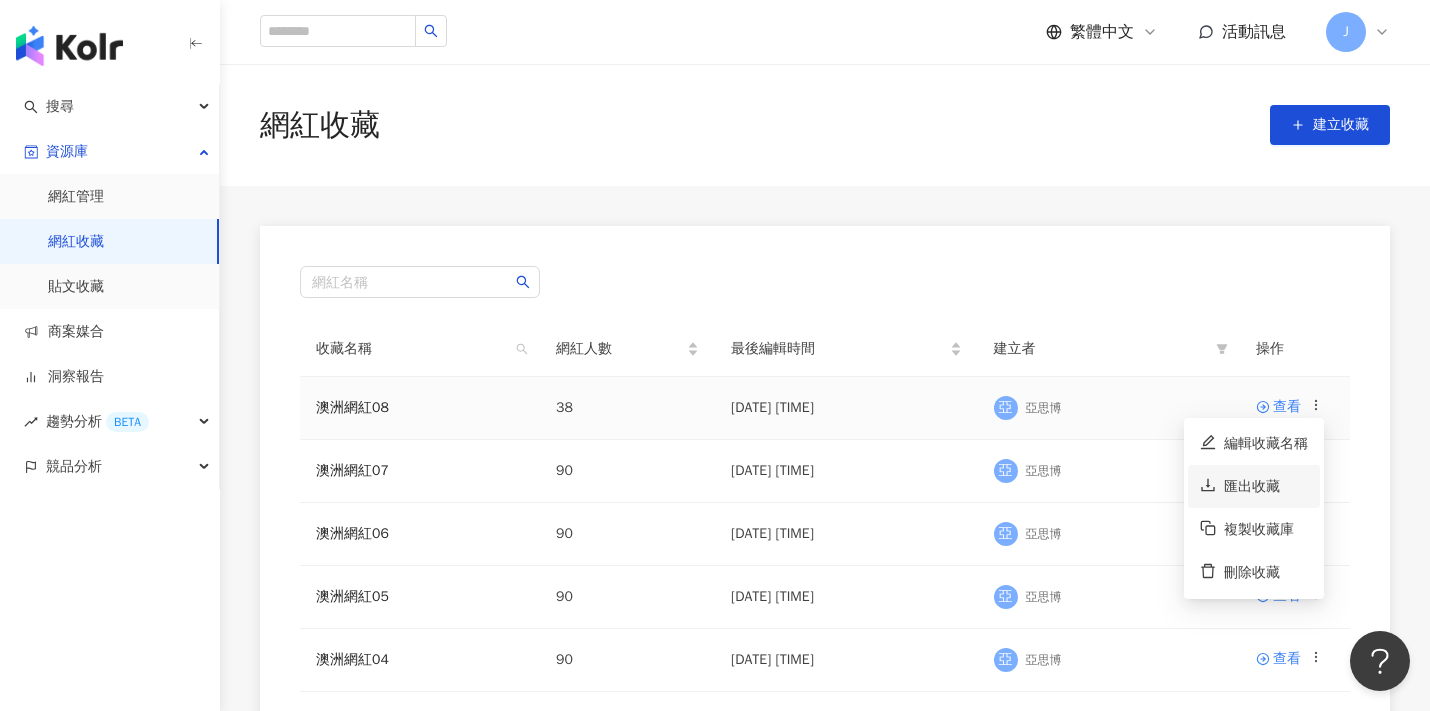 click on "匯出收藏" at bounding box center (1266, 487) 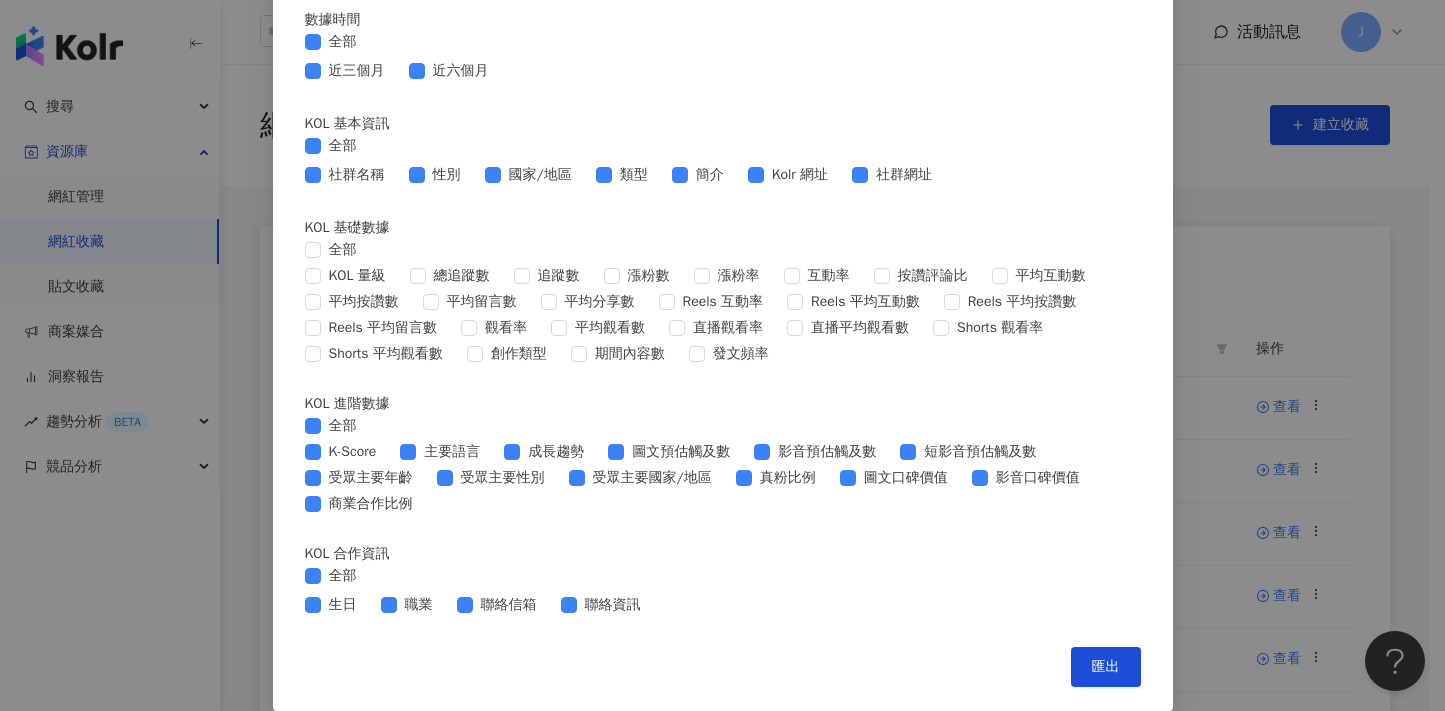 scroll, scrollTop: 841, scrollLeft: 0, axis: vertical 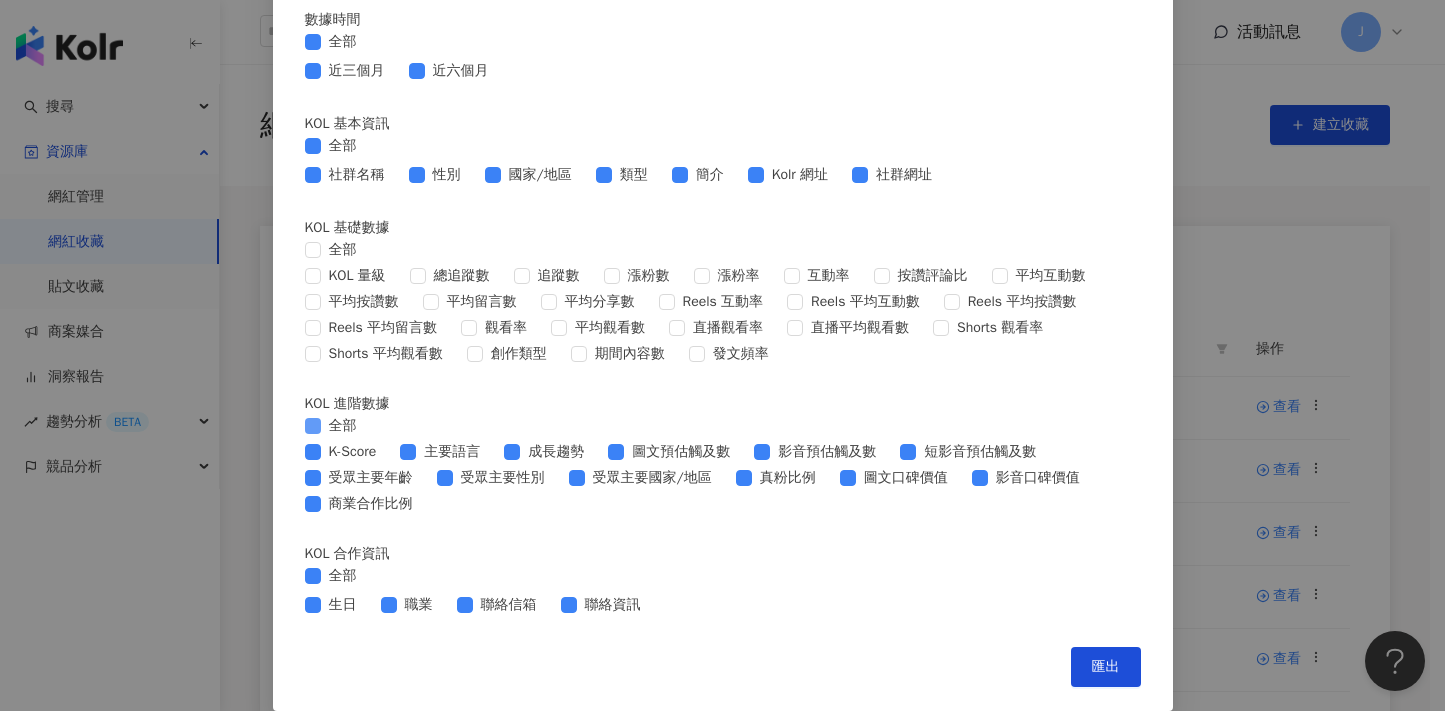 click at bounding box center (313, 426) 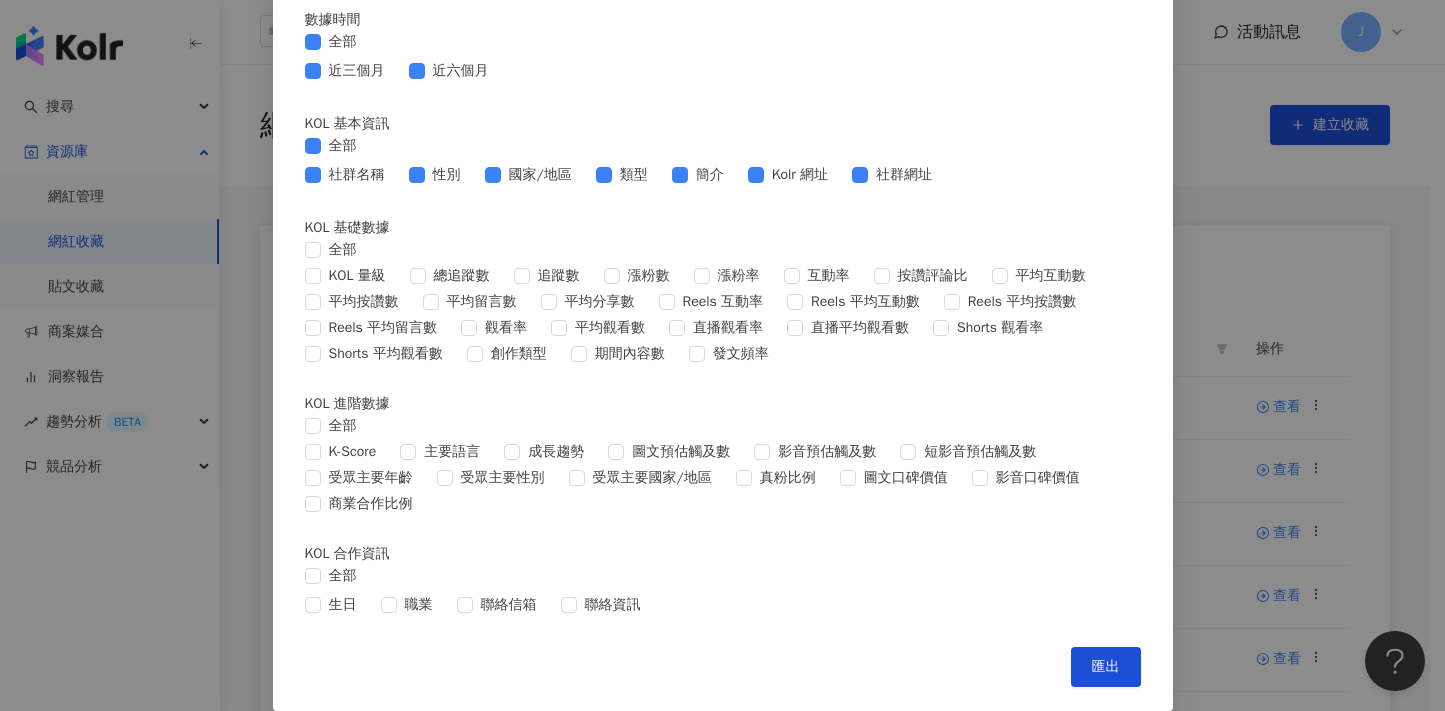 scroll, scrollTop: 841, scrollLeft: 0, axis: vertical 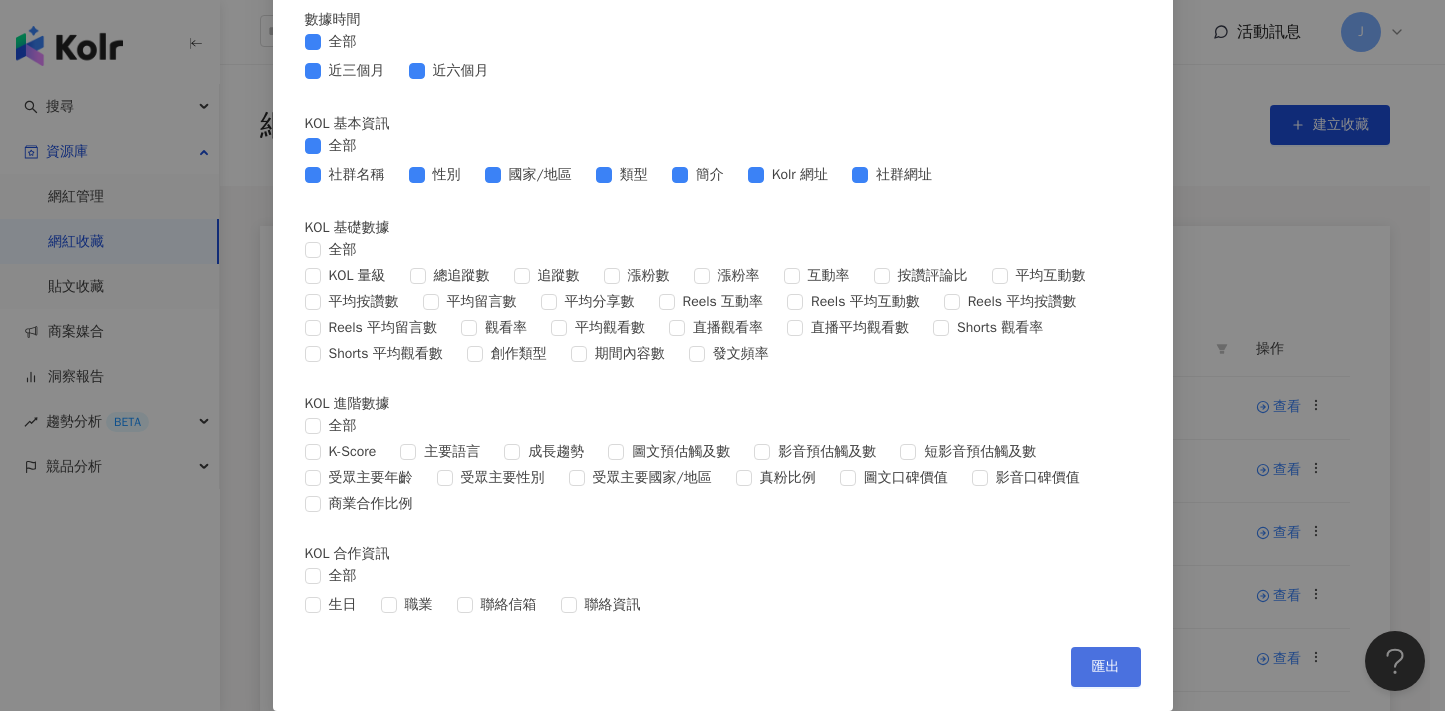 click on "匯出" at bounding box center (1106, 667) 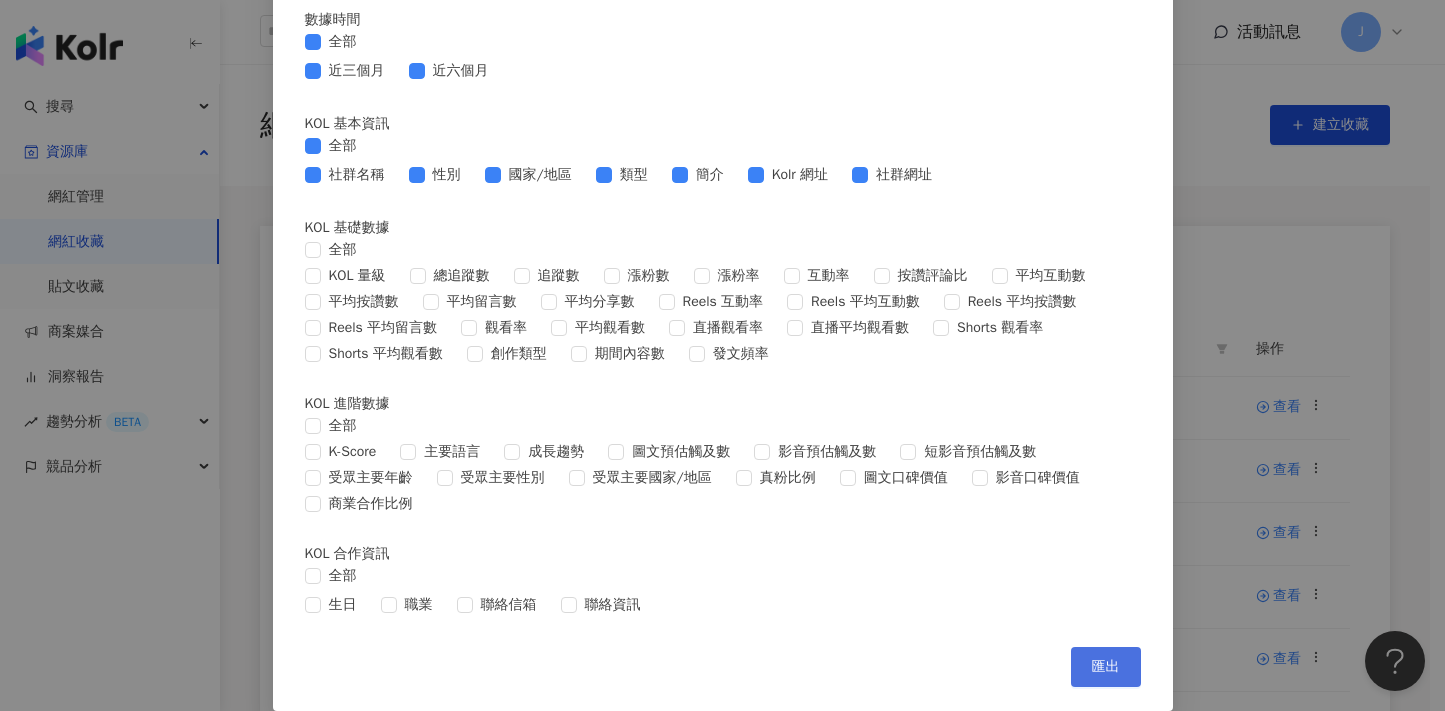 click on "匯出" at bounding box center [1106, 667] 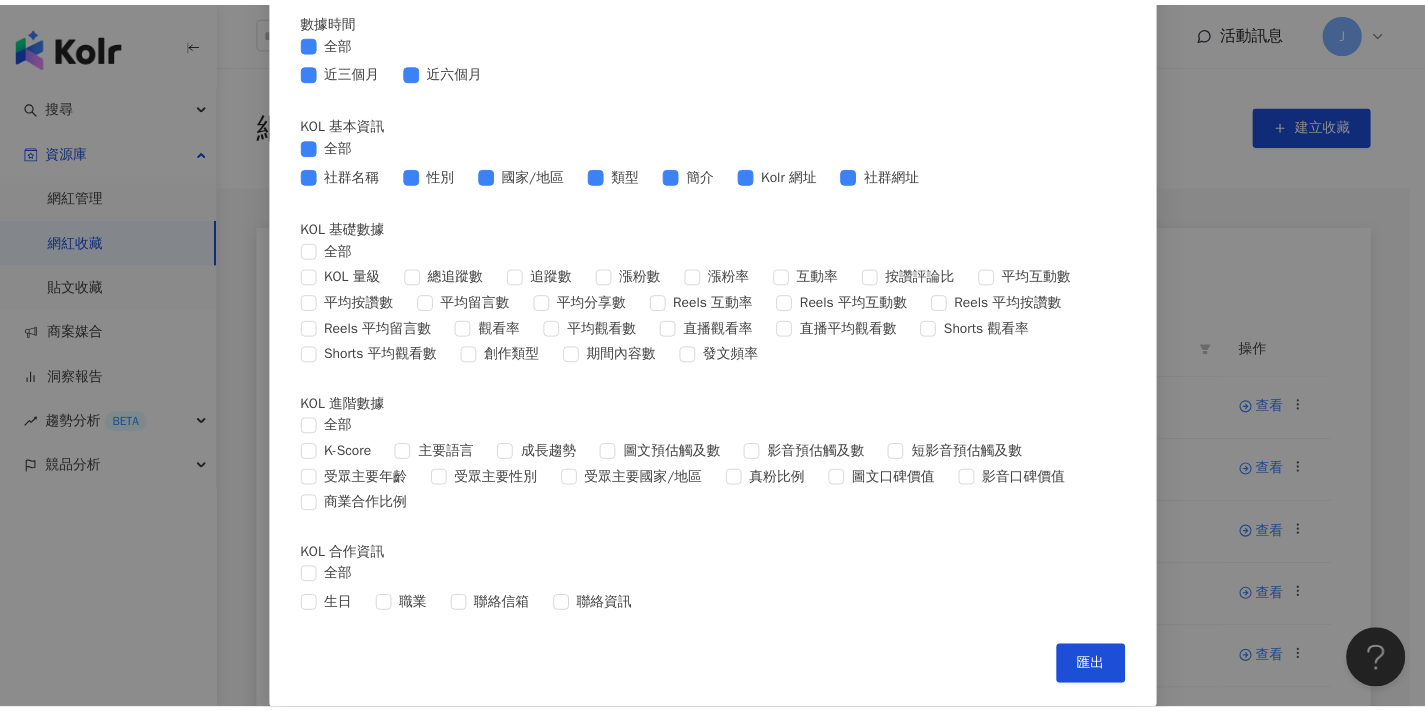 scroll, scrollTop: 0, scrollLeft: 0, axis: both 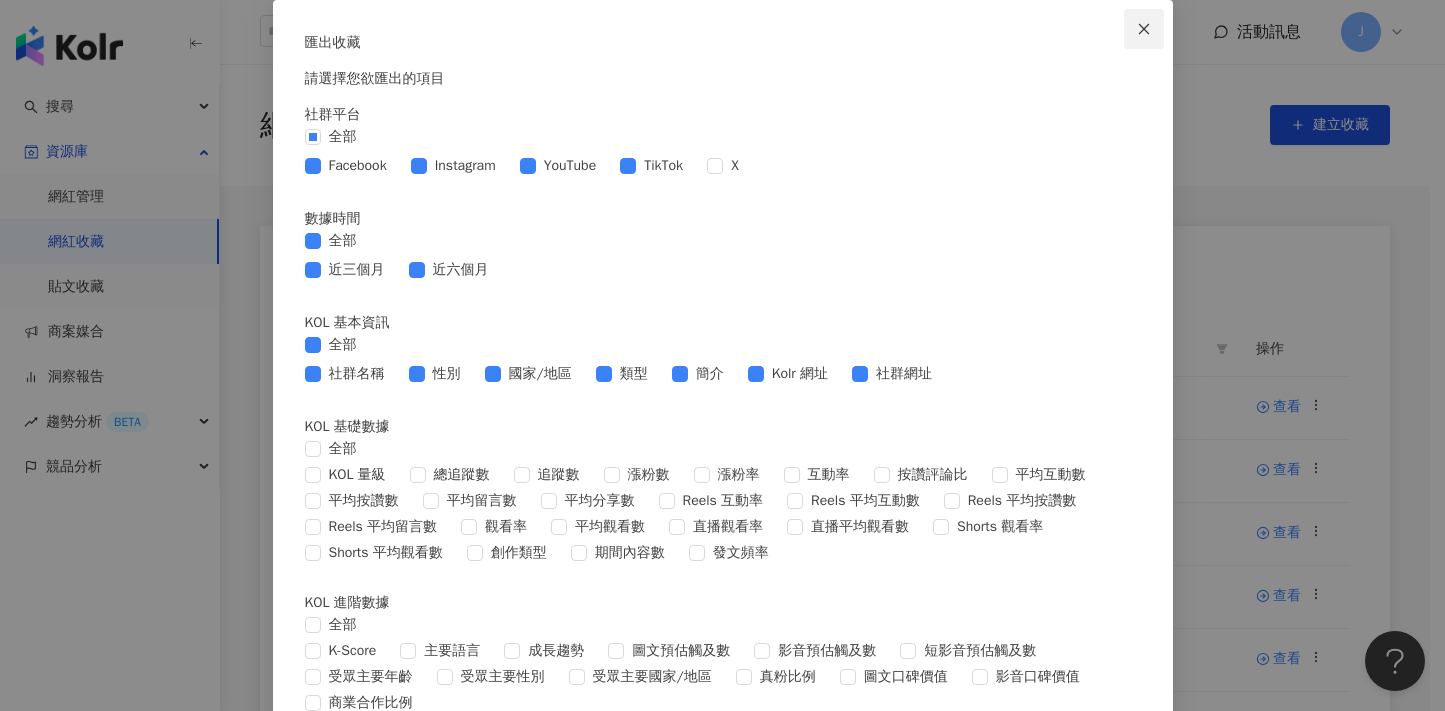 click 